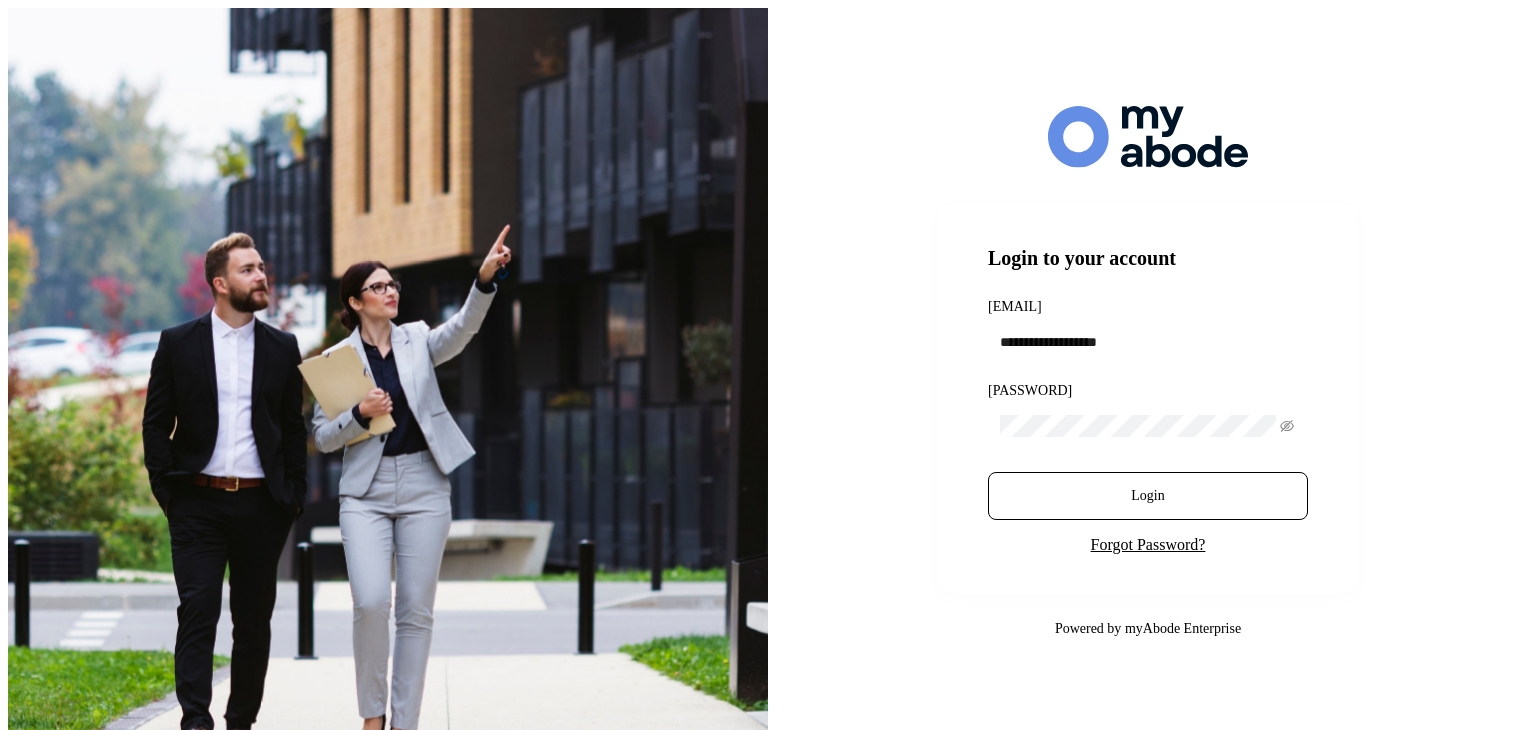 scroll, scrollTop: 0, scrollLeft: 0, axis: both 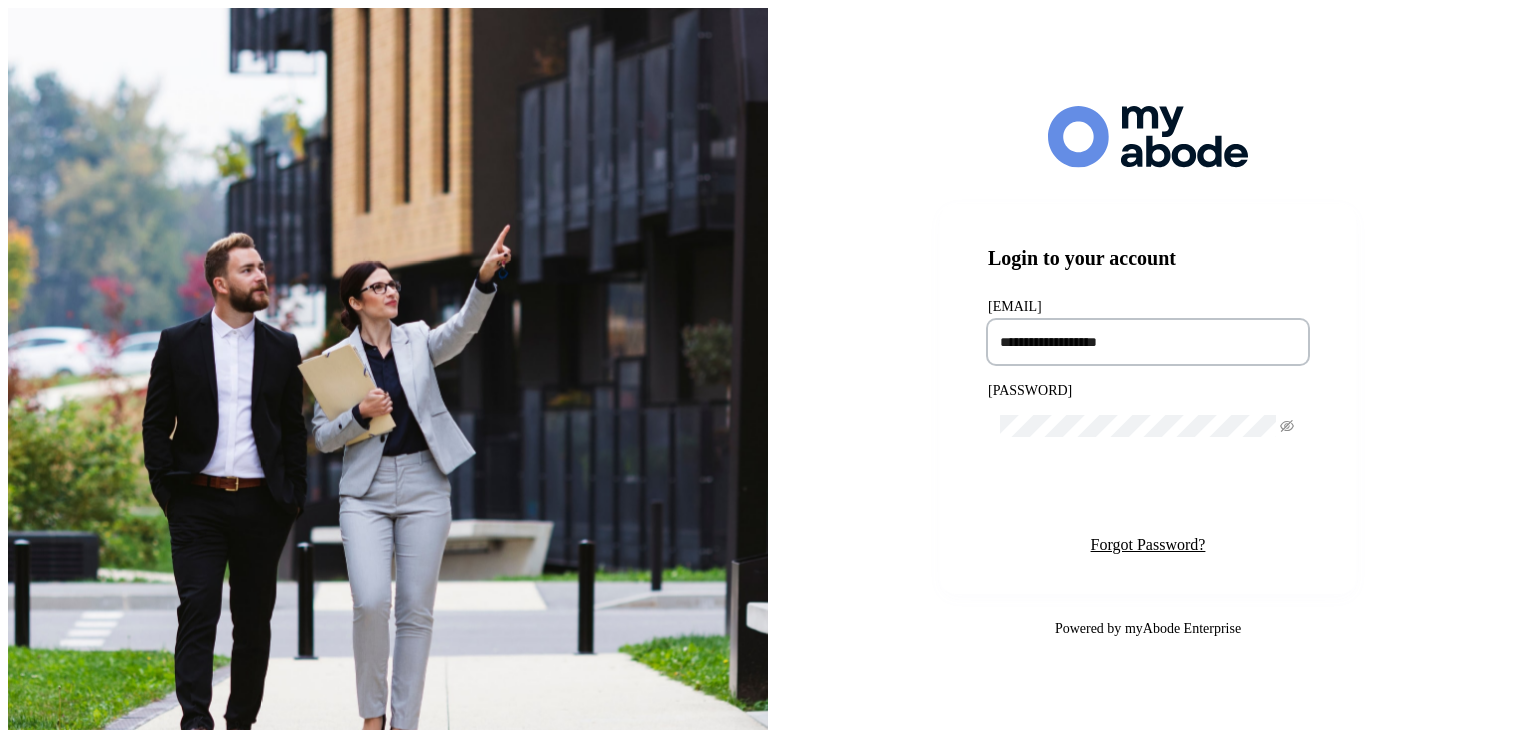 type on "**********" 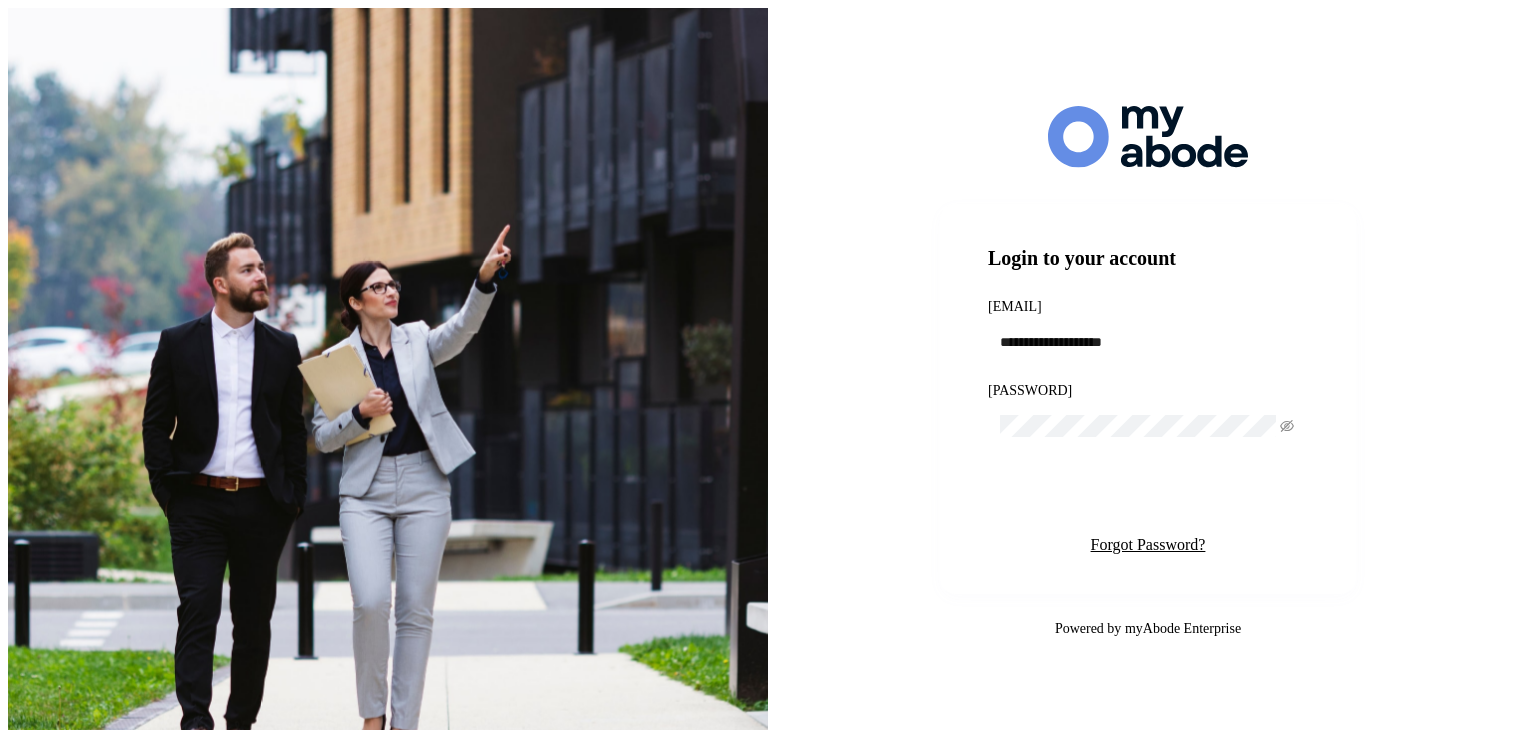 click on "Login" at bounding box center (1147, 496) 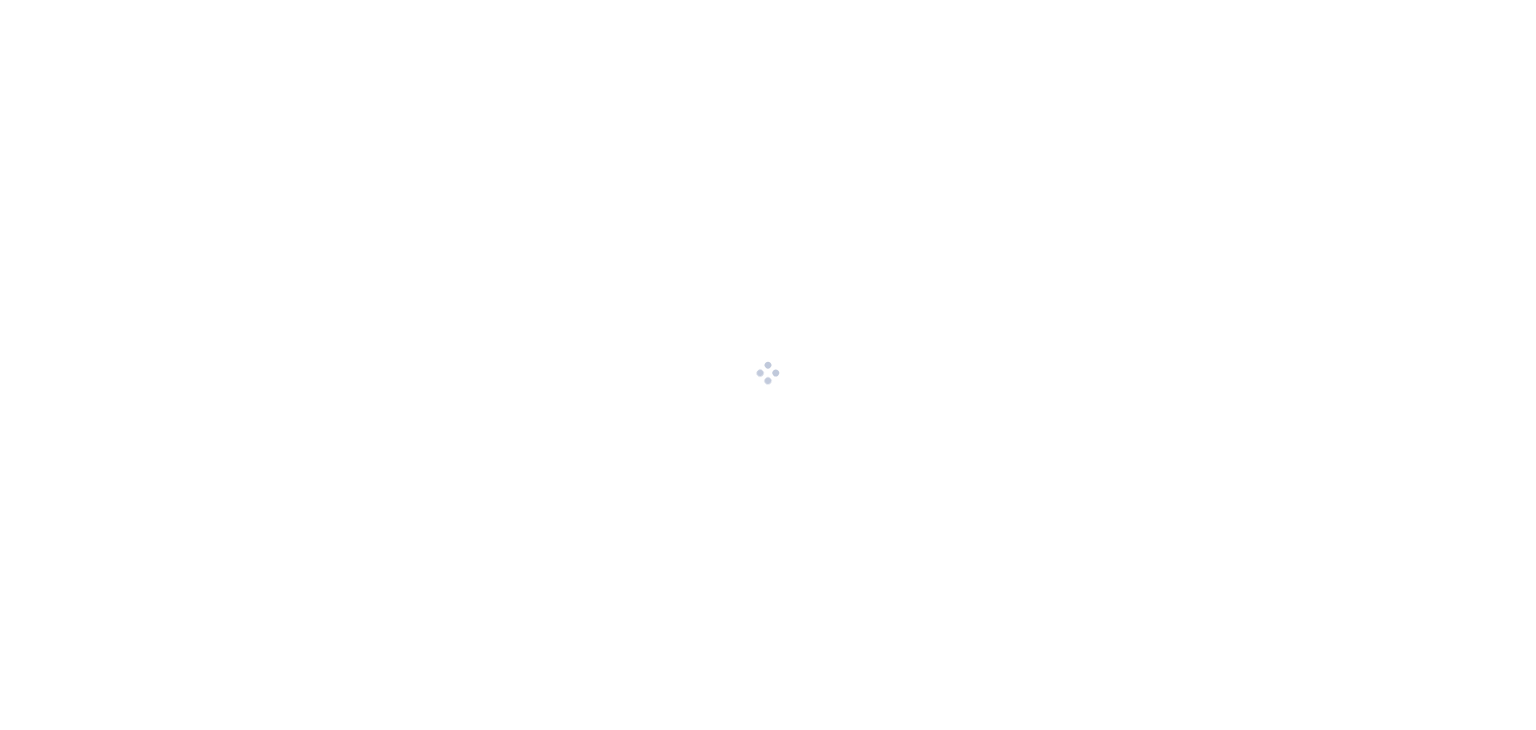scroll, scrollTop: 0, scrollLeft: 0, axis: both 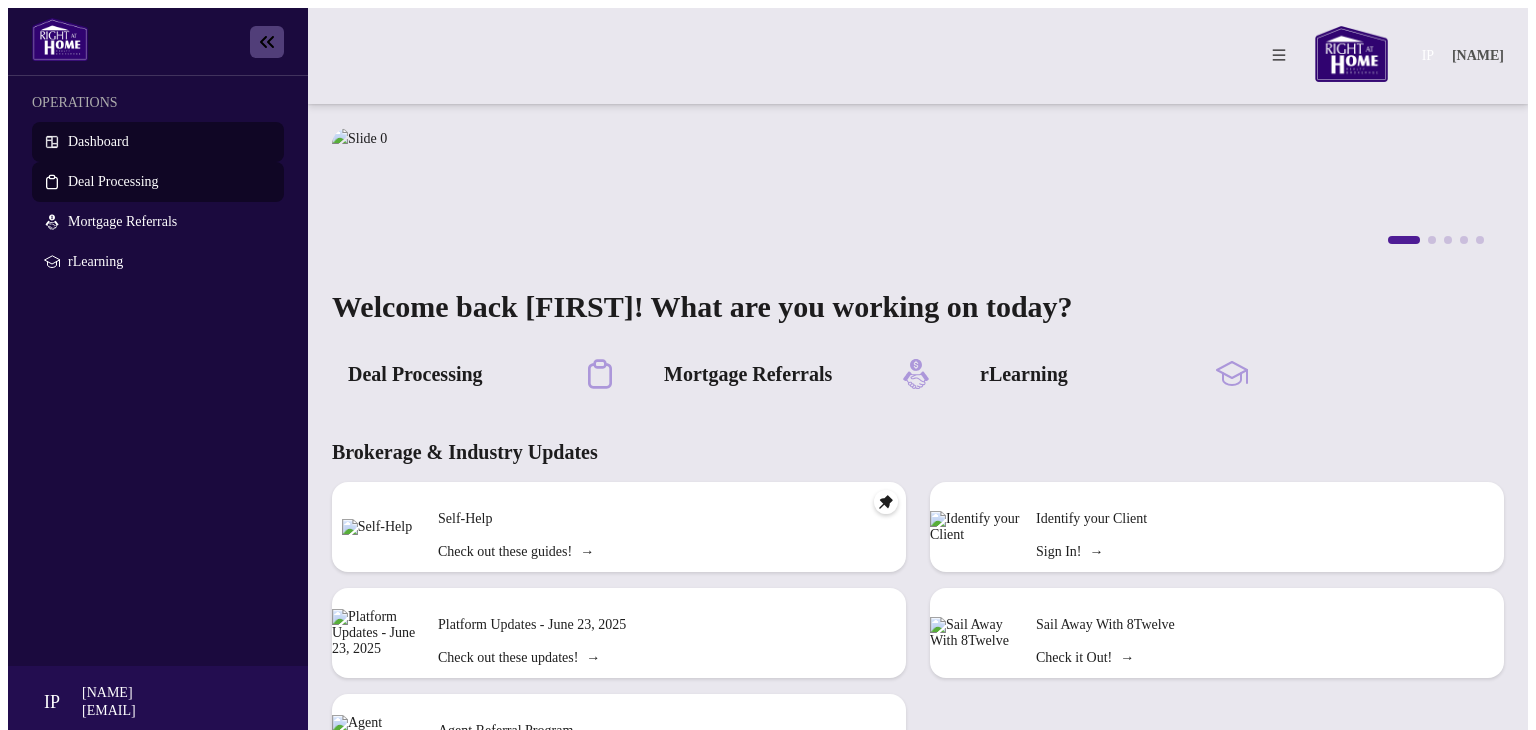 click on "Deal Processing" at bounding box center (113, 181) 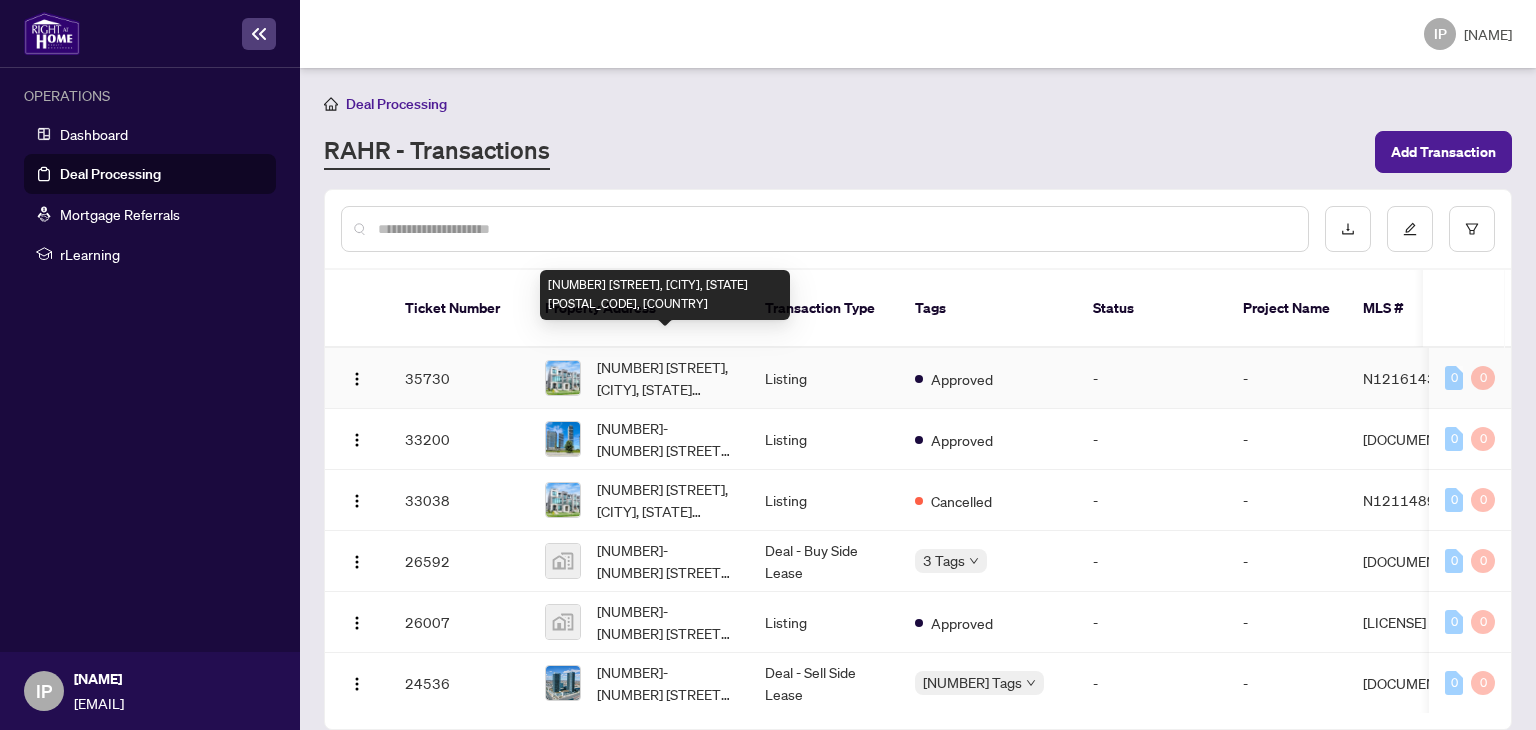 click on "[NUMBER] [STREET], [CITY], [STATE] [POSTAL_CODE], [COUNTRY]" at bounding box center (665, 378) 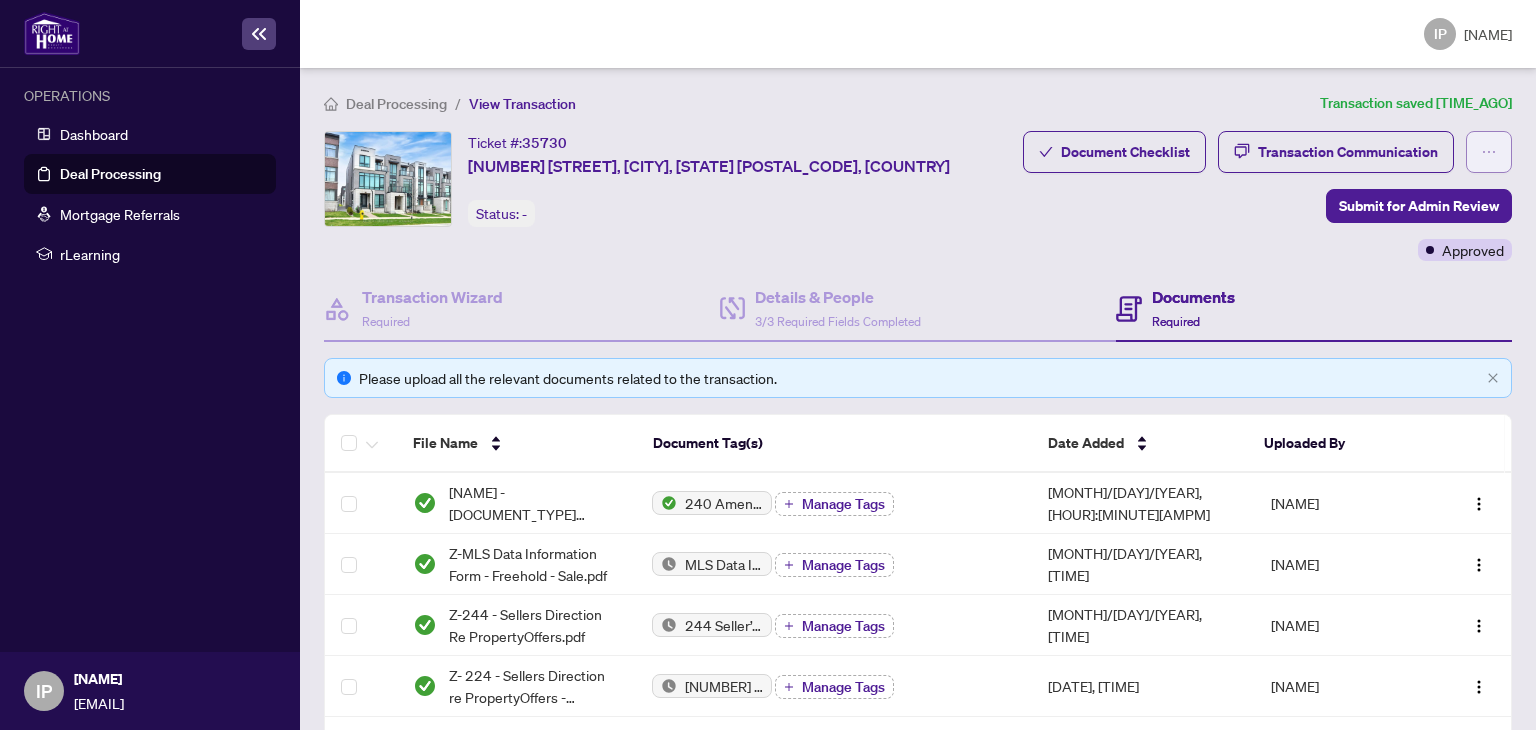 click at bounding box center [1489, 152] 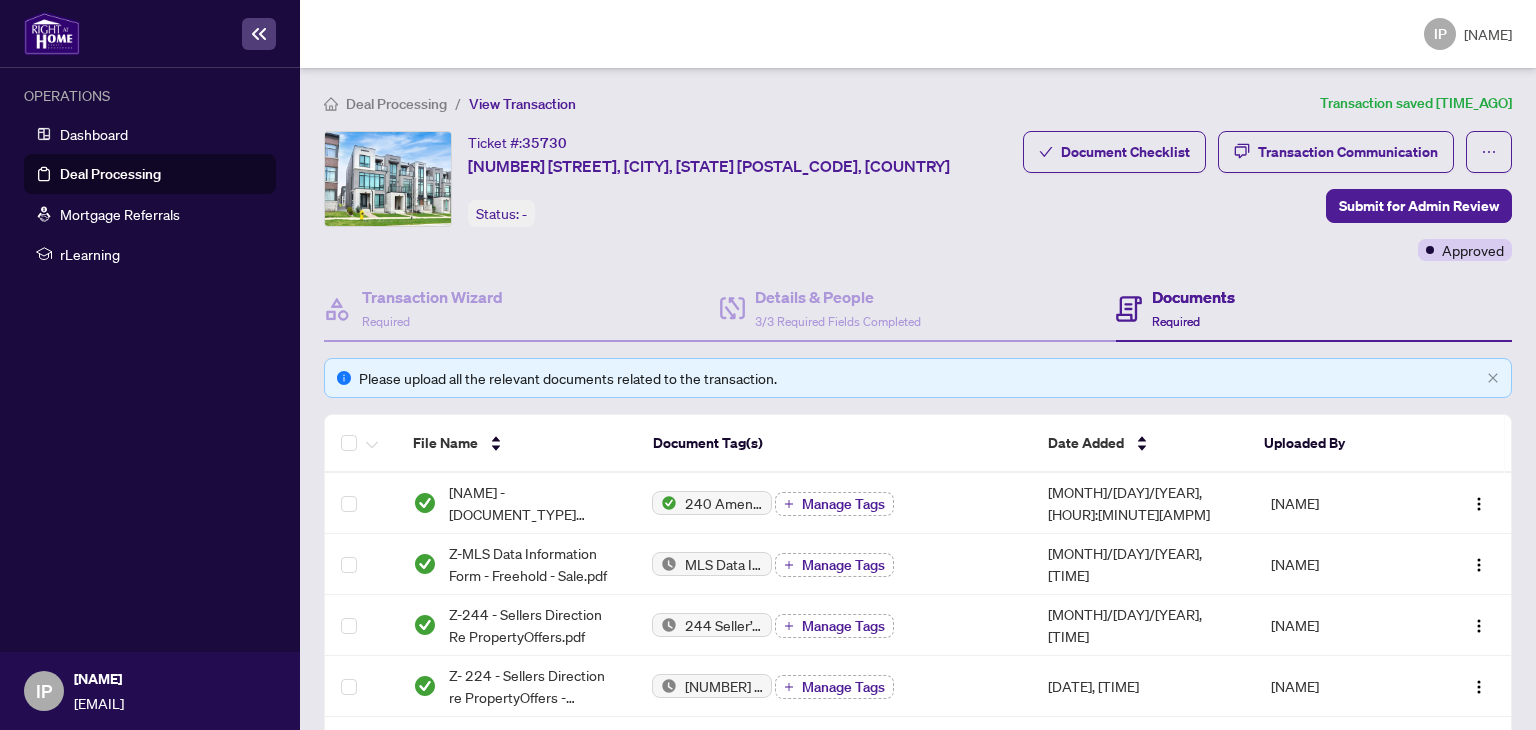 click on "Ticket #:  [TICKET_NUMBER] [NUMBER] [STREET], [CITY], [STATE] [POSTAL_CODE], [COUNTRY] Status:   - Submit for Admin Review" at bounding box center (669, 179) 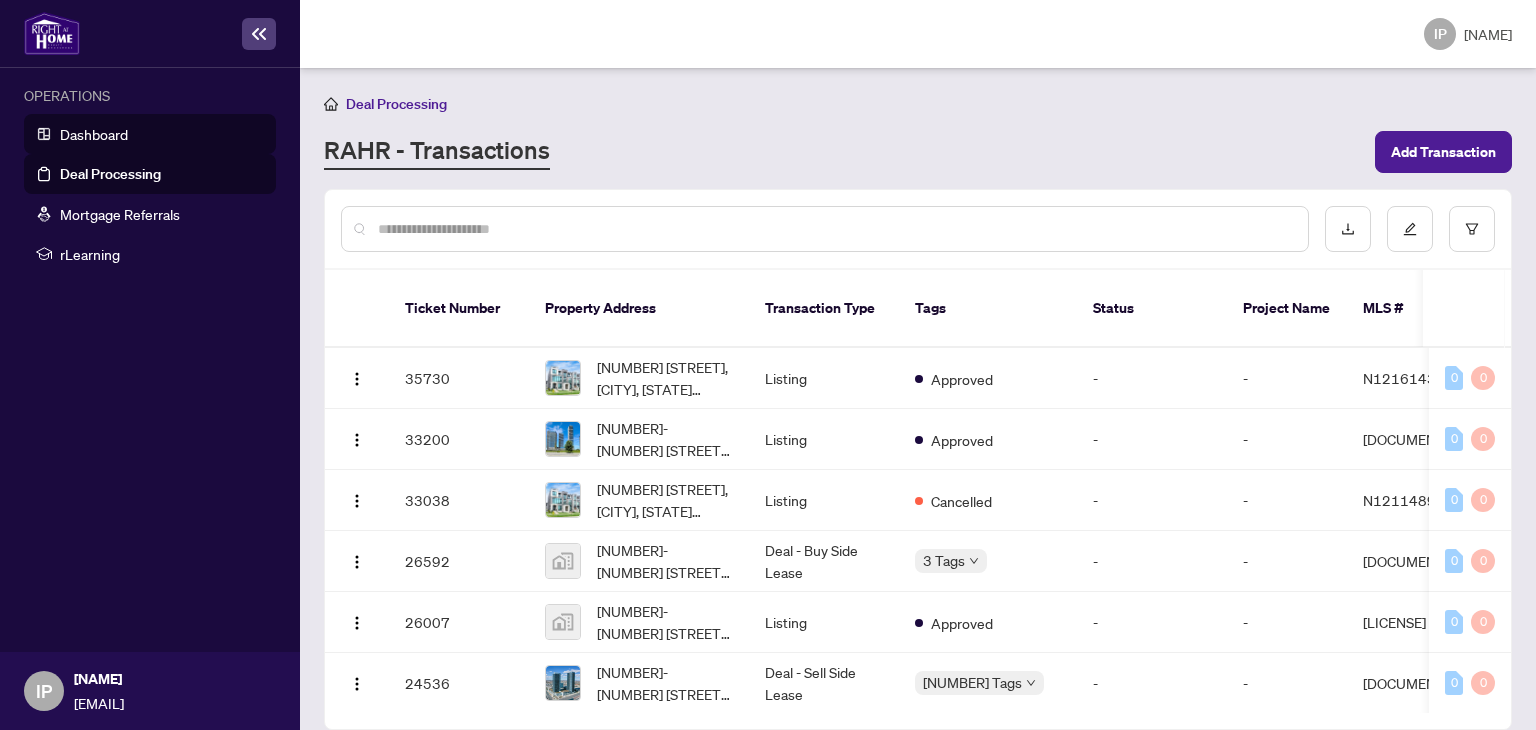 click on "Dashboard" at bounding box center [94, 134] 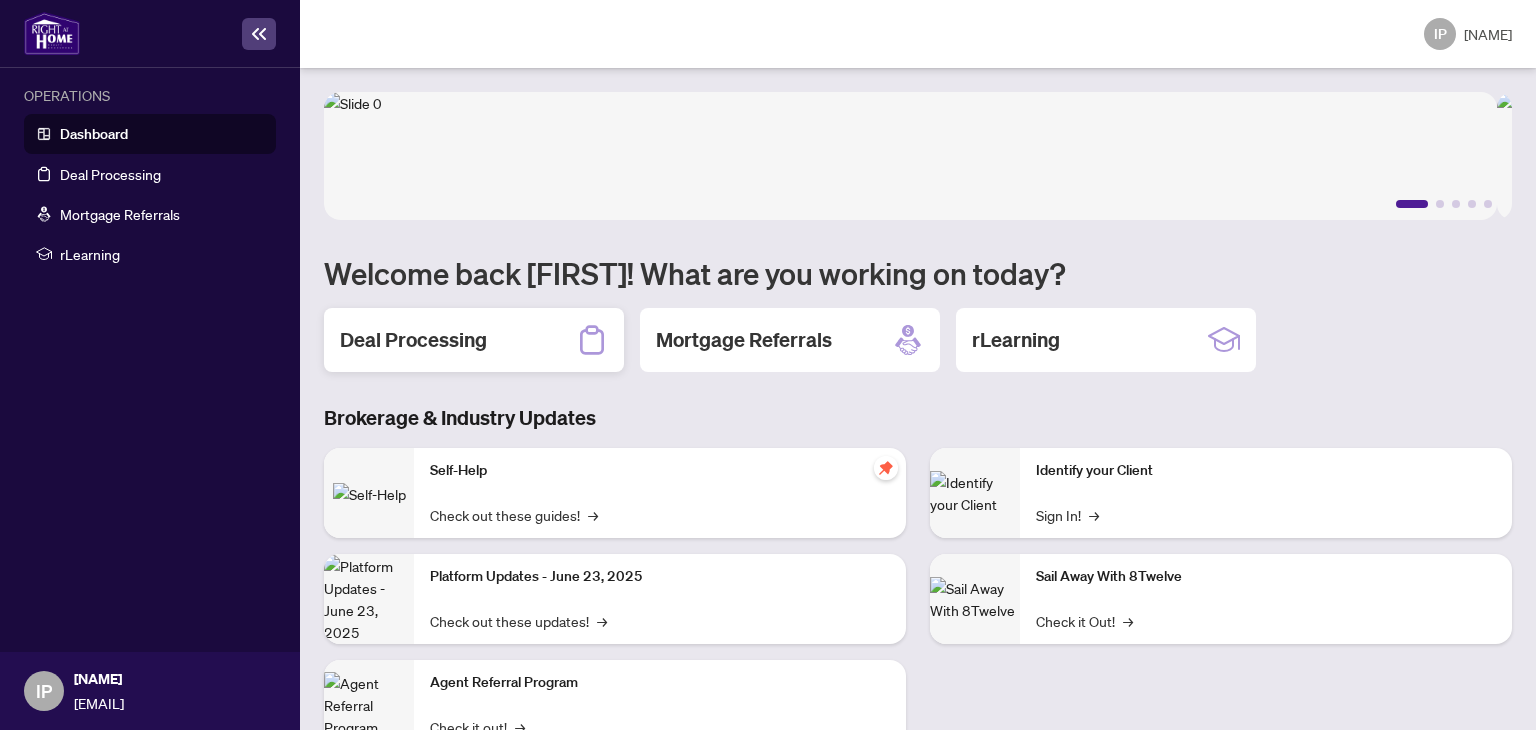click on "Deal Processing" at bounding box center [474, 340] 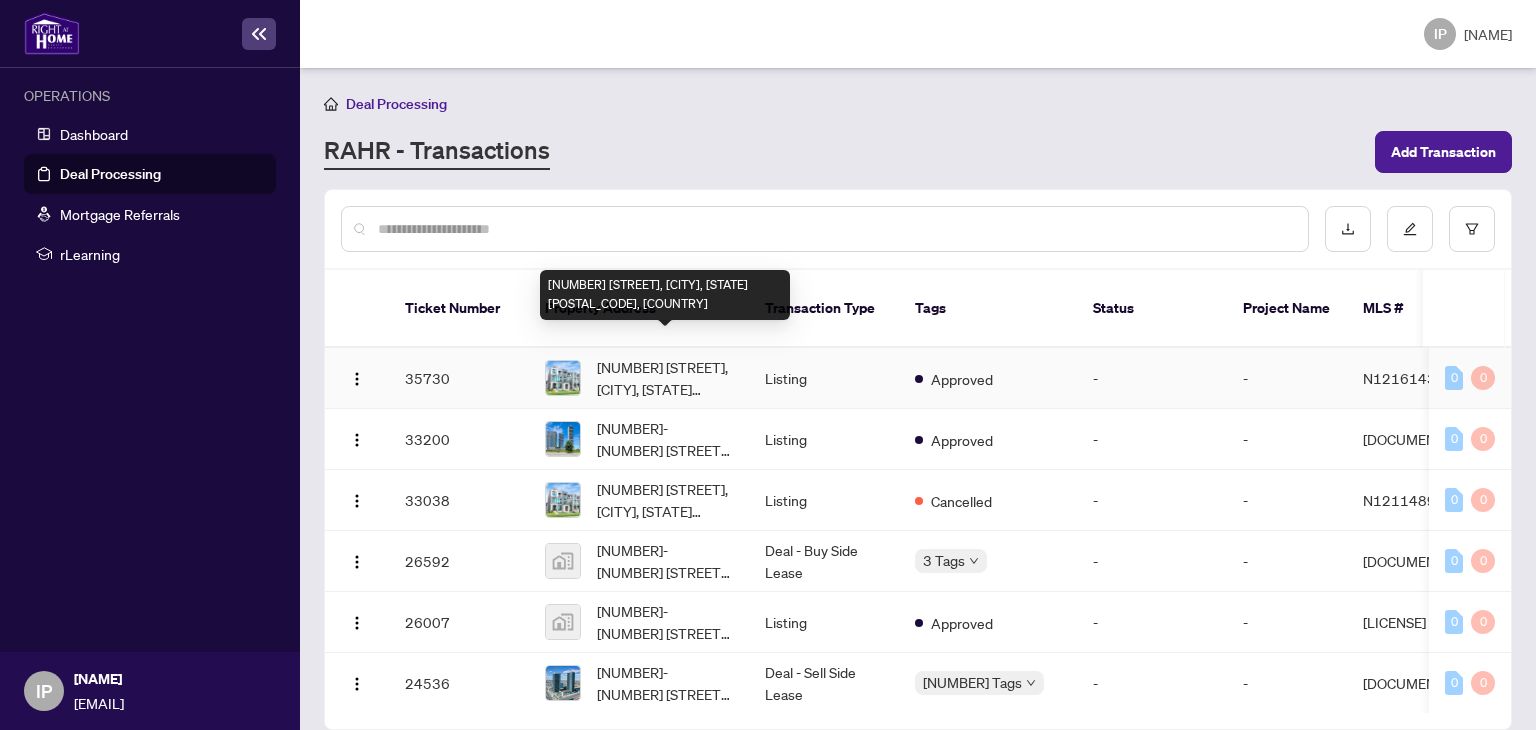 click on "[NUMBER] [STREET], [CITY], [STATE] [POSTAL_CODE], [COUNTRY]" at bounding box center [665, 378] 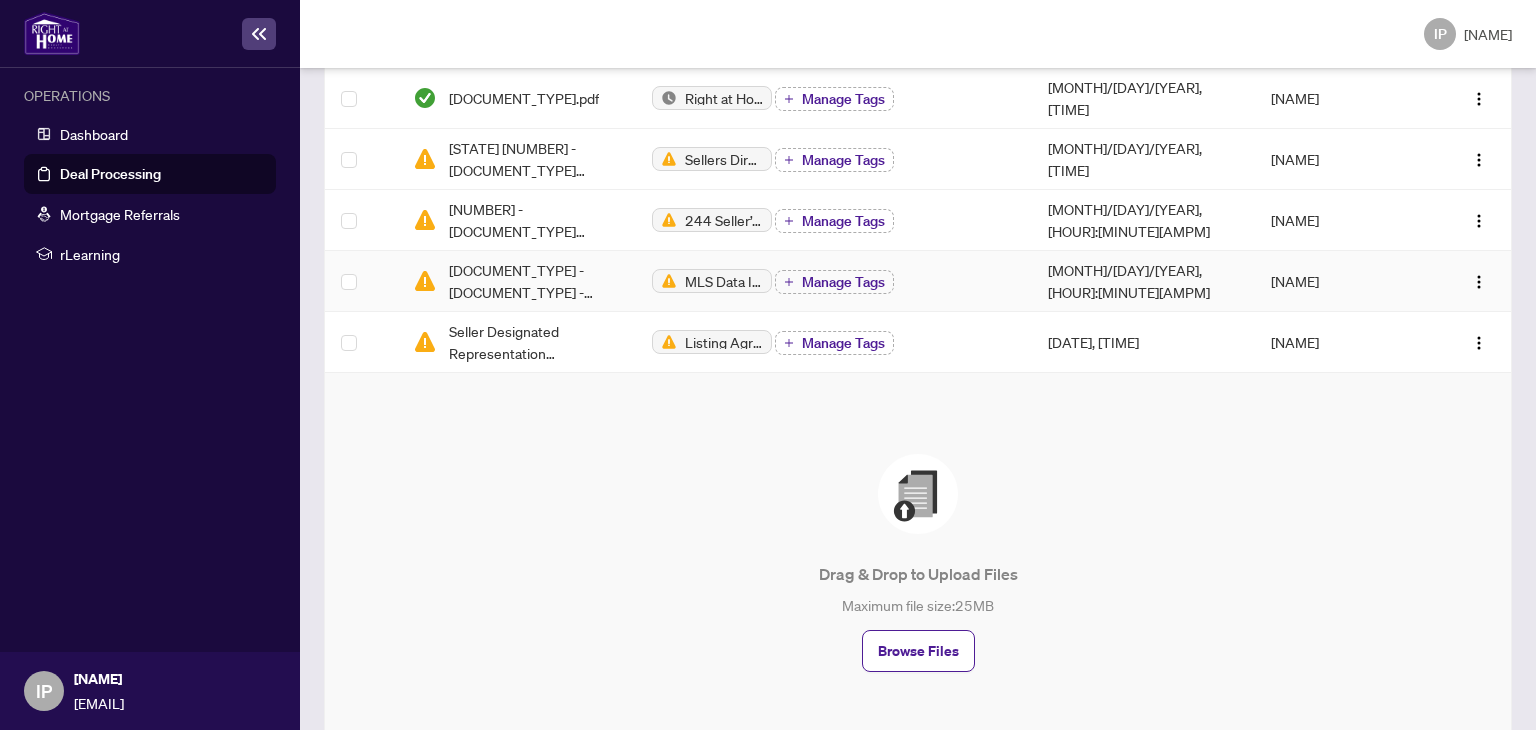 scroll, scrollTop: 1038, scrollLeft: 0, axis: vertical 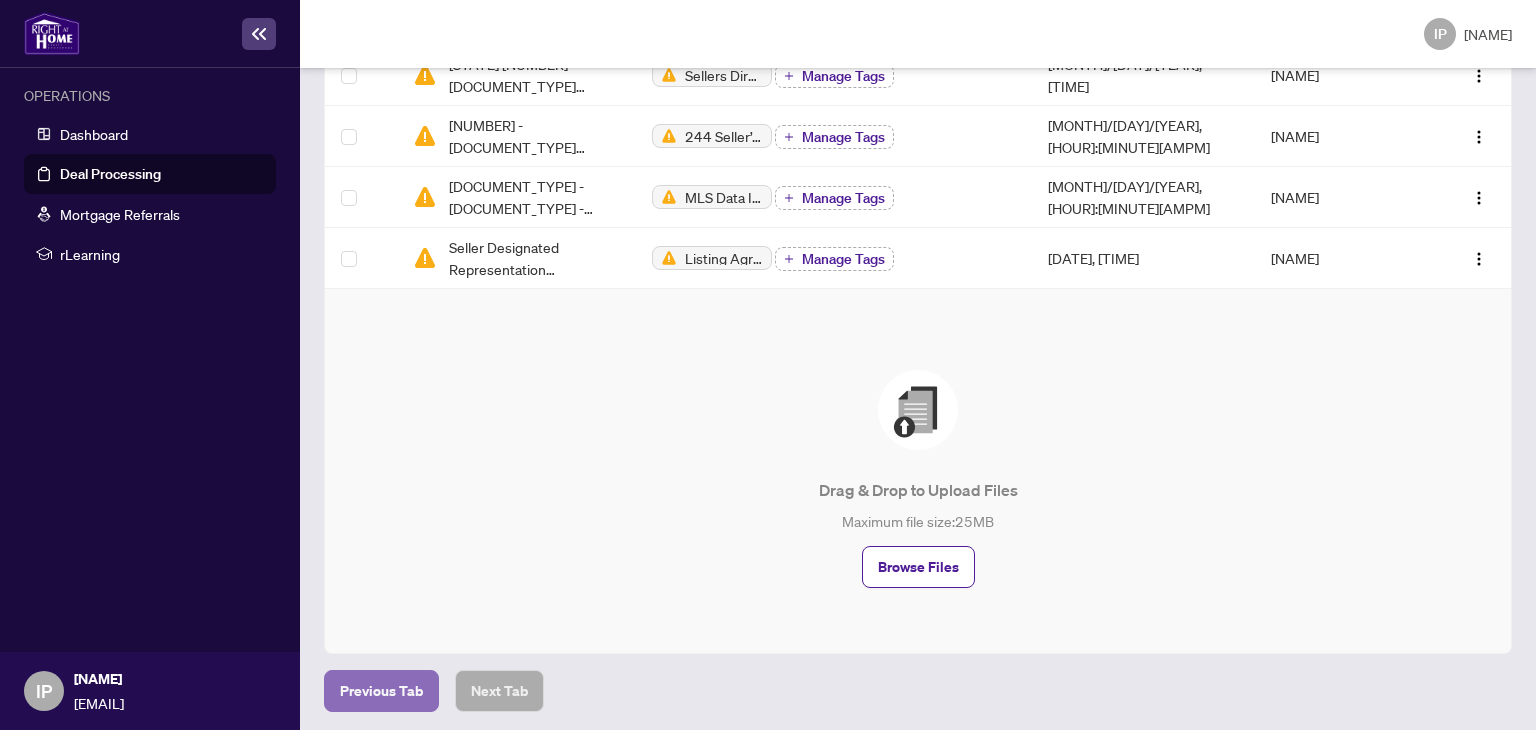 click on "Previous Tab" at bounding box center (381, 691) 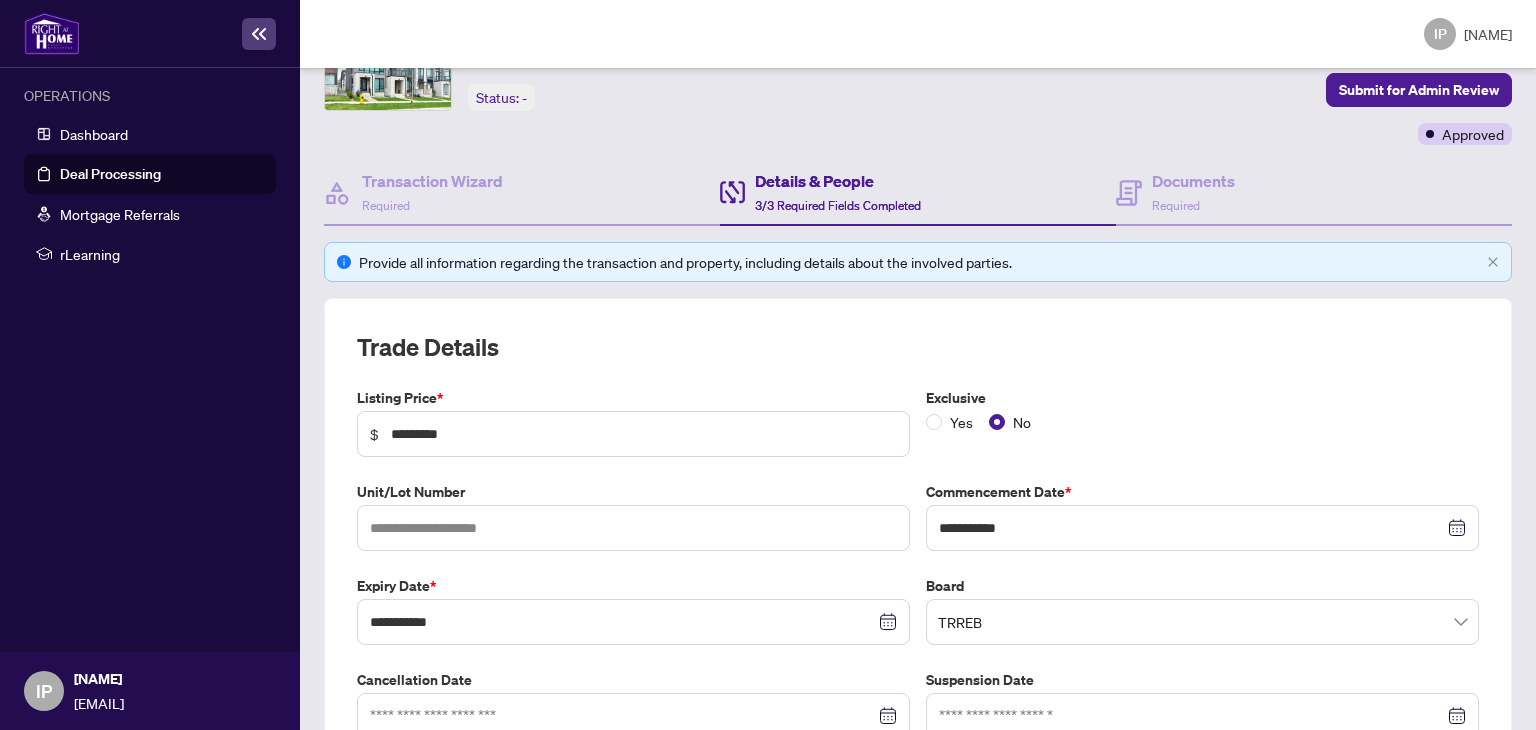 scroll, scrollTop: 16, scrollLeft: 0, axis: vertical 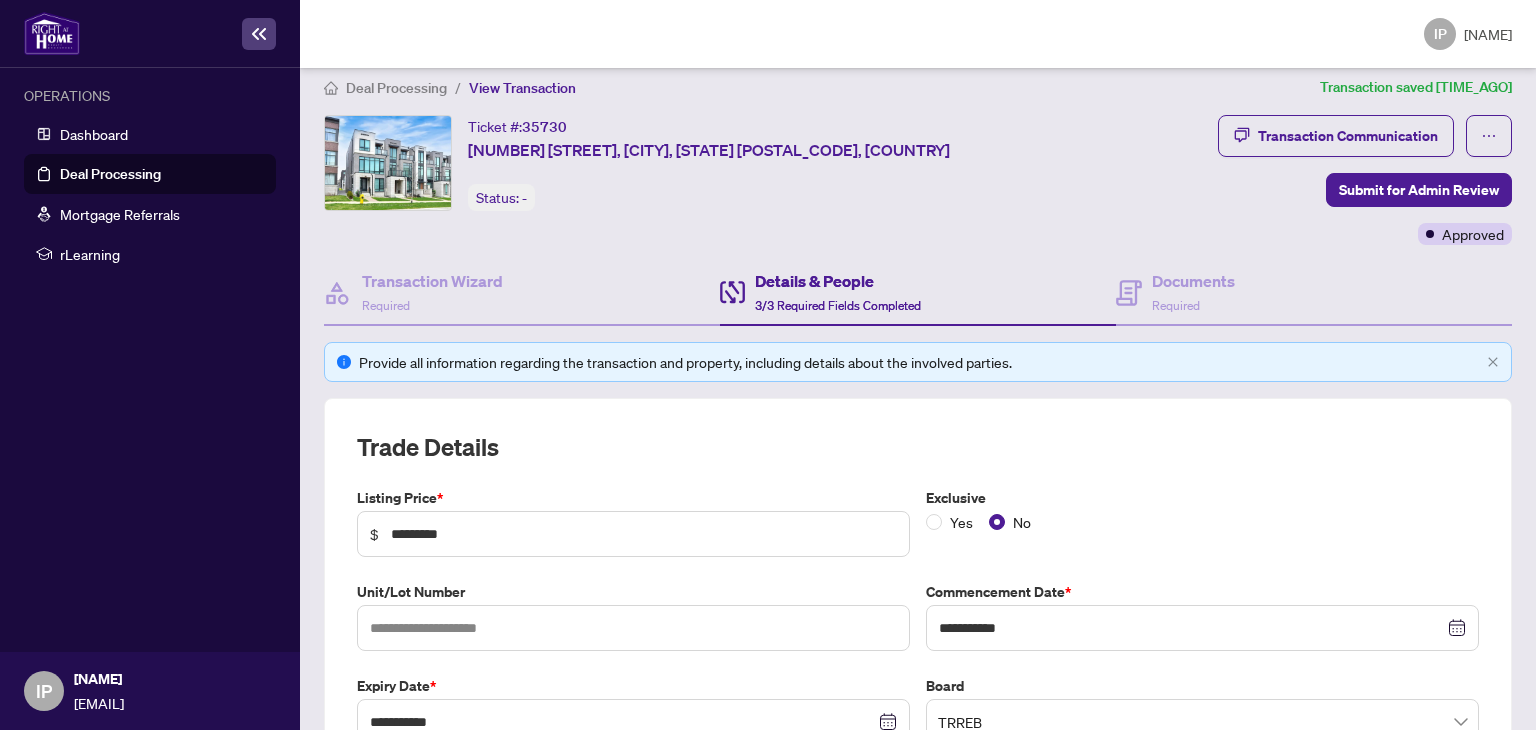 click on "Deal Processing" at bounding box center (110, 174) 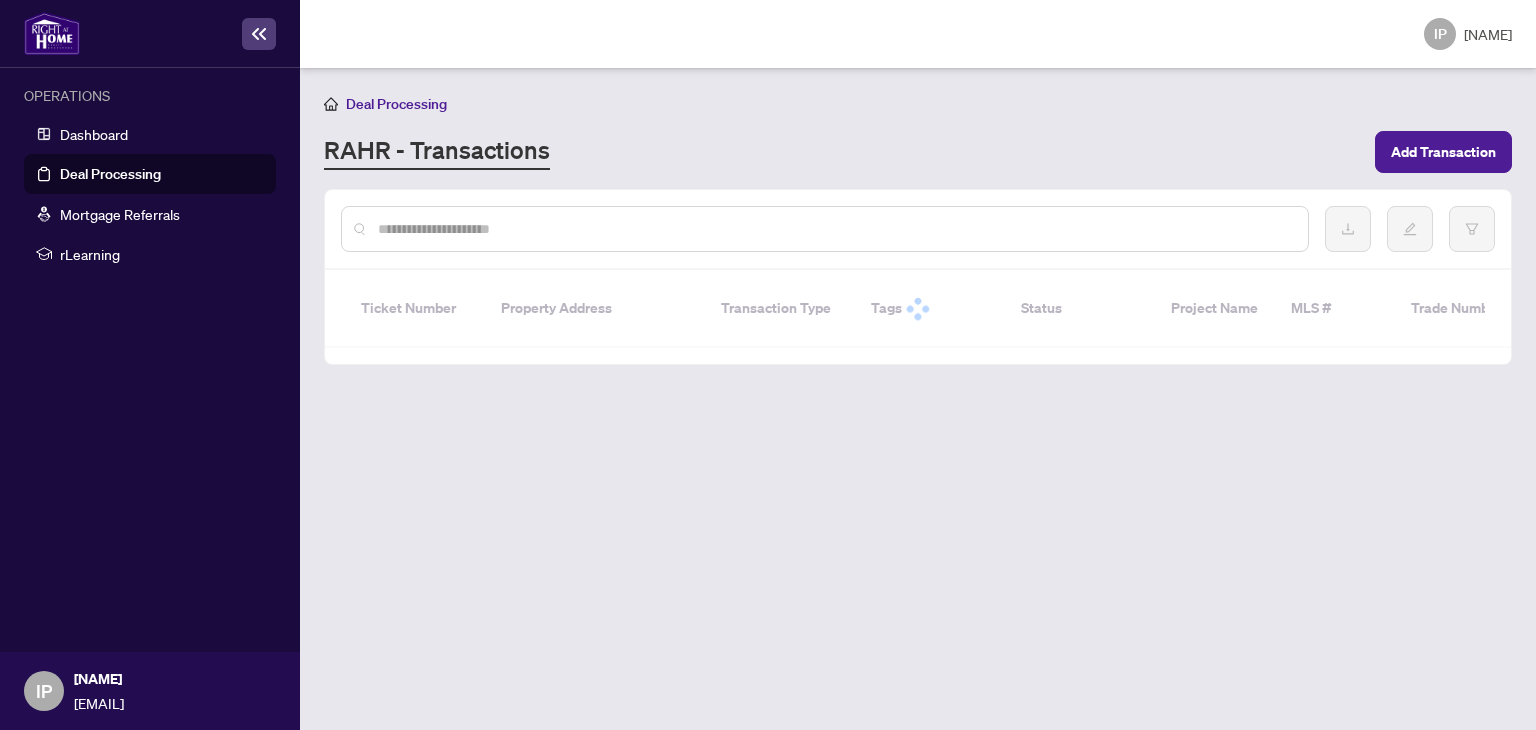 scroll, scrollTop: 0, scrollLeft: 0, axis: both 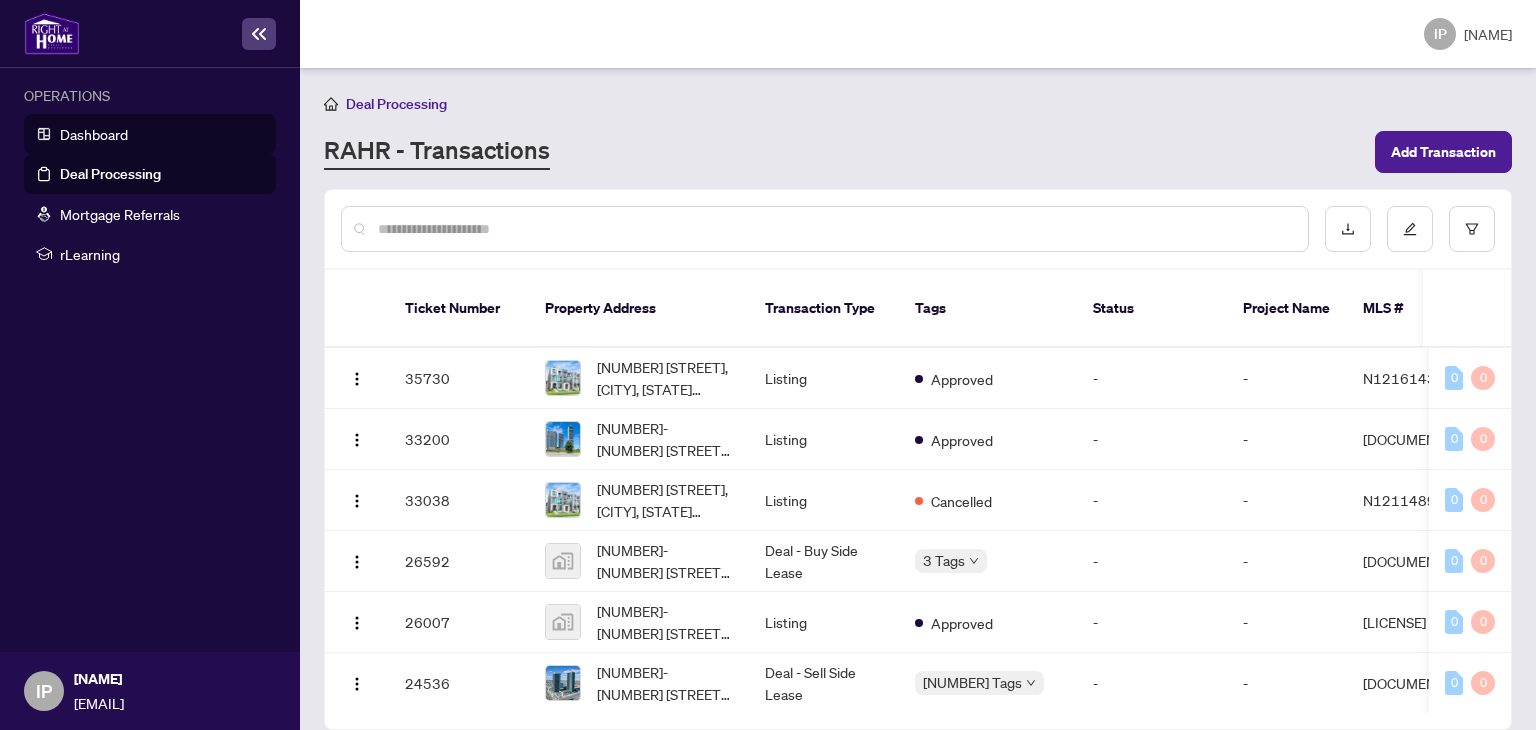 click on "Dashboard" at bounding box center (94, 134) 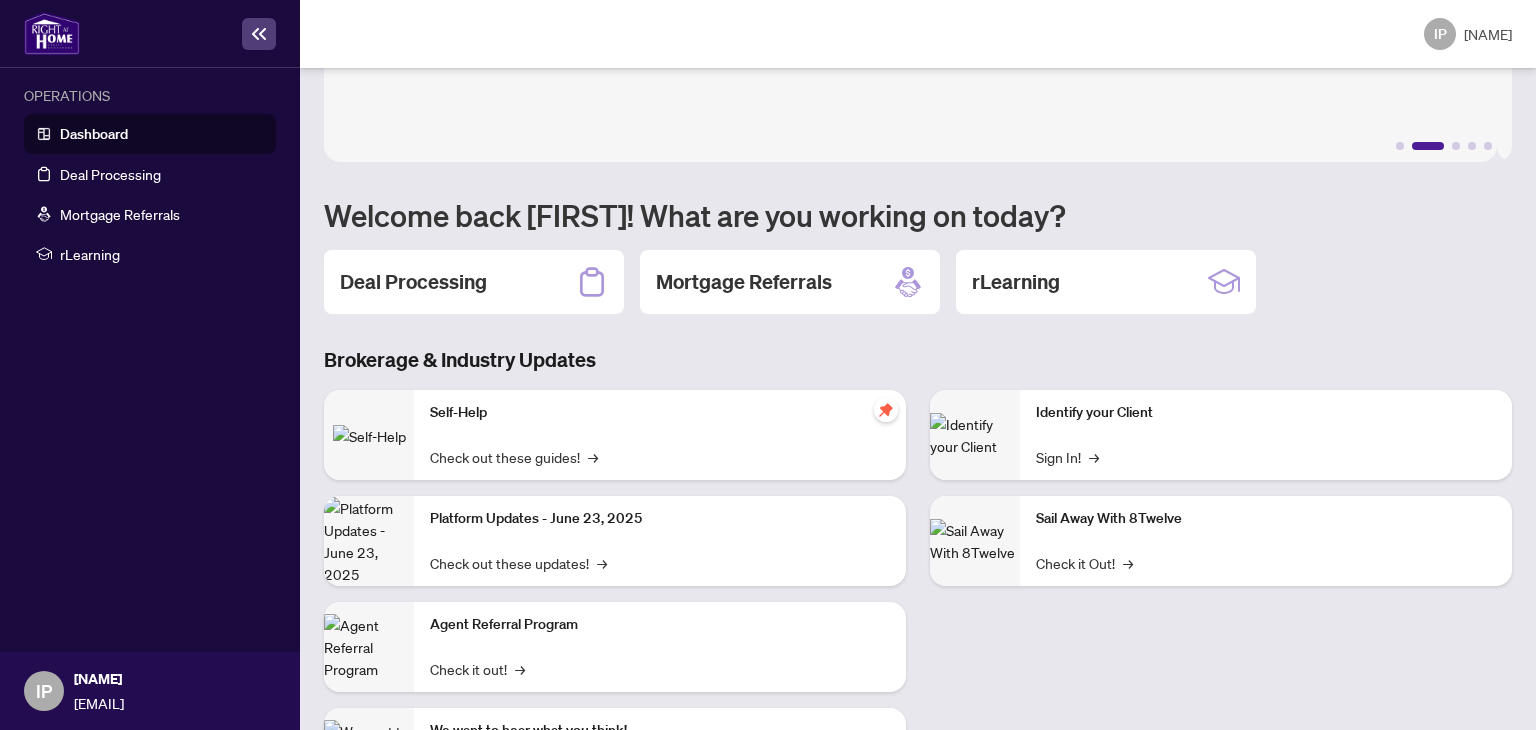 scroll, scrollTop: 0, scrollLeft: 0, axis: both 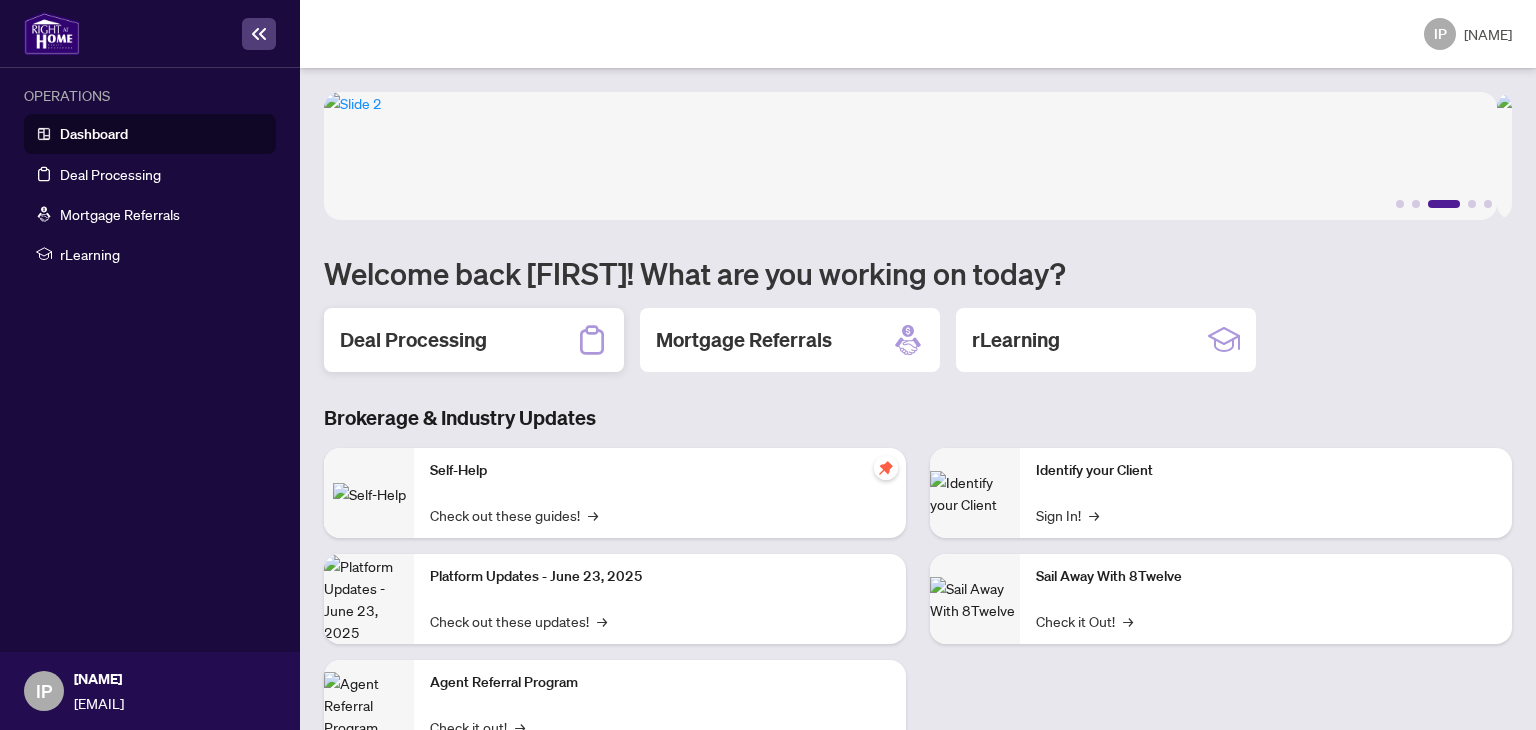 click on "Deal Processing" at bounding box center [413, 340] 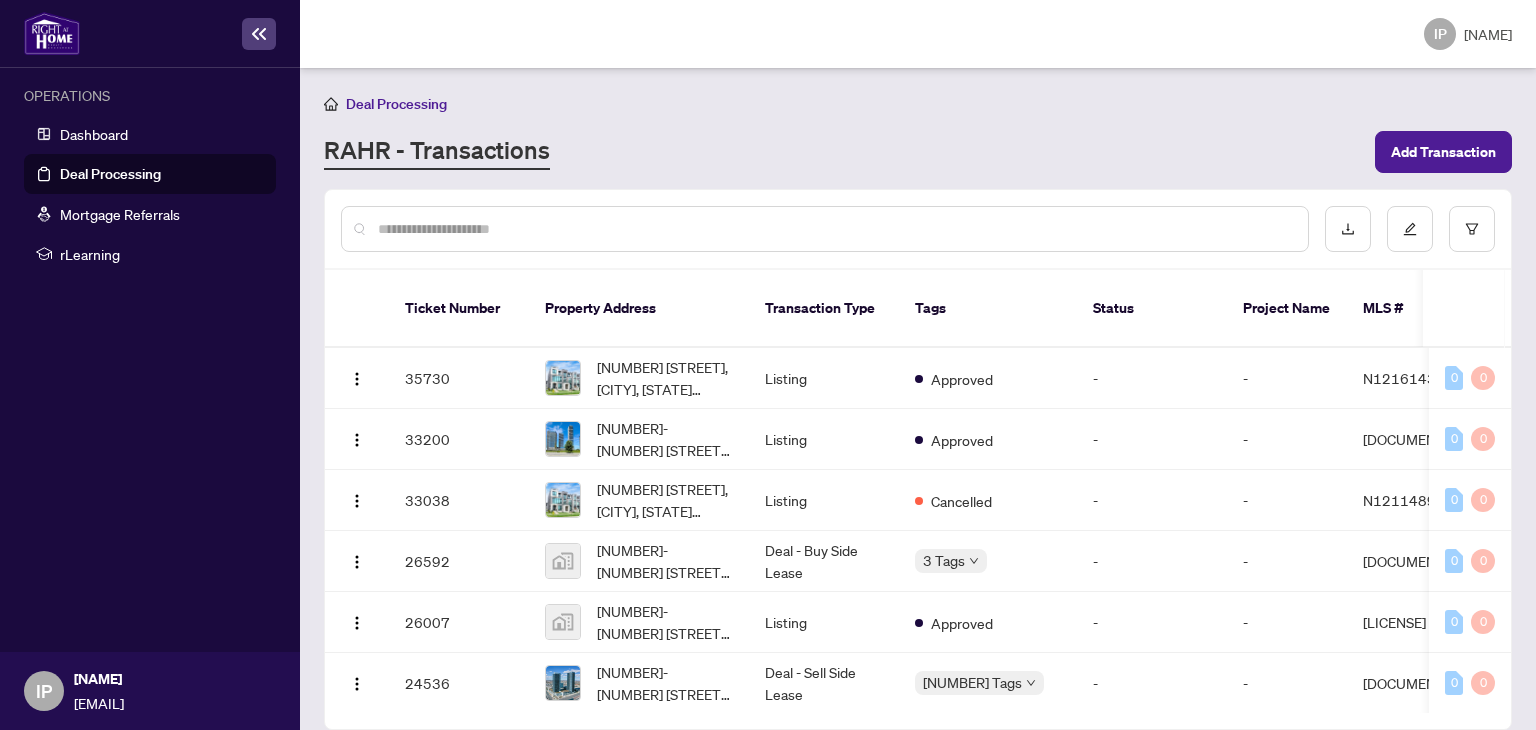 click at bounding box center [331, 104] 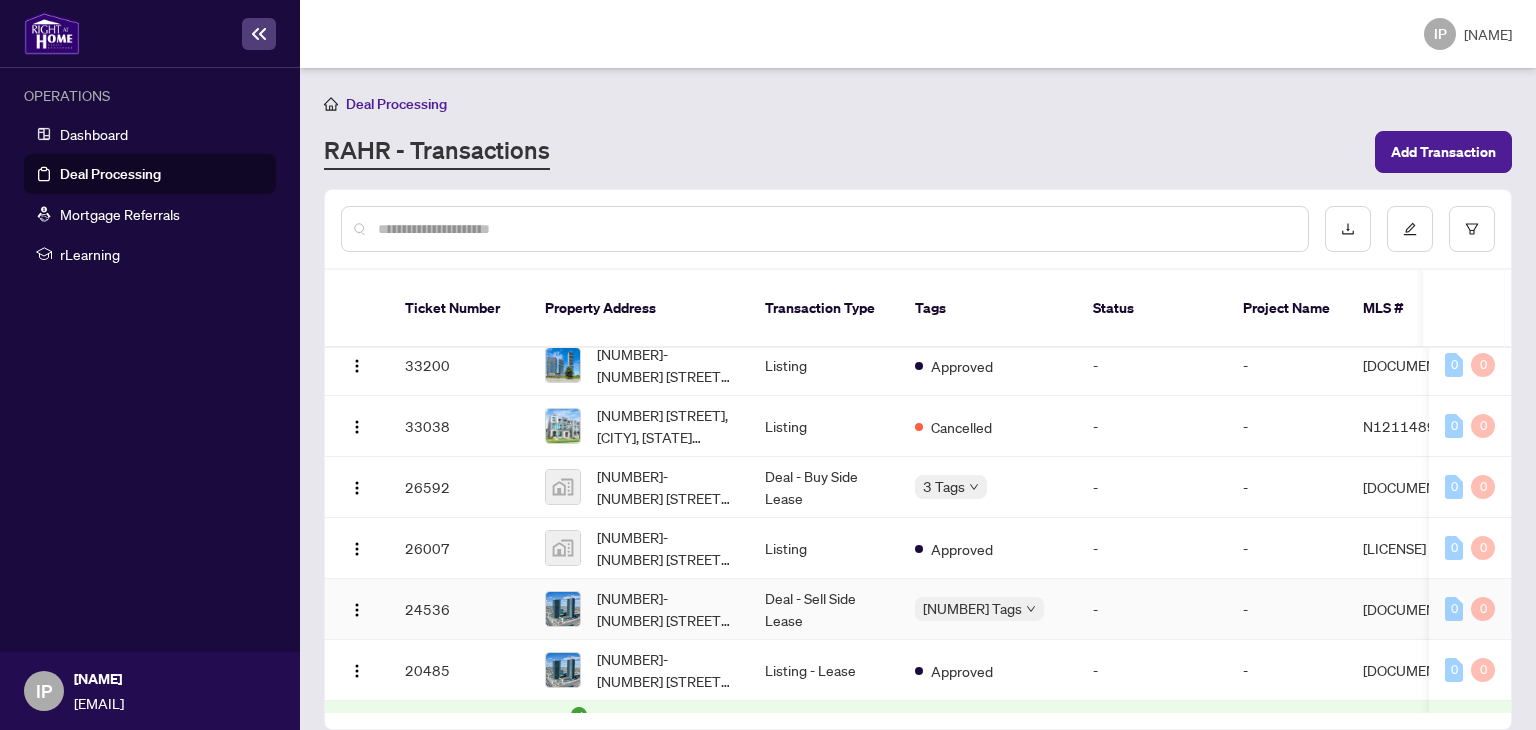scroll, scrollTop: 0, scrollLeft: 0, axis: both 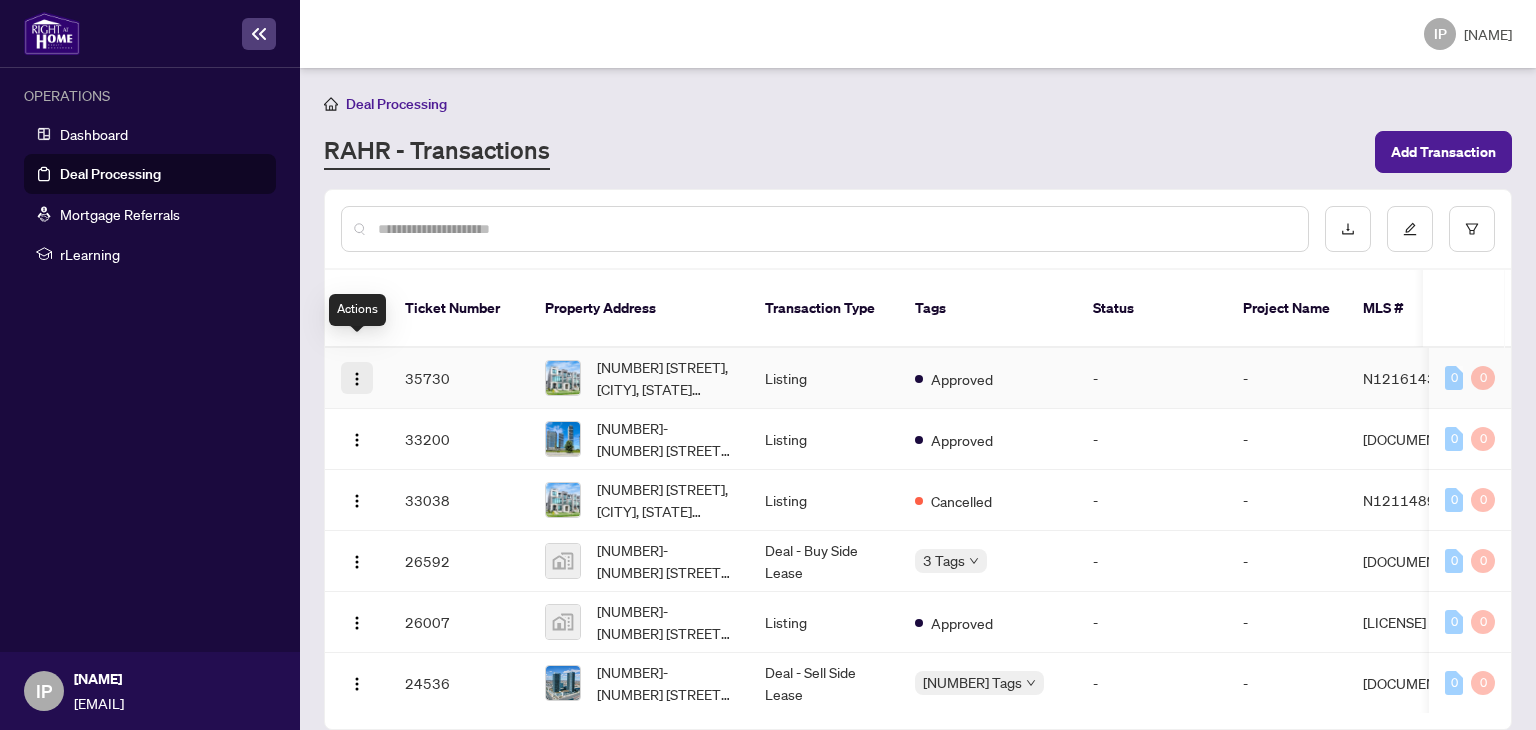 click at bounding box center (357, 379) 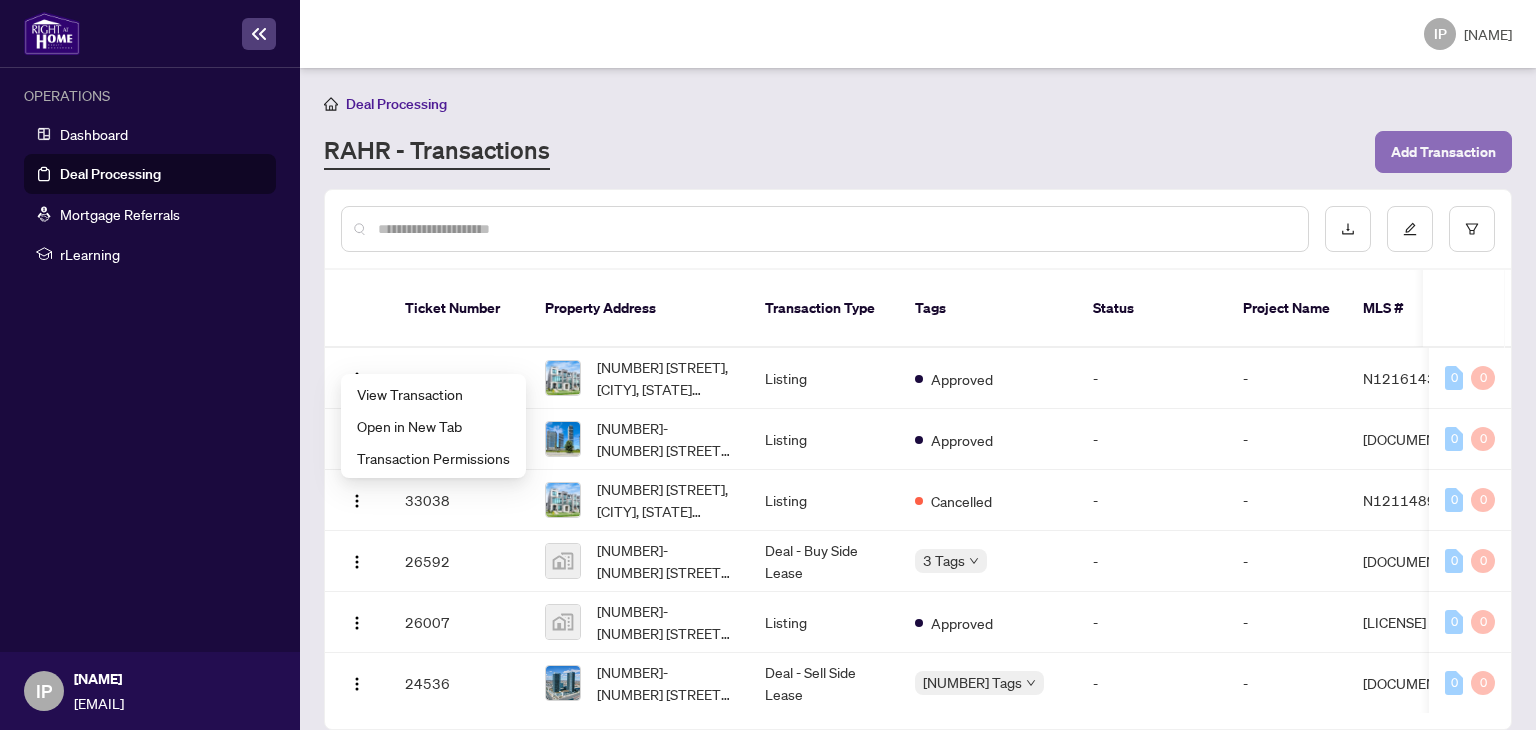 click on "Add Transaction" at bounding box center [1443, 152] 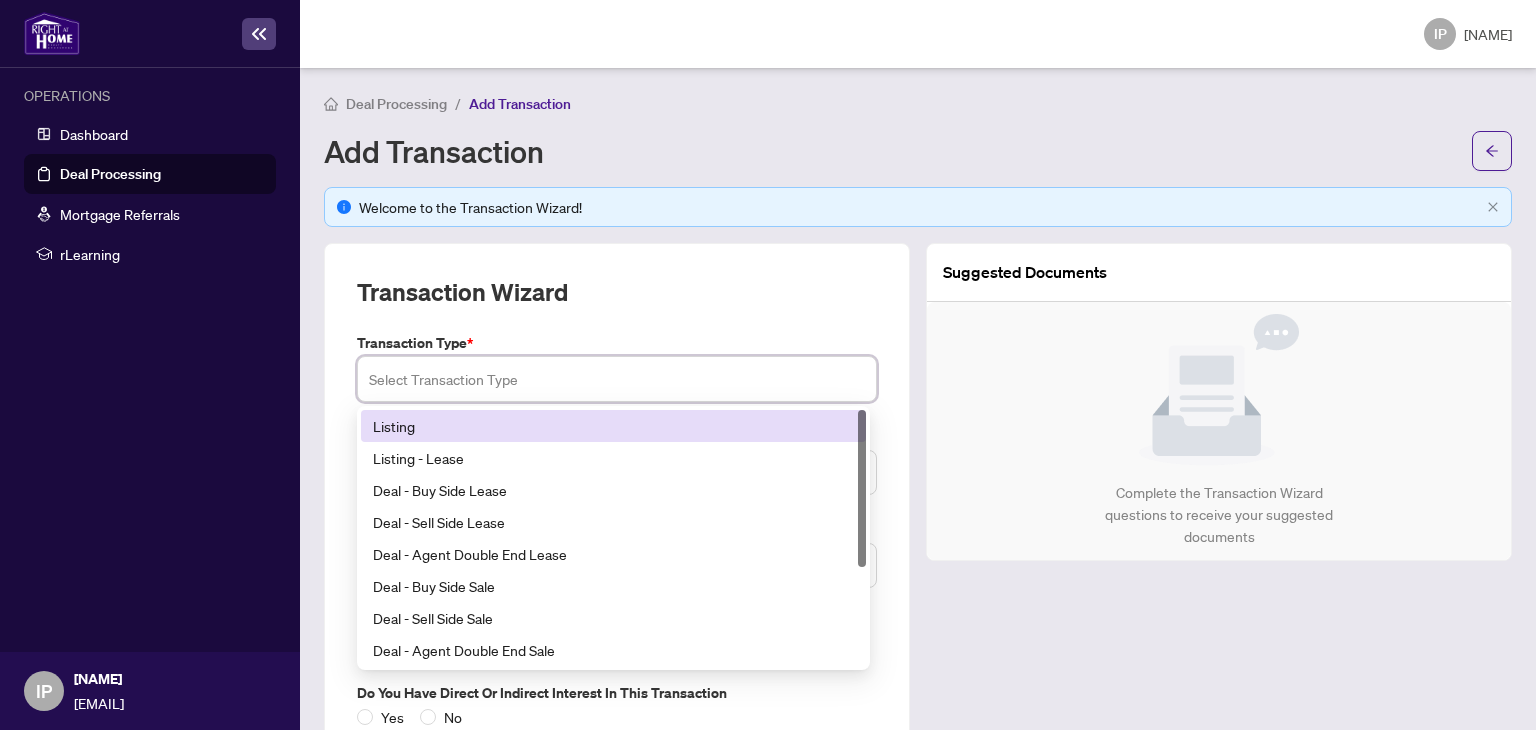 click at bounding box center (617, 379) 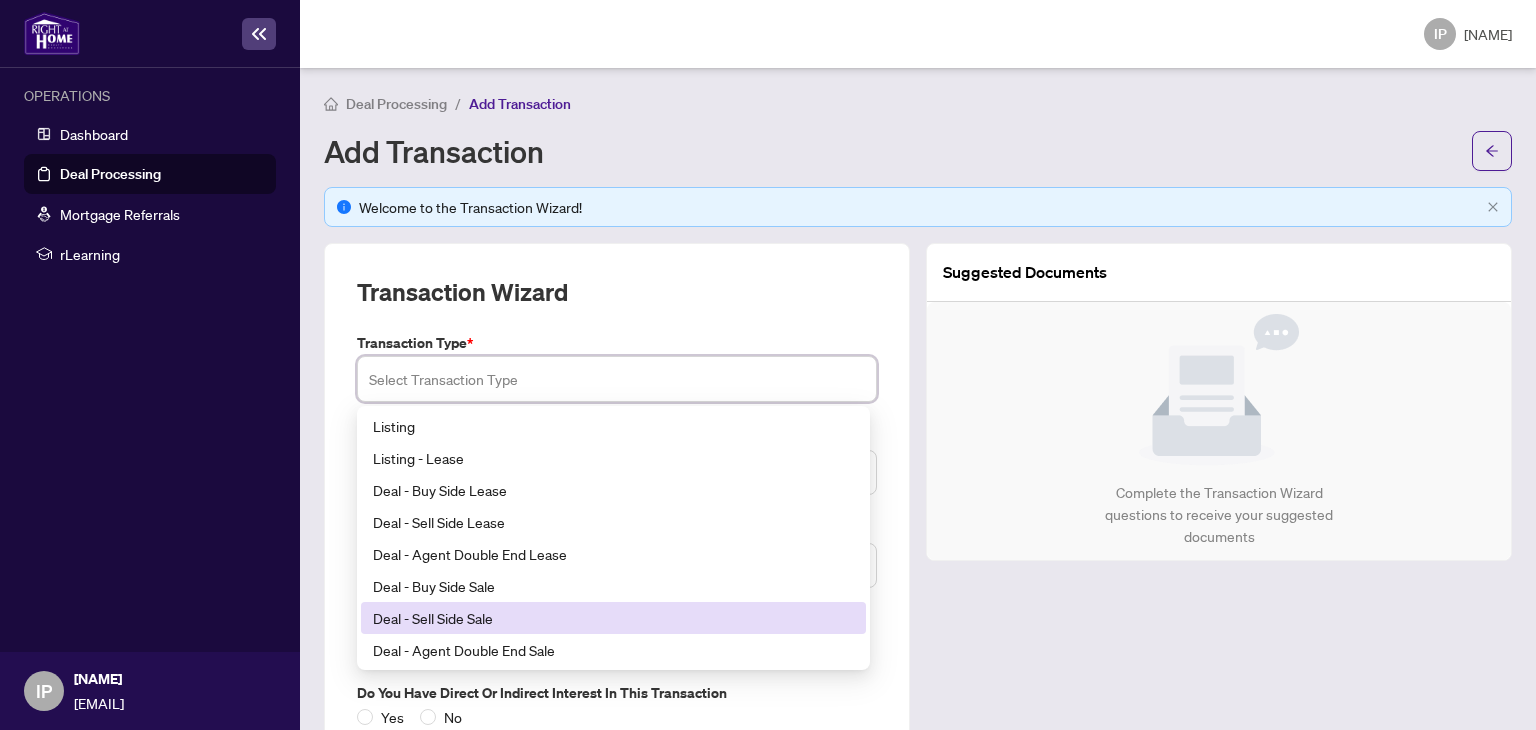 click on "Deal - Sell Side Sale" at bounding box center (613, 618) 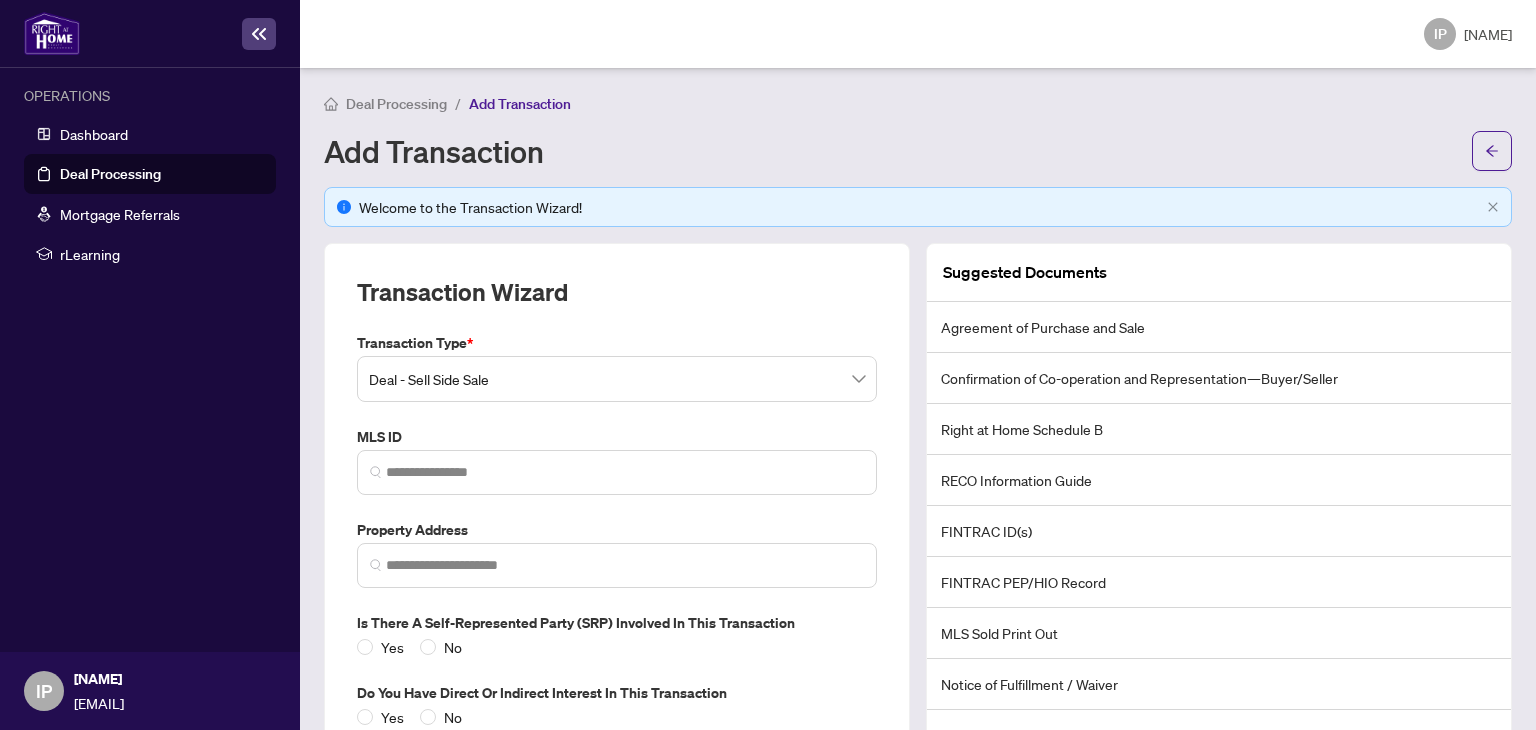 click on "Add Transaction" at bounding box center (520, 104) 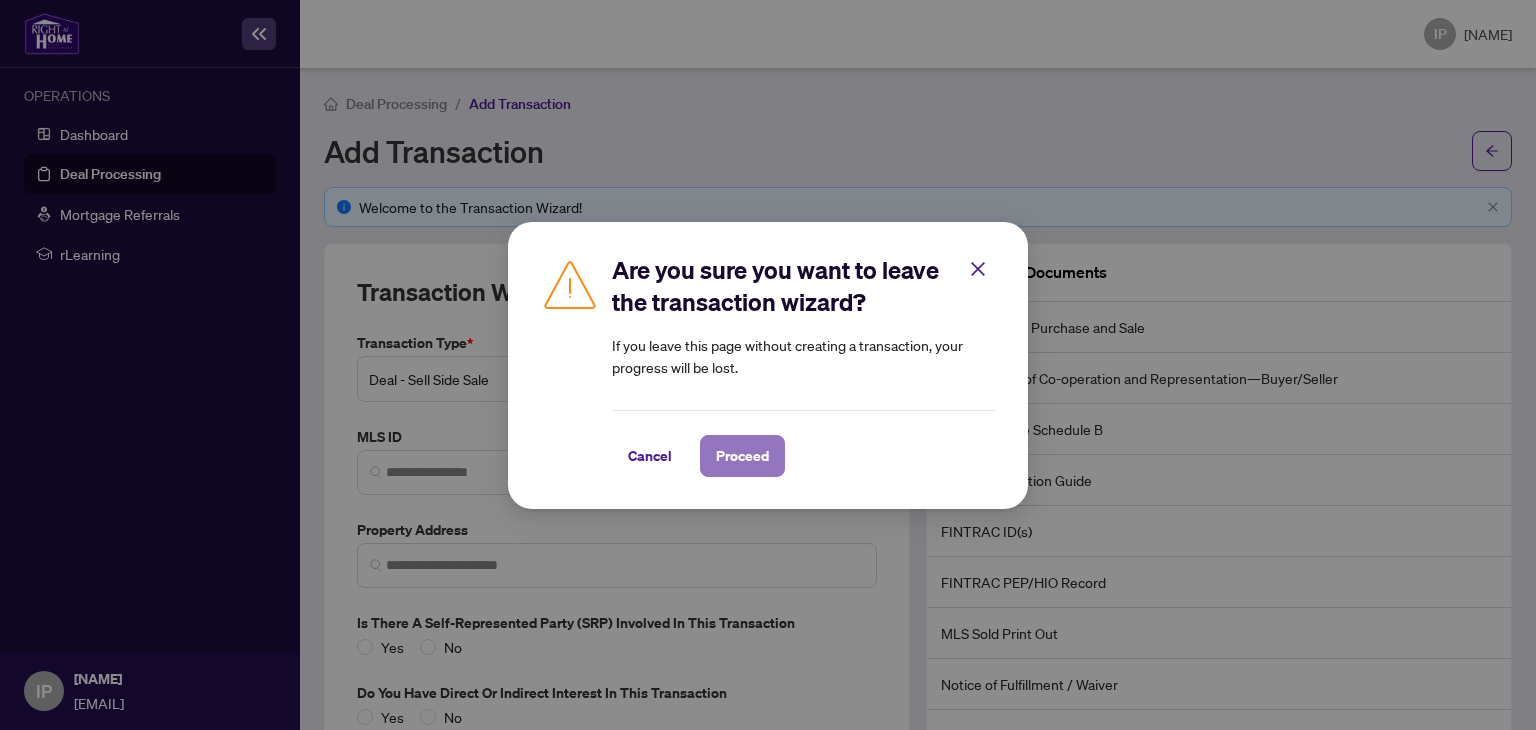 click on "Proceed" at bounding box center (742, 456) 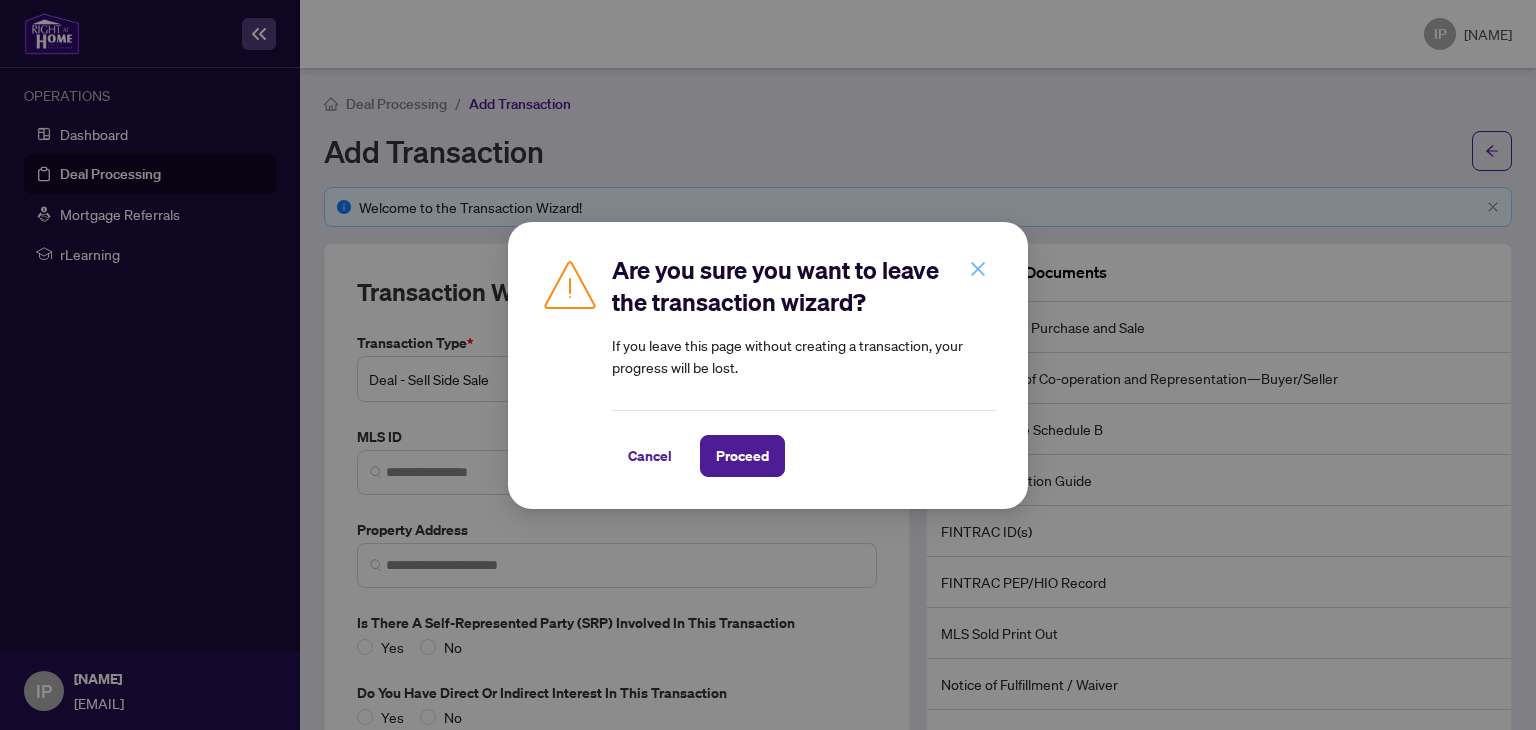 click at bounding box center [978, 269] 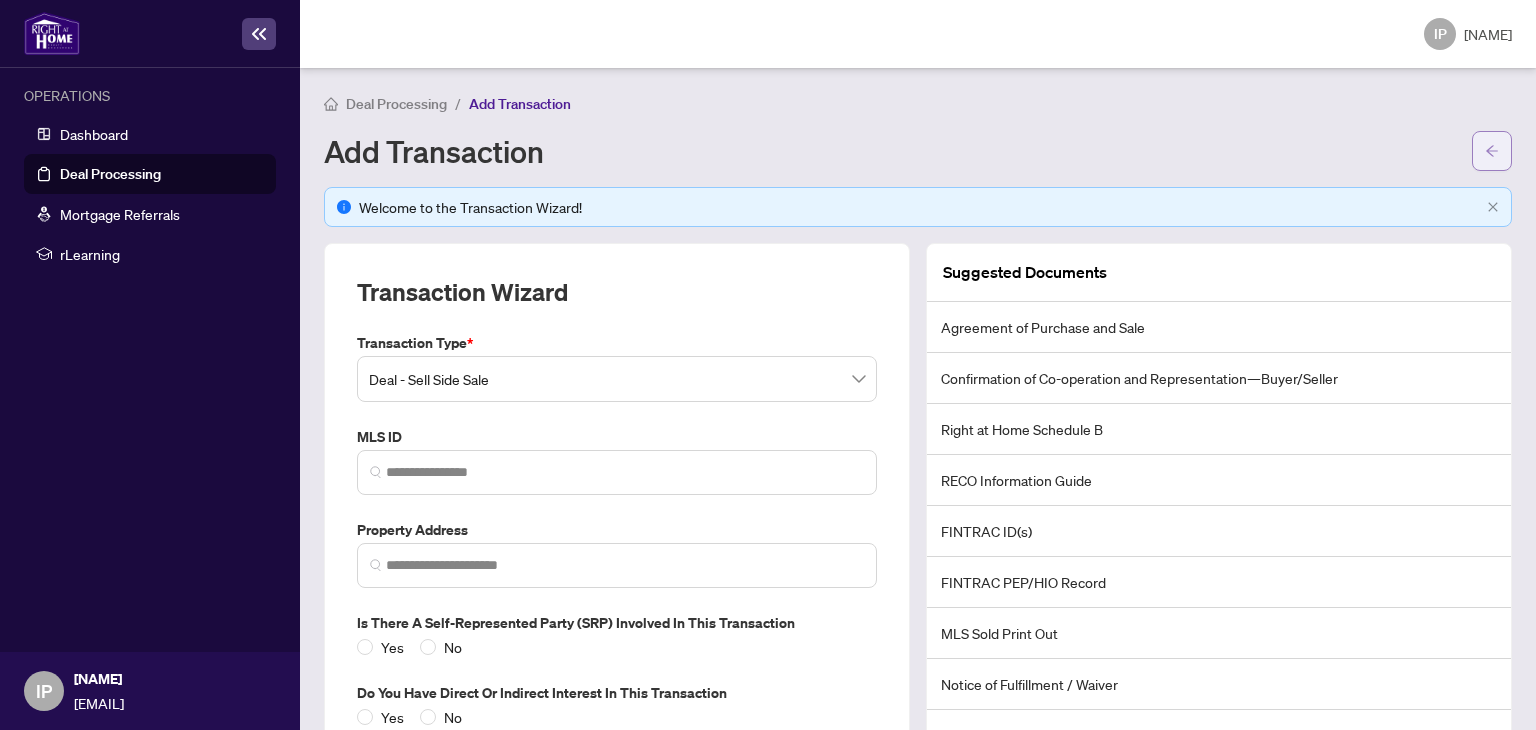 click at bounding box center (1492, 150) 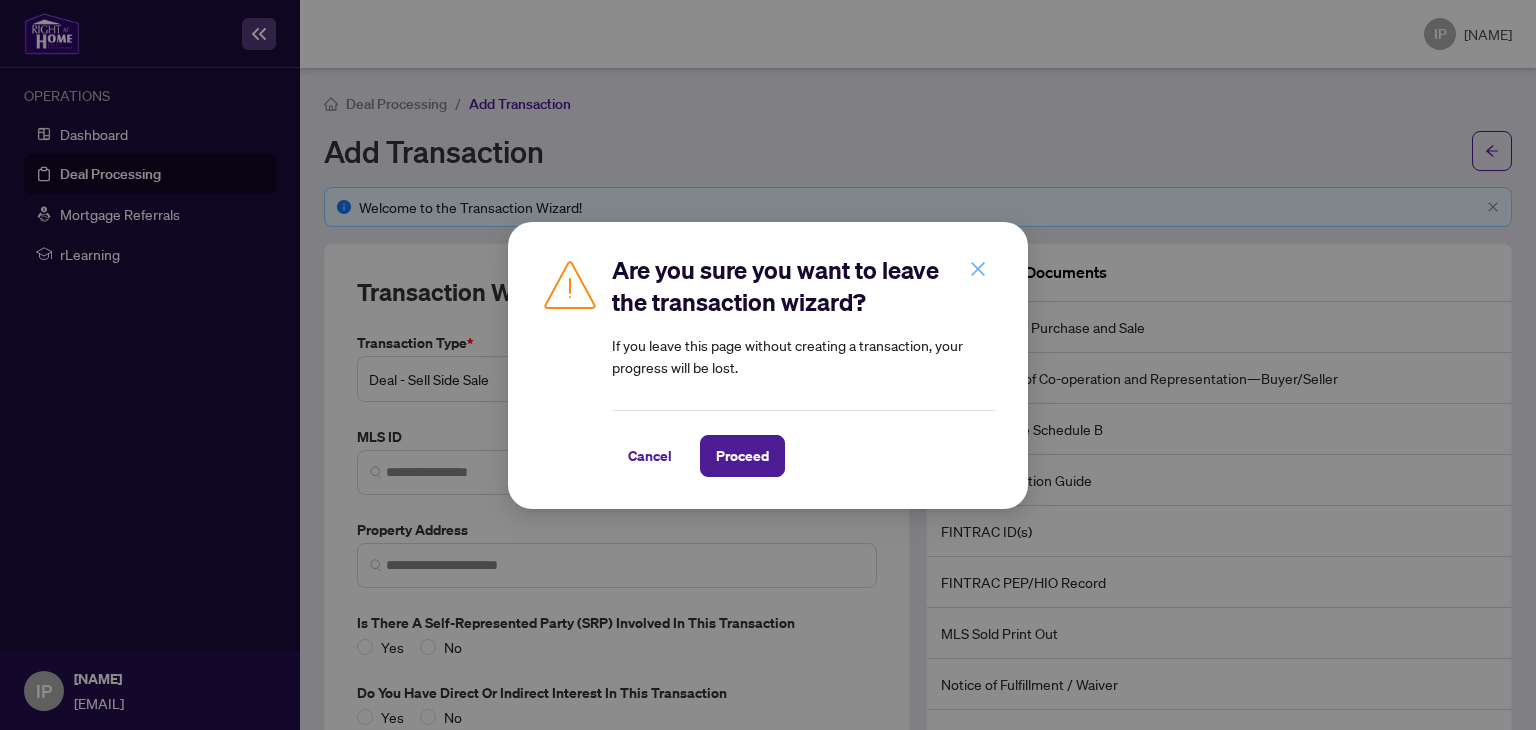click at bounding box center [978, 269] 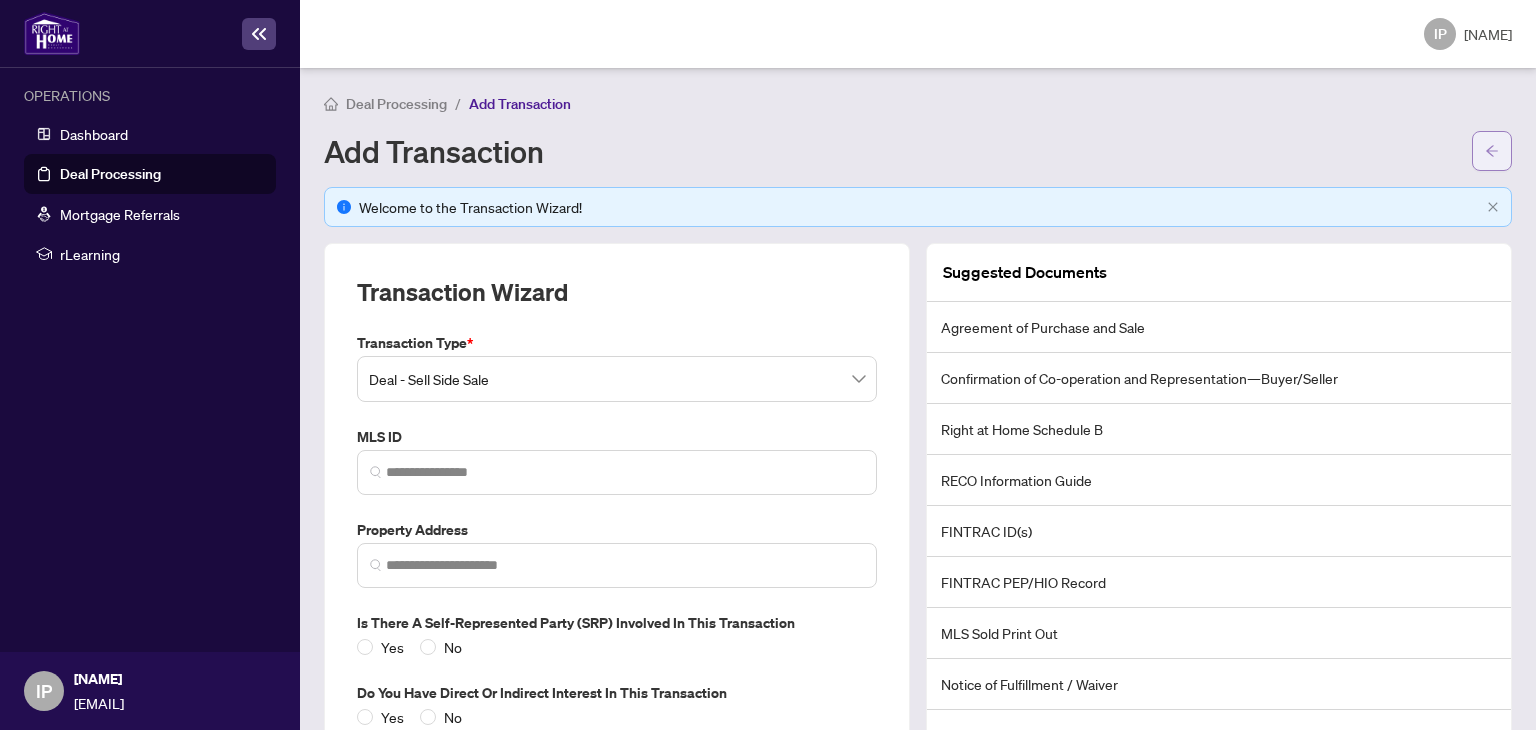 click at bounding box center [1492, 151] 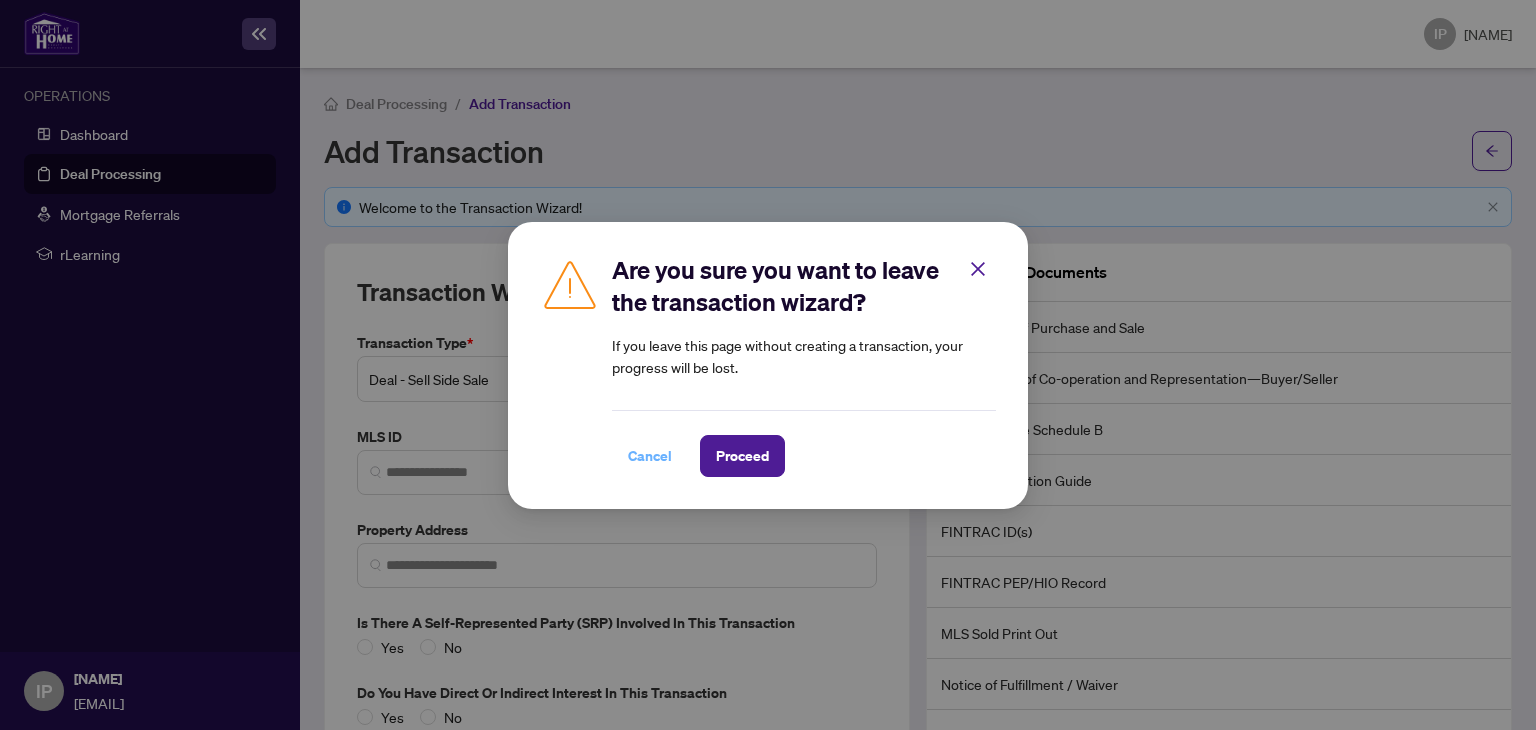 click on "Cancel" at bounding box center (650, 456) 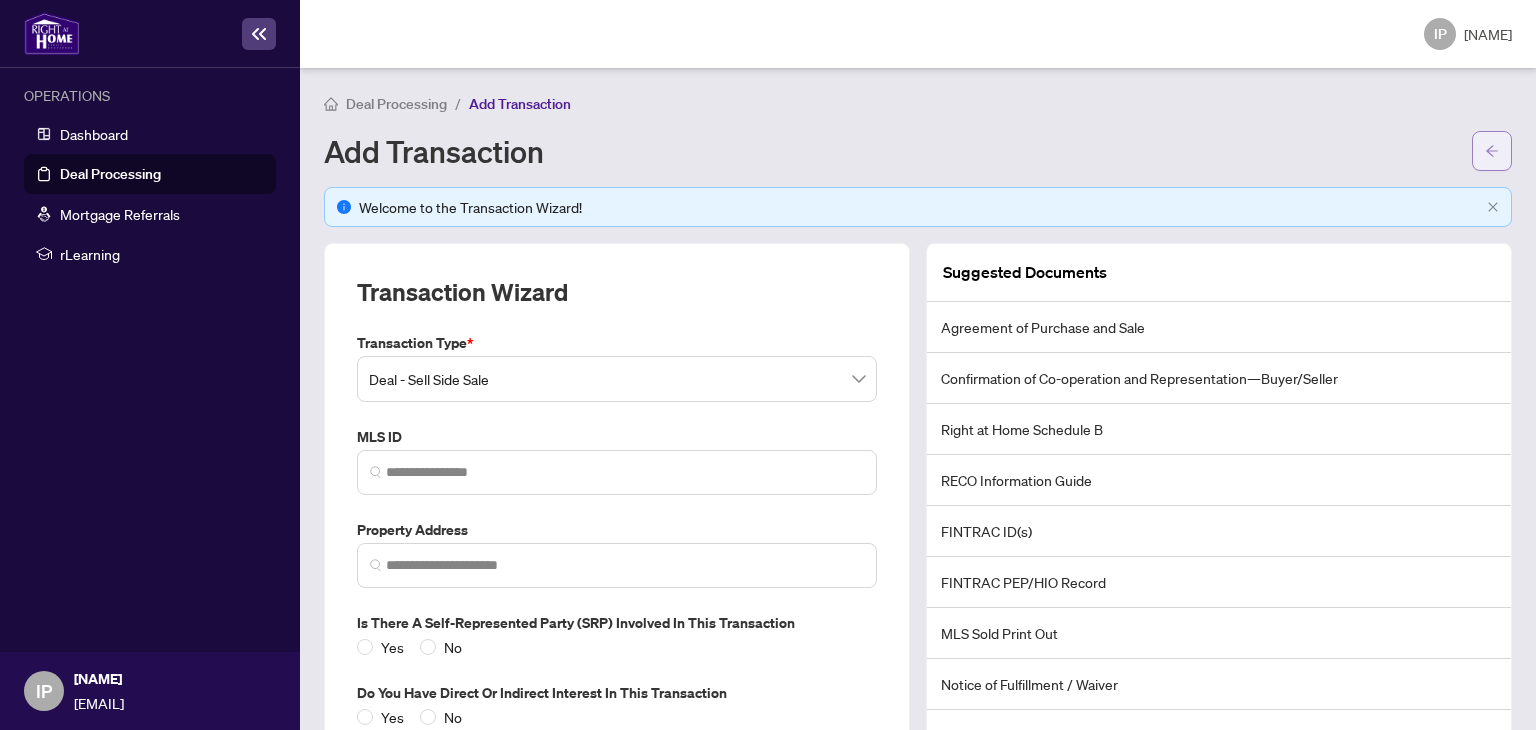 click at bounding box center [1492, 151] 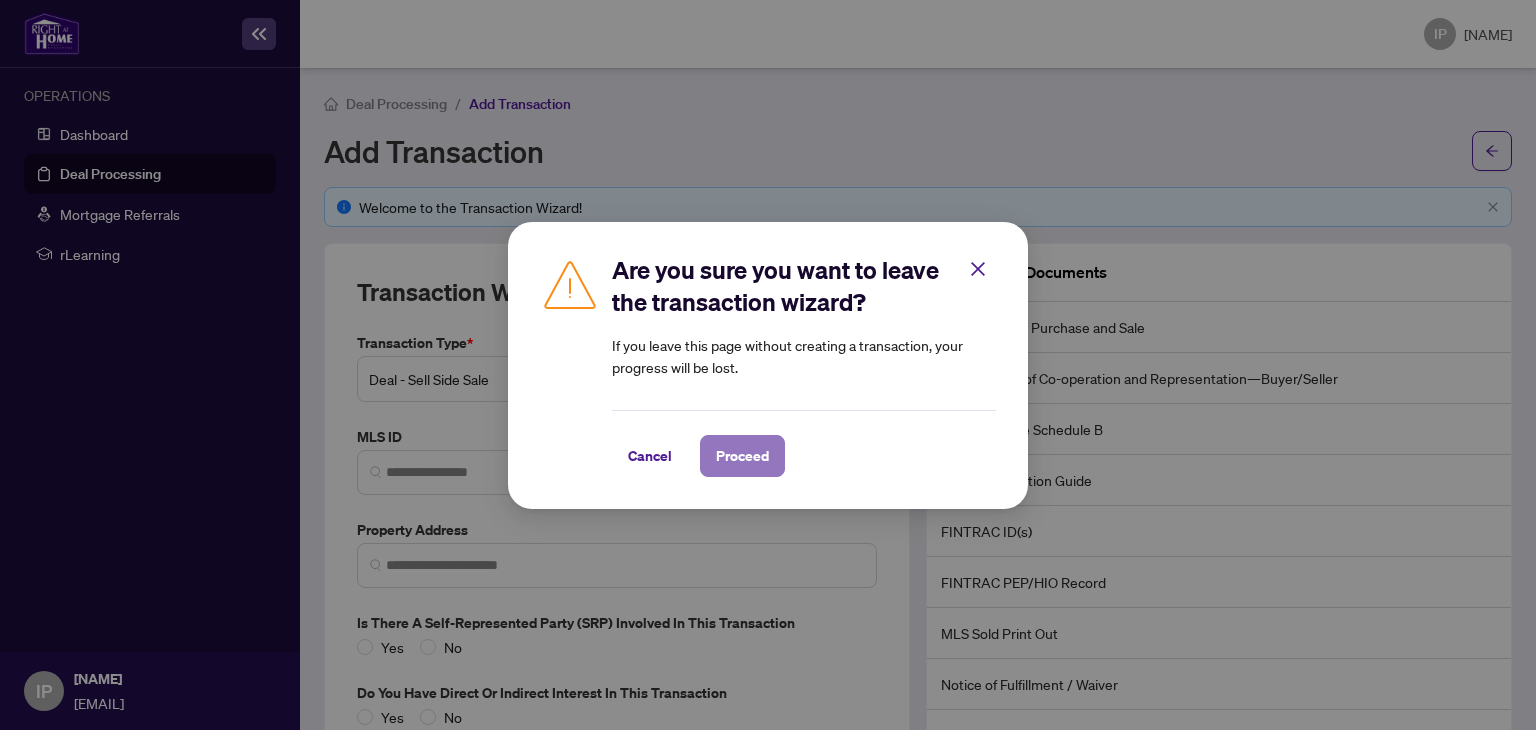 click on "Proceed" at bounding box center (742, 456) 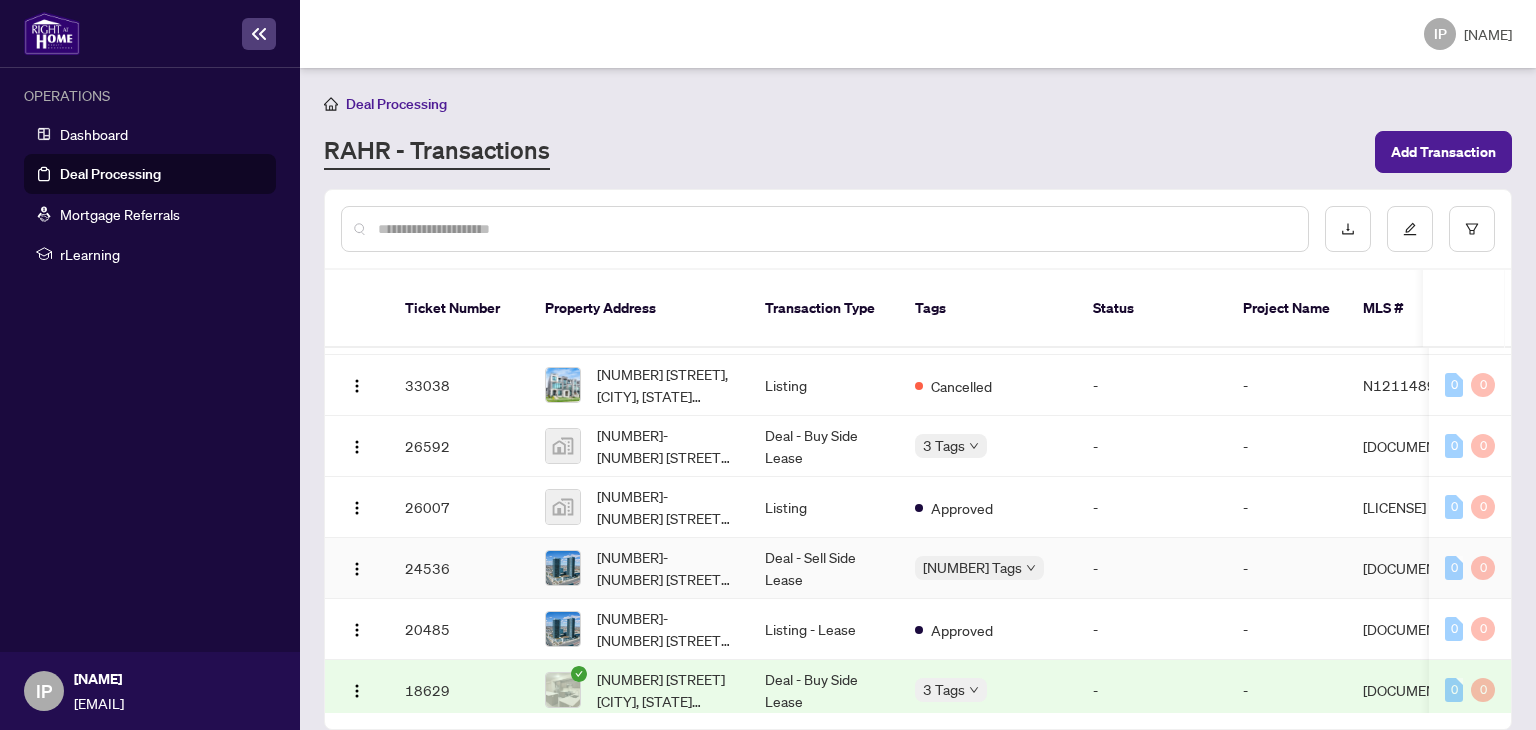 scroll, scrollTop: 0, scrollLeft: 0, axis: both 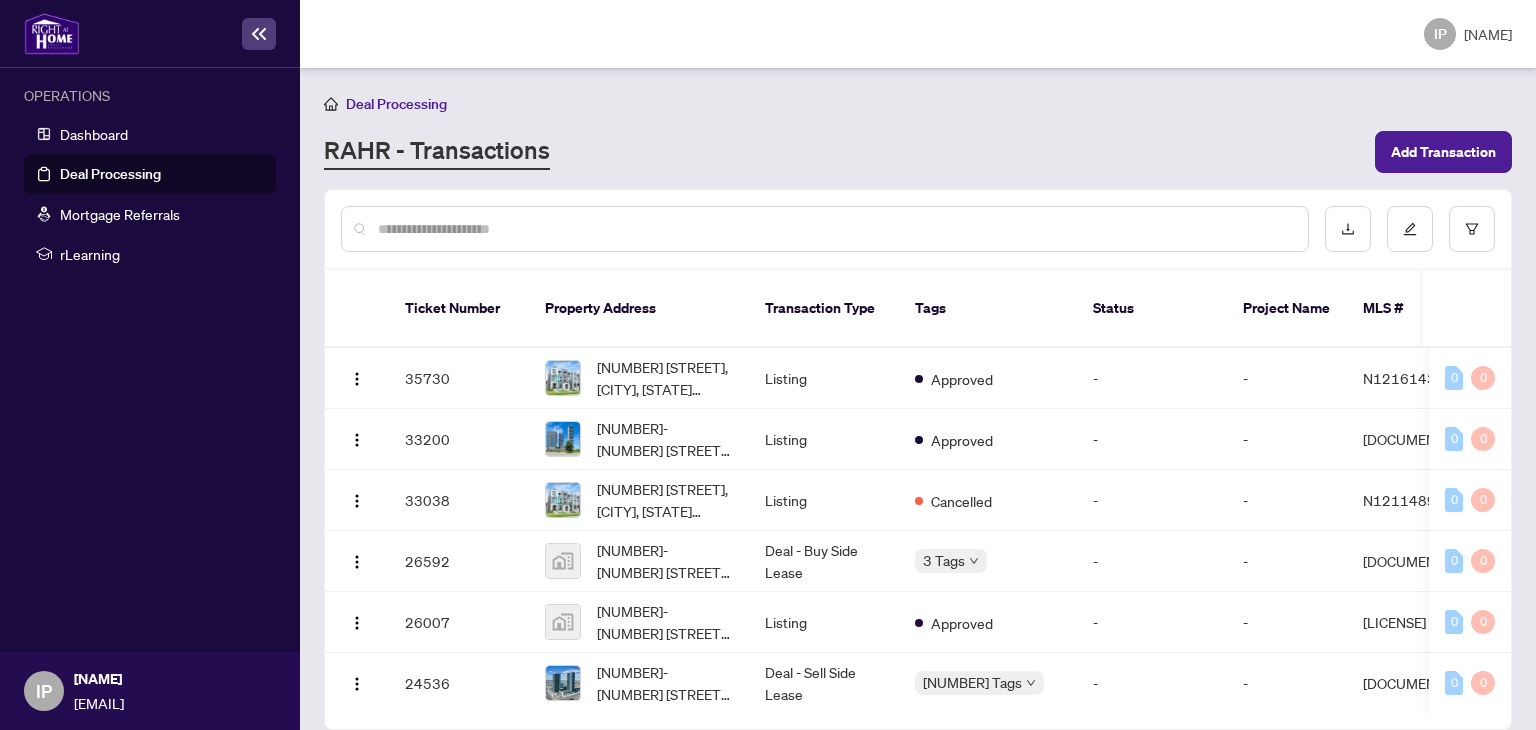 click on "Deal Processing" at bounding box center (110, 174) 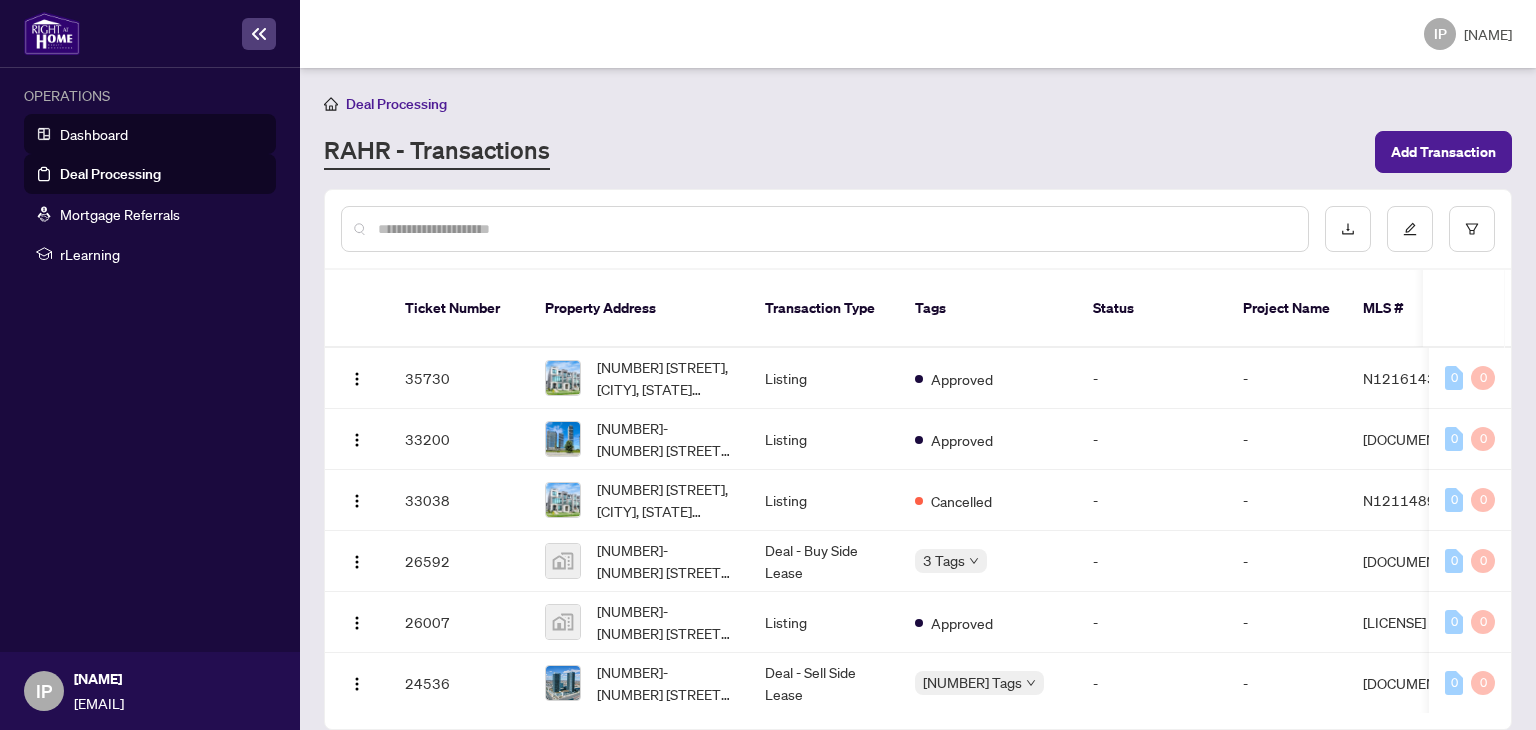 click on "Dashboard" at bounding box center (94, 134) 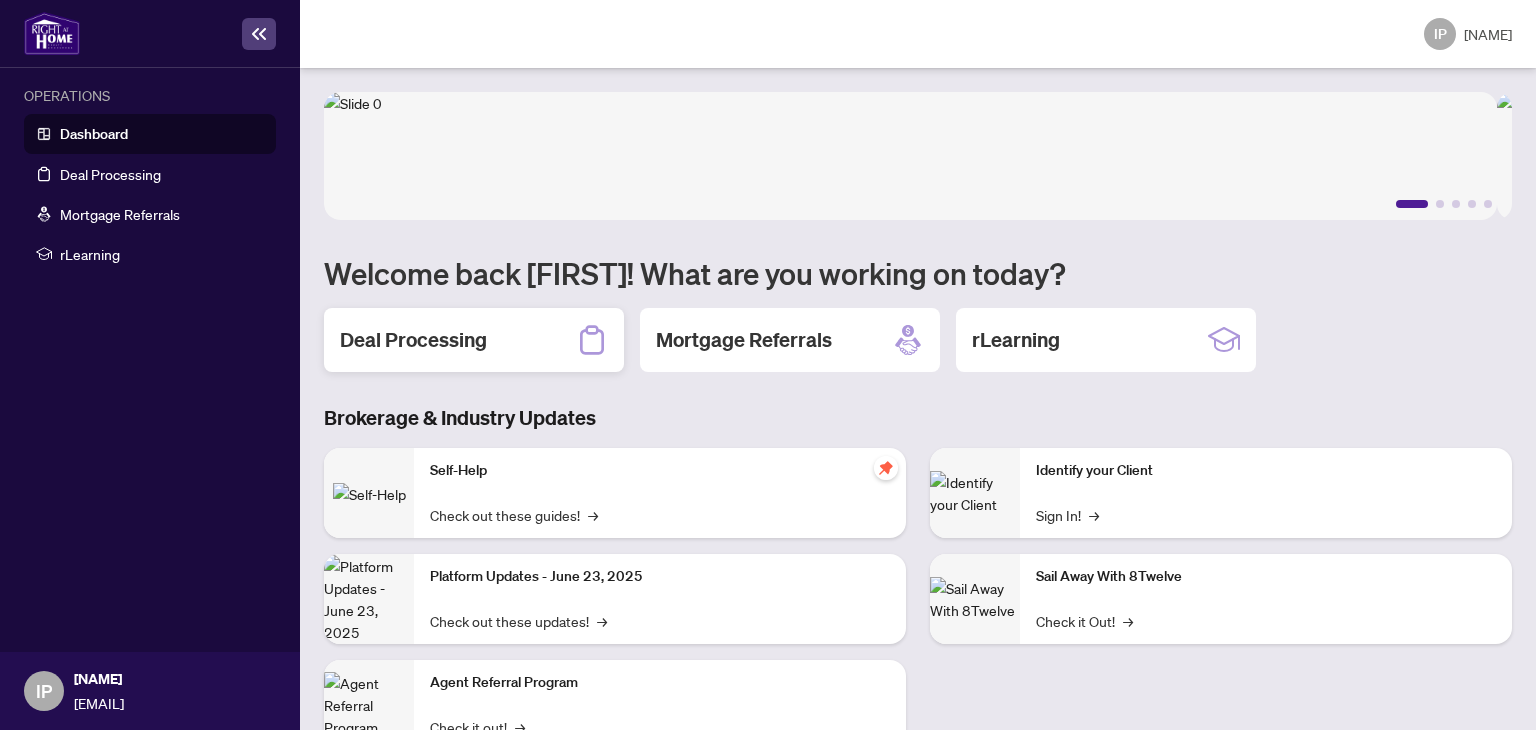 click on "Deal Processing" at bounding box center [413, 340] 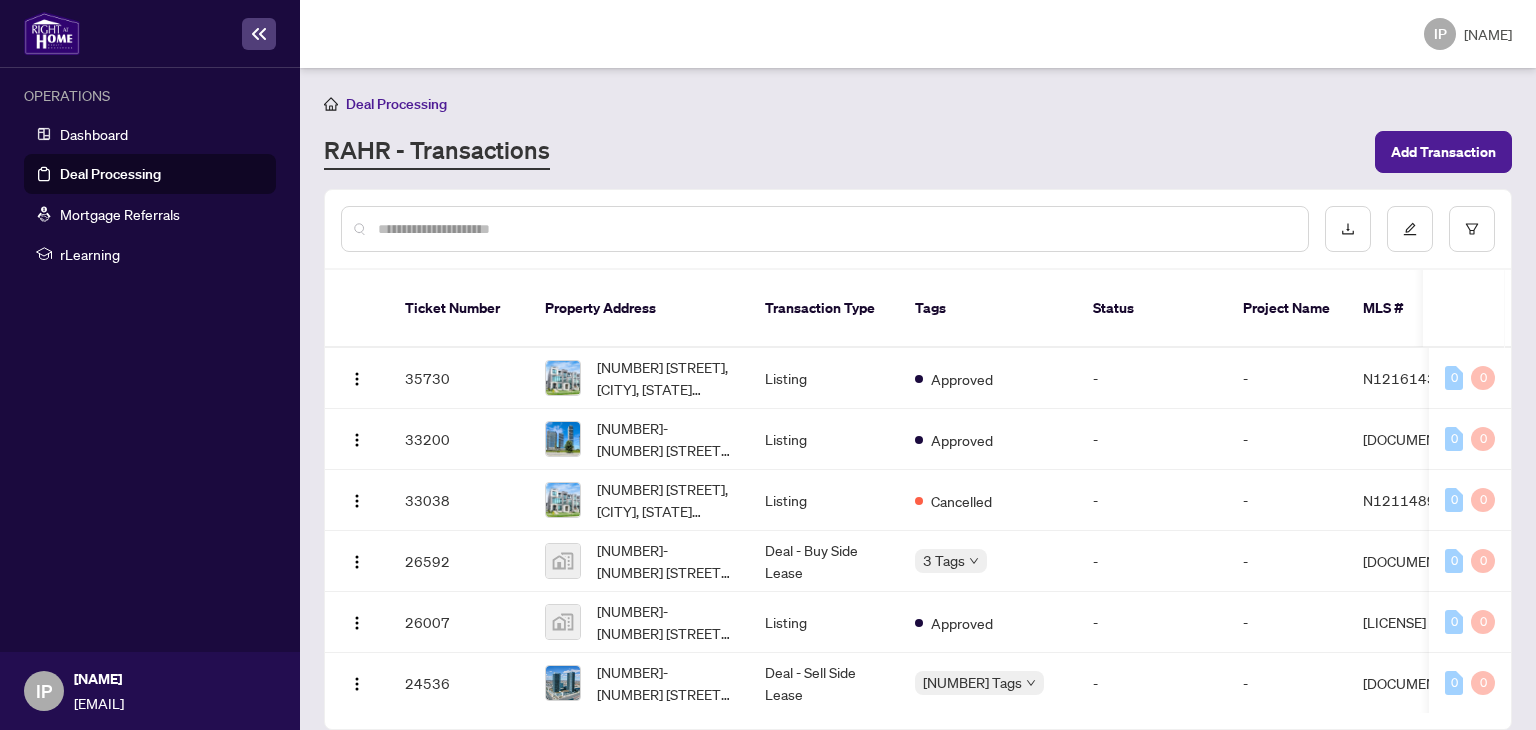 click on "Deal Processing" at bounding box center (396, 104) 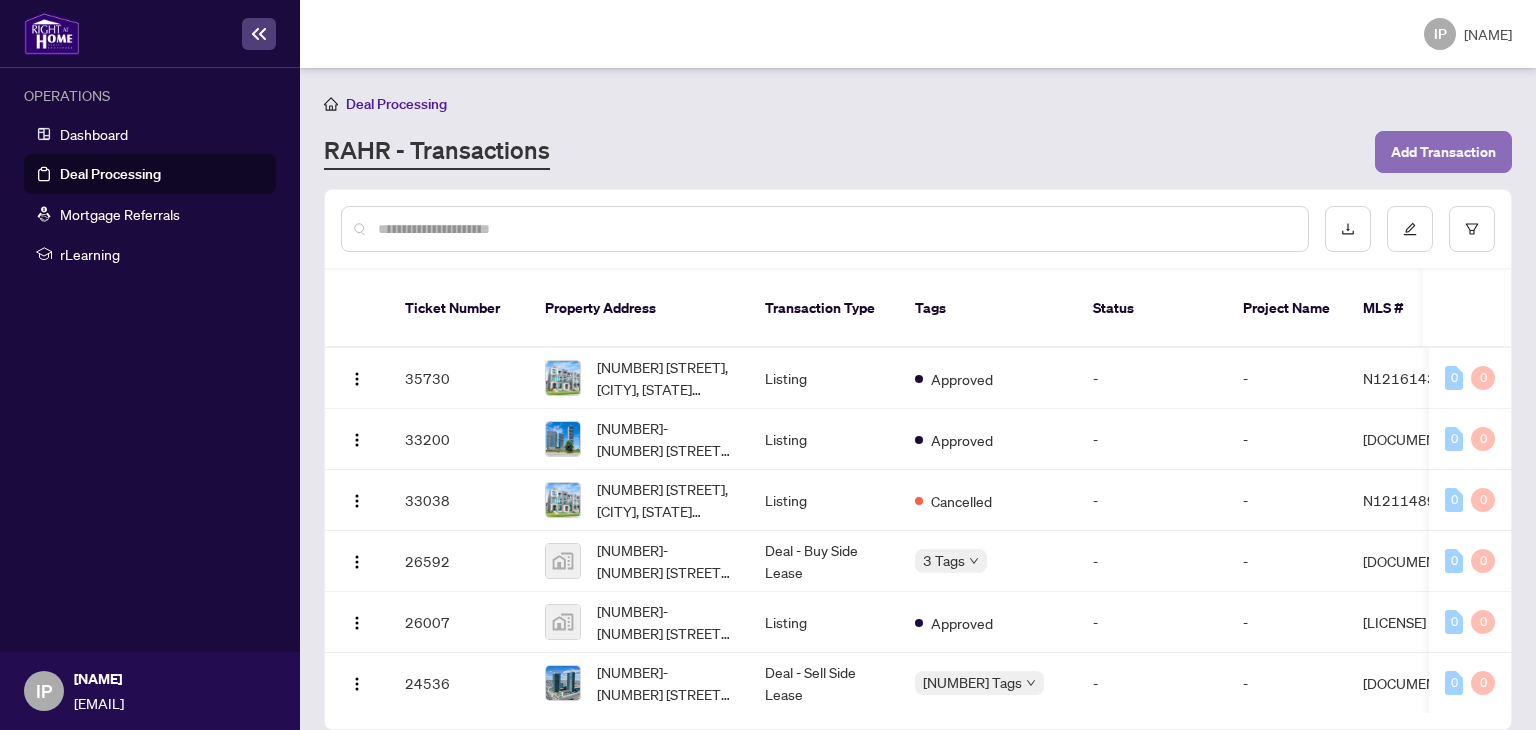click on "Add Transaction" at bounding box center [1443, 152] 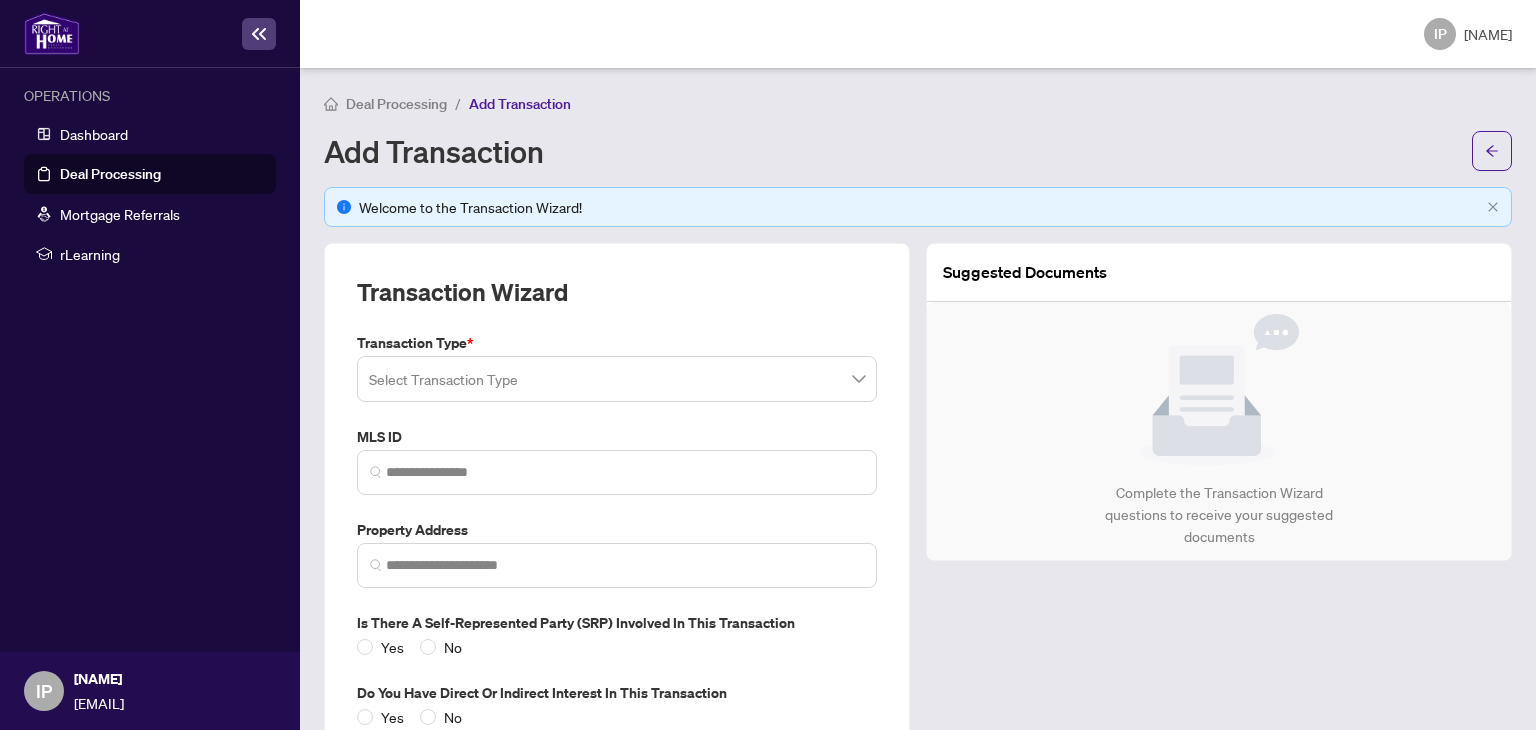 click at bounding box center (617, 379) 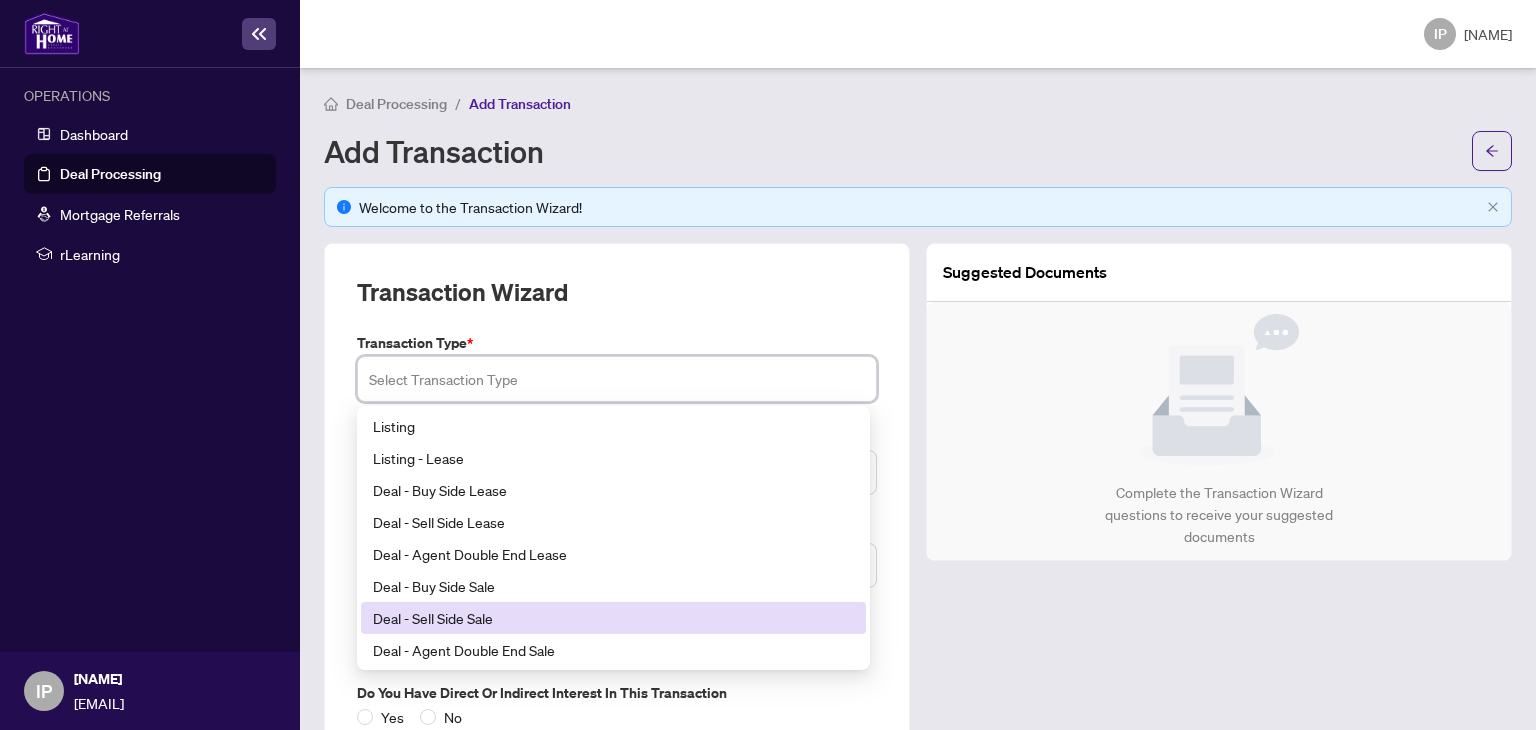 click on "Deal - Sell Side Sale" at bounding box center [613, 618] 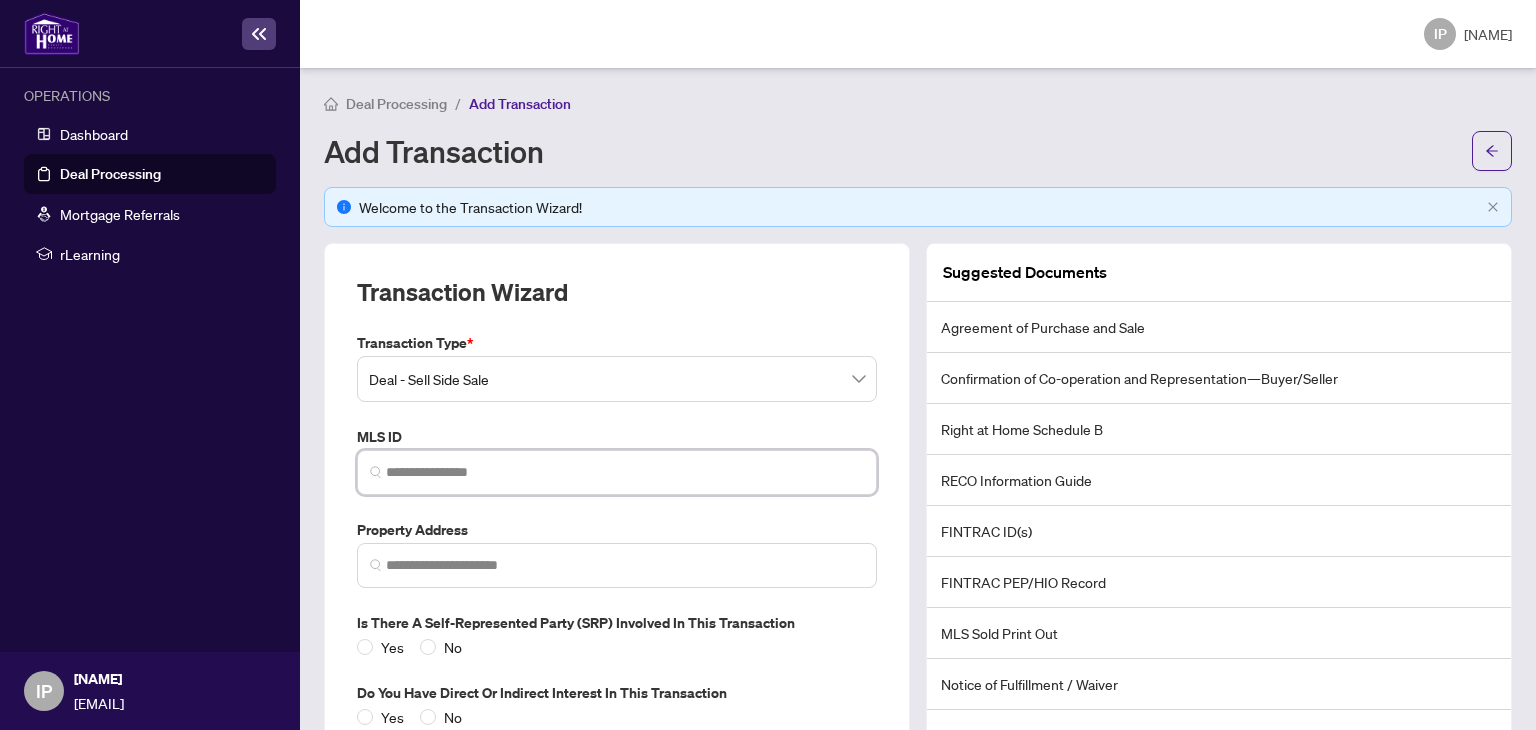 click at bounding box center (625, 472) 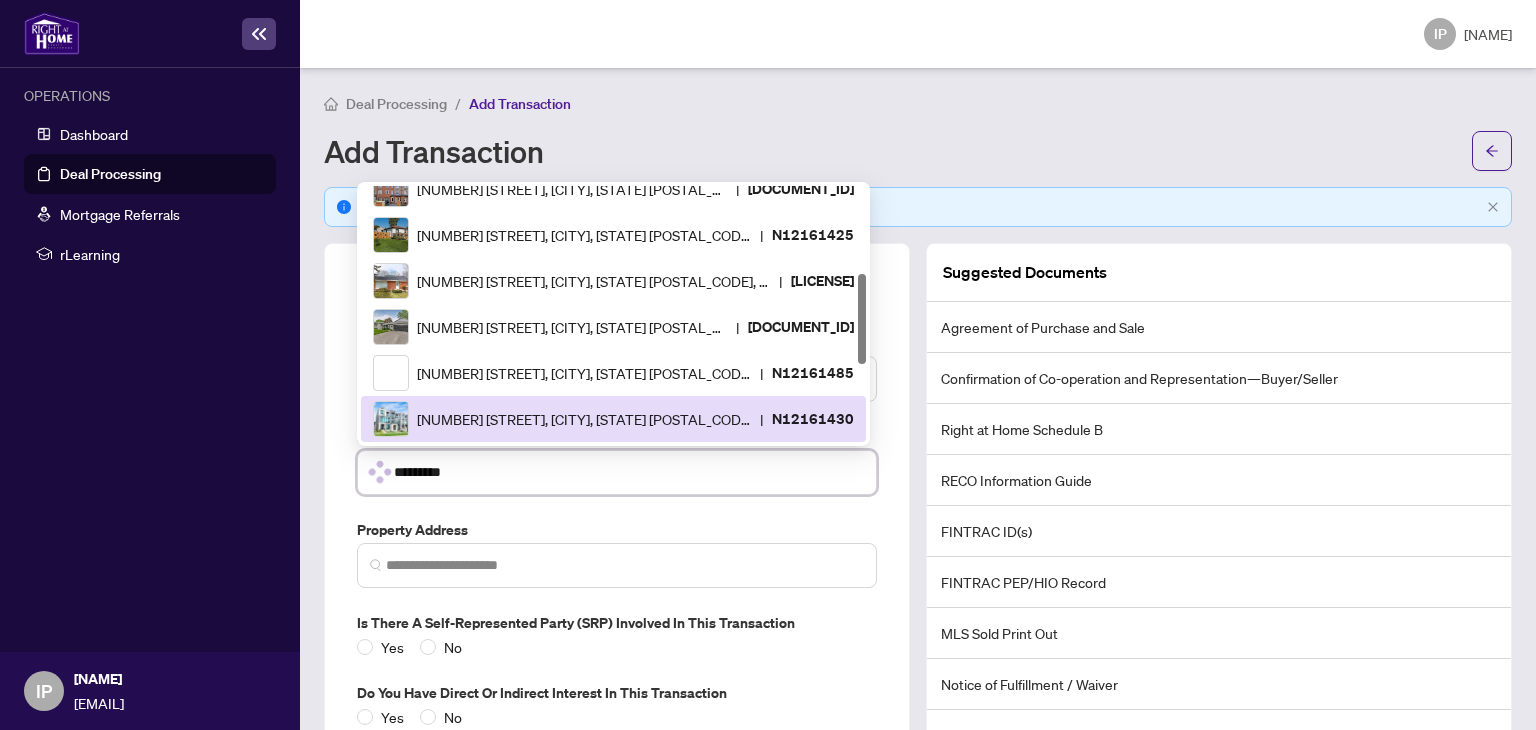 scroll, scrollTop: 0, scrollLeft: 0, axis: both 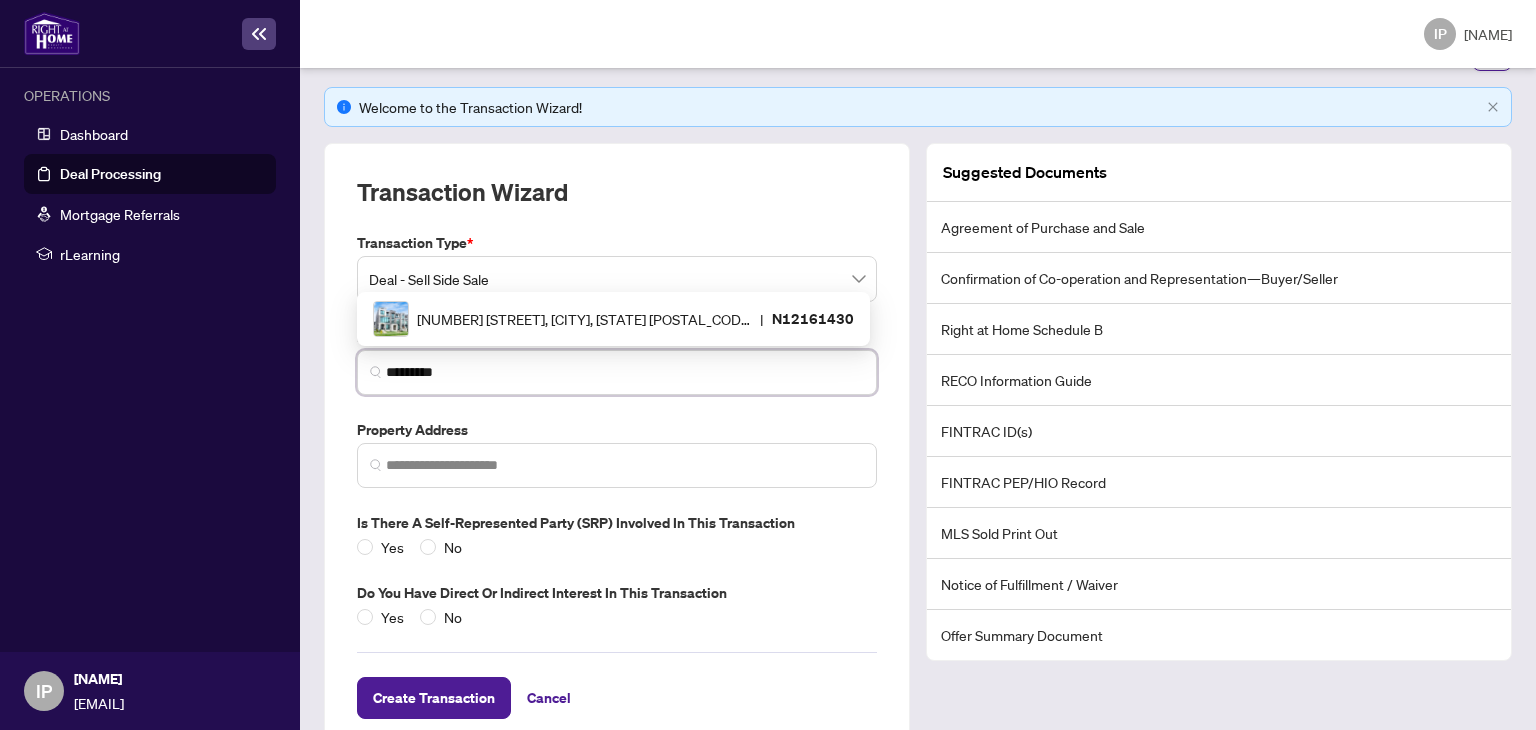 type on "*********" 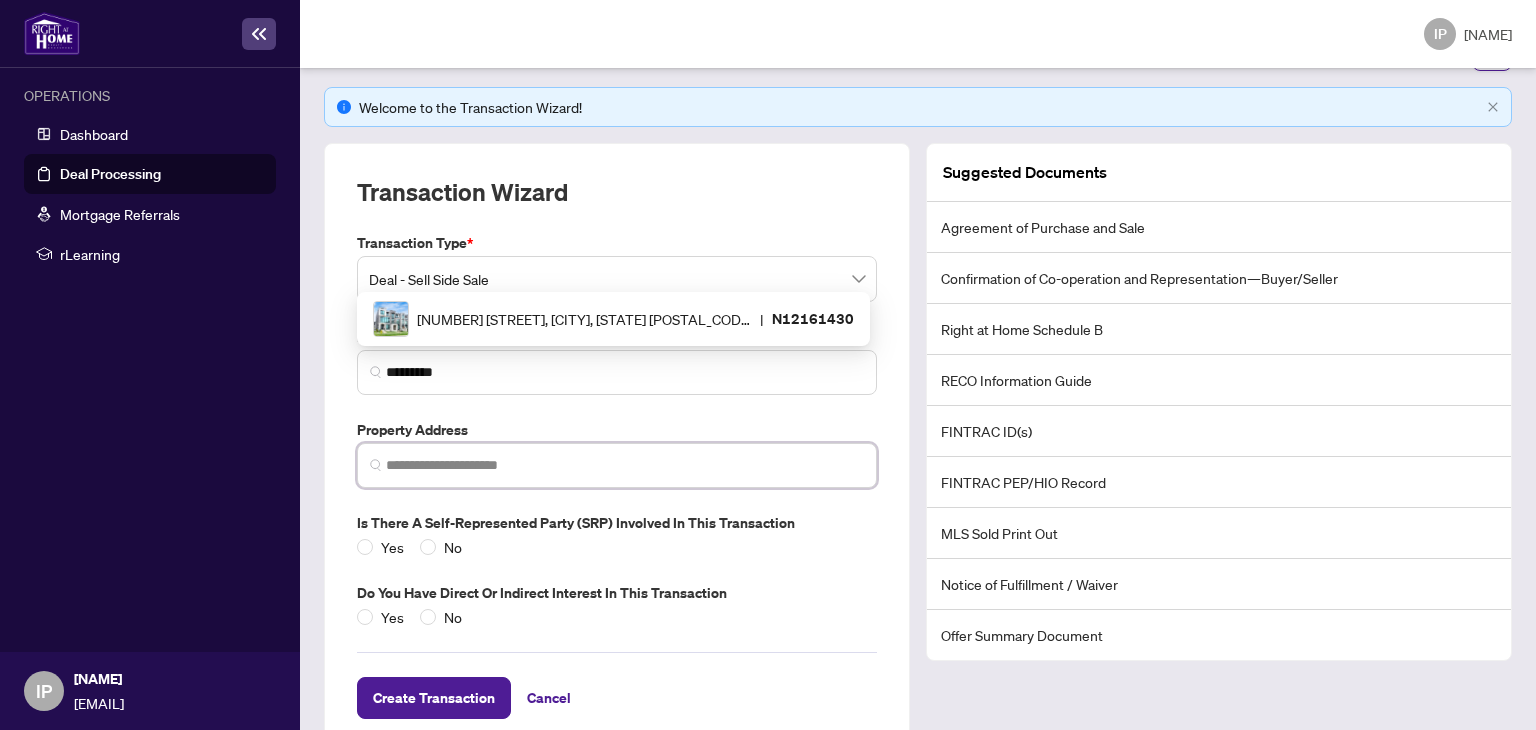 click at bounding box center (625, 465) 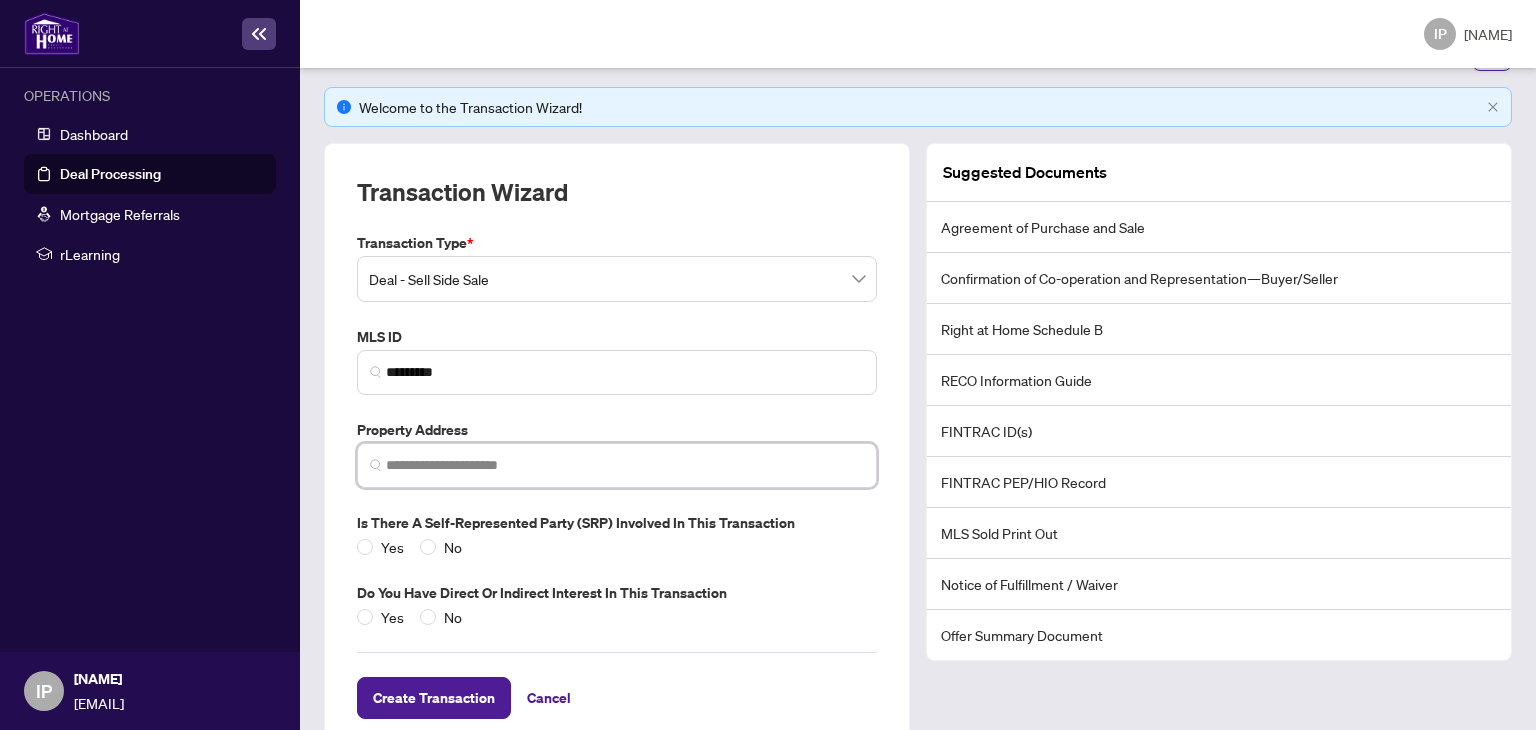 click at bounding box center [617, 465] 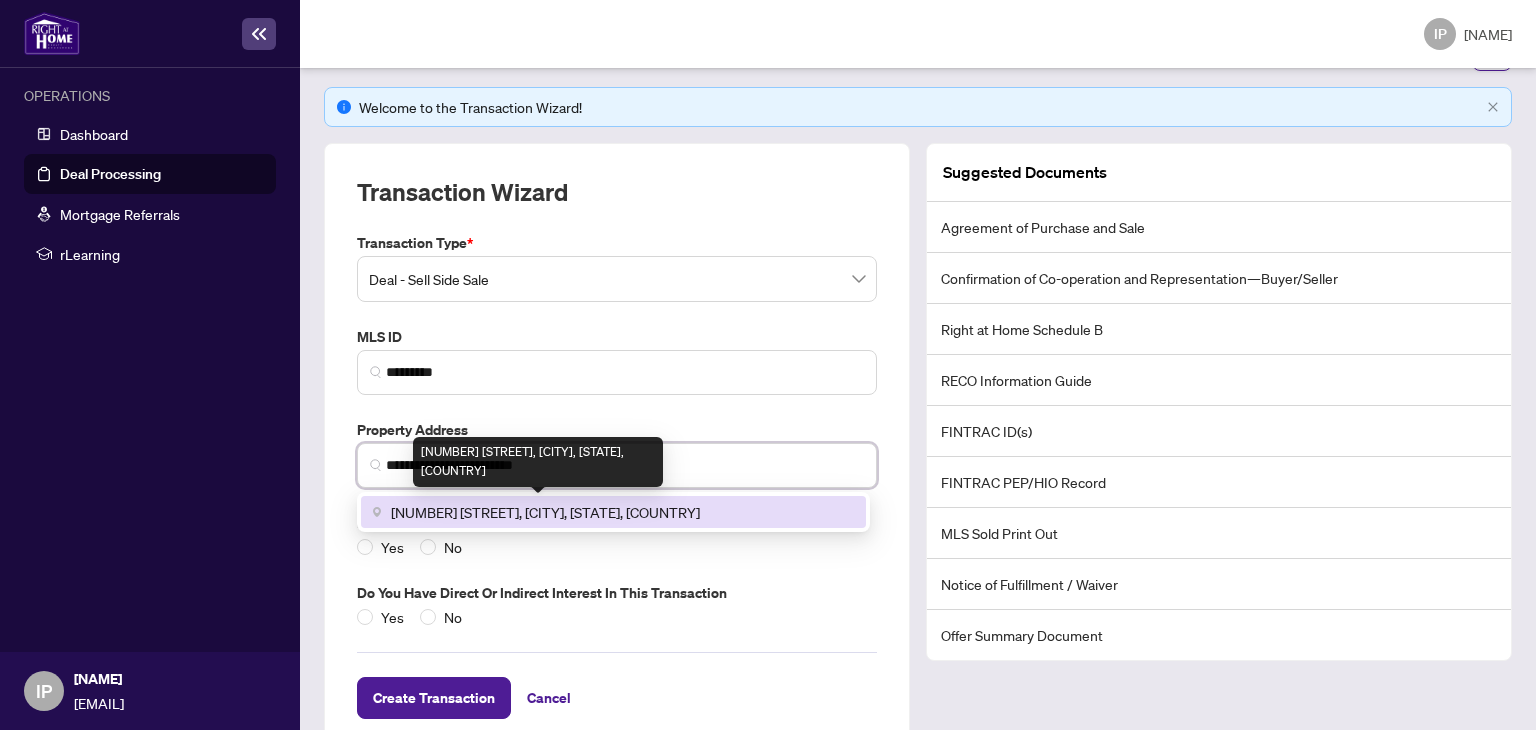 click on "[NUMBER] [STREET], [CITY], [STATE], [COUNTRY]" at bounding box center [545, 512] 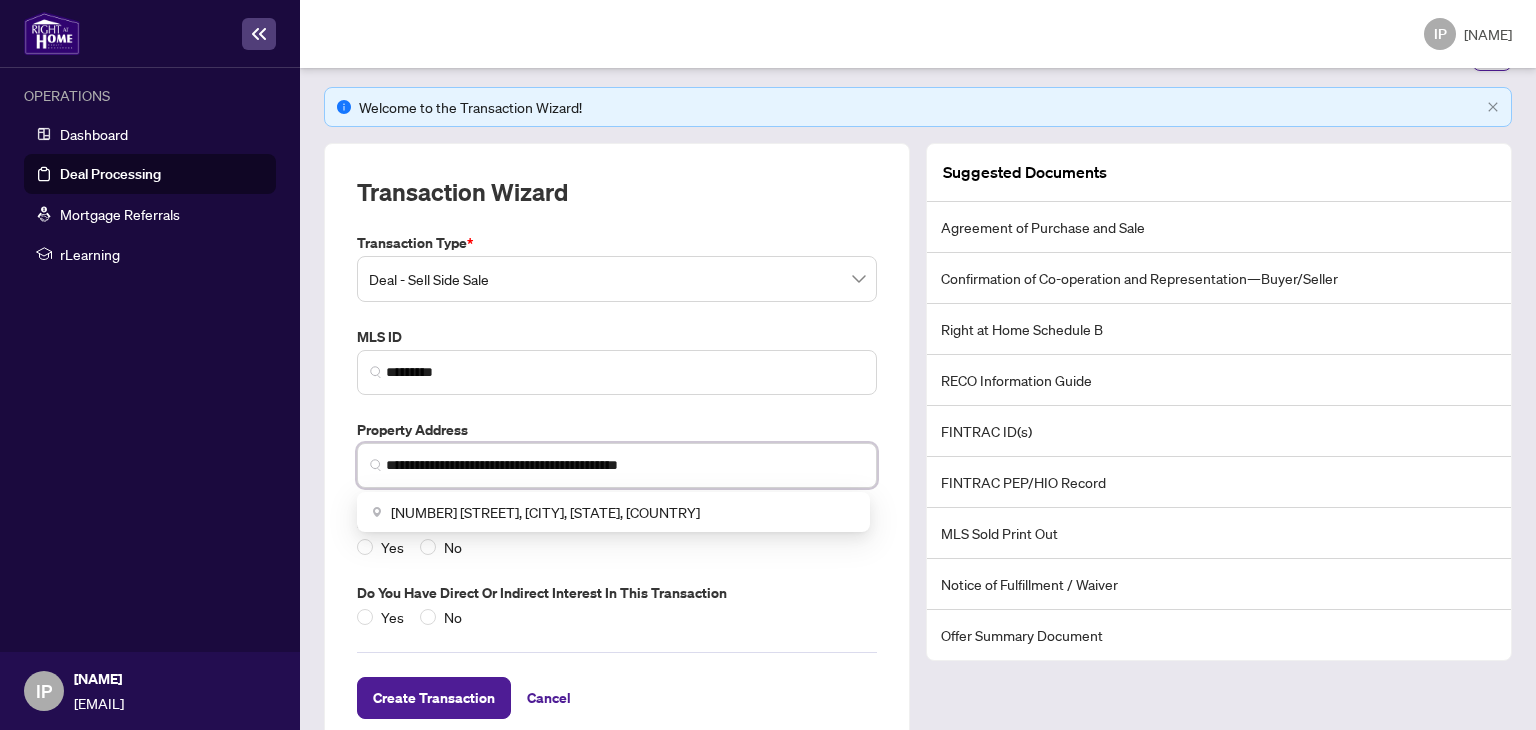 click on "**********" at bounding box center (625, 465) 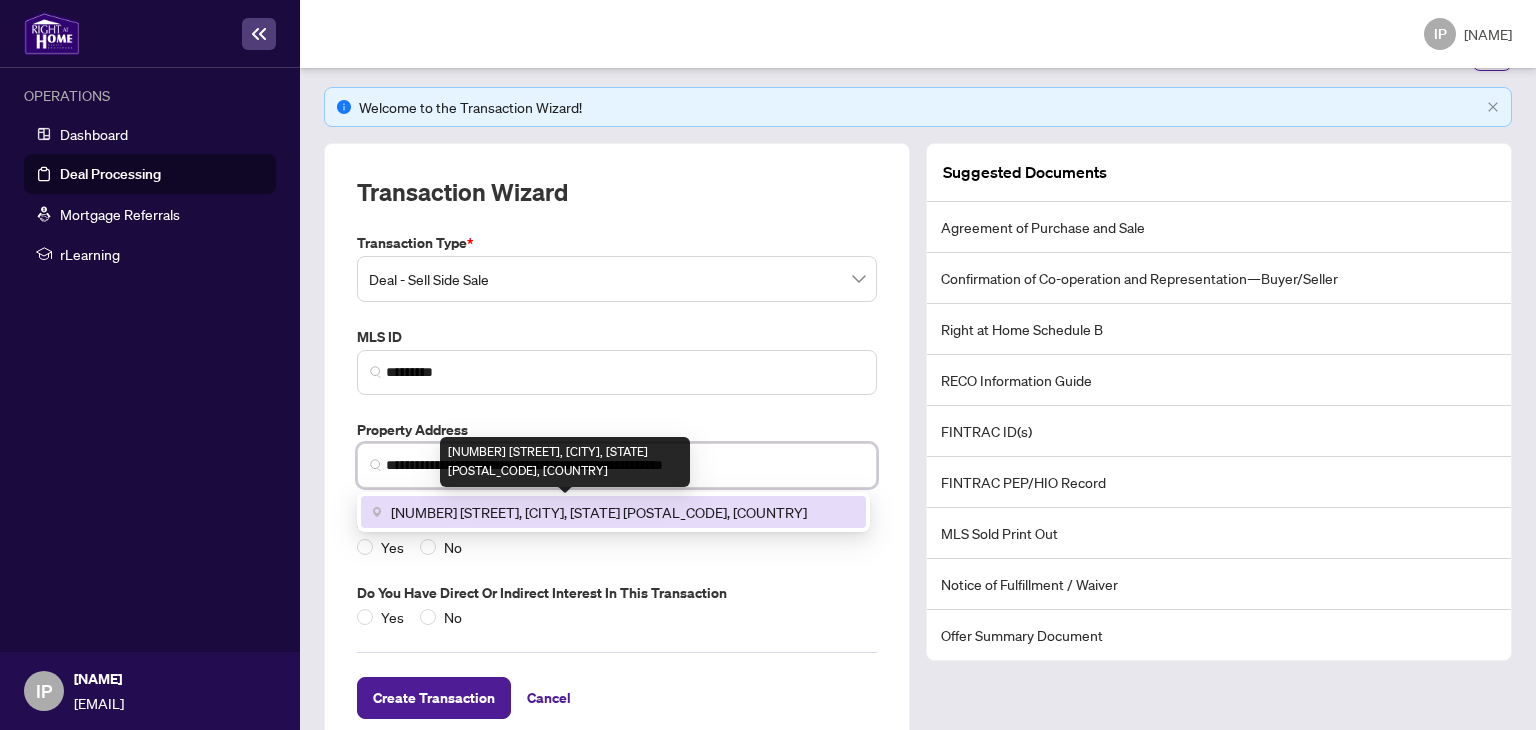 click on "[NUMBER] [STREET], [CITY], [STATE] [POSTAL_CODE], [COUNTRY]" at bounding box center (599, 512) 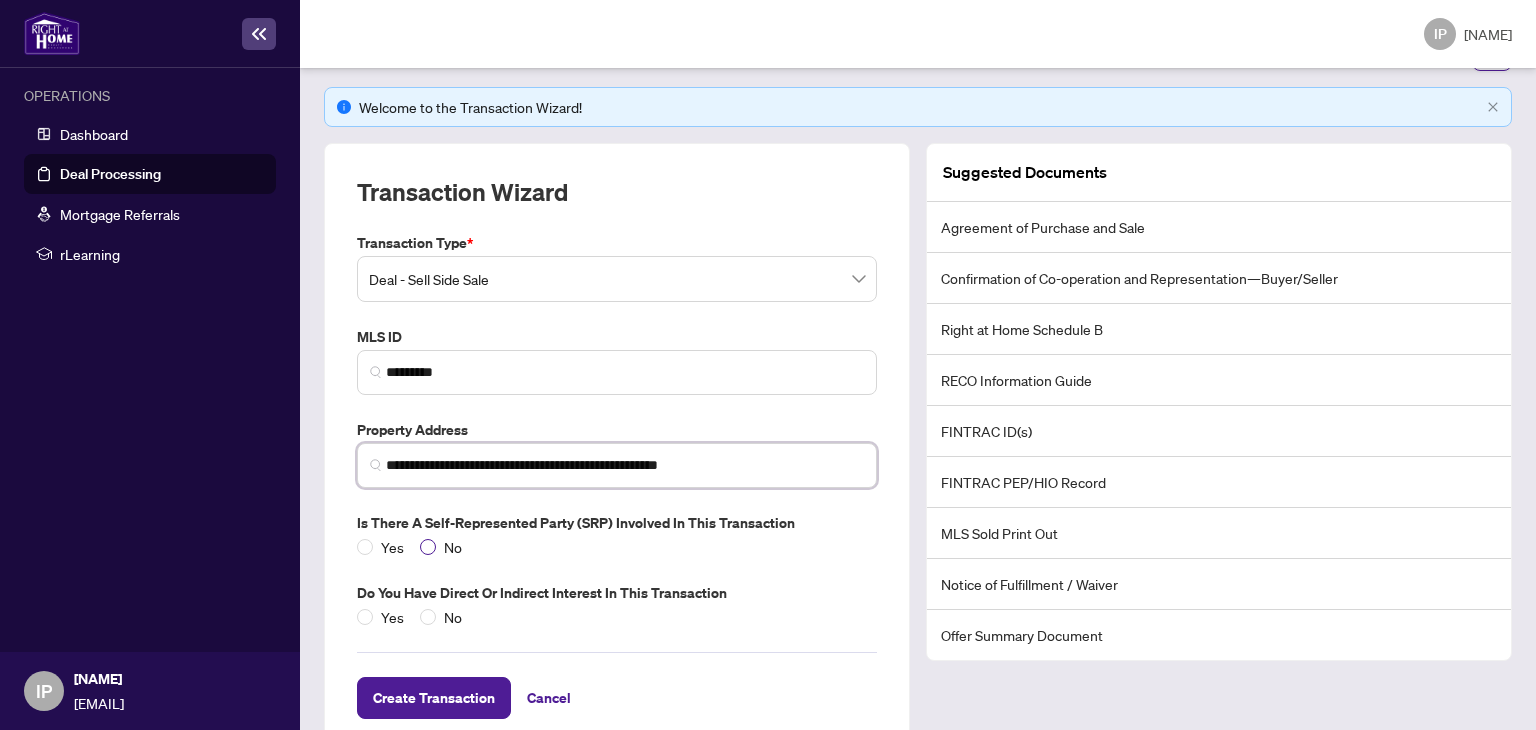 type on "**********" 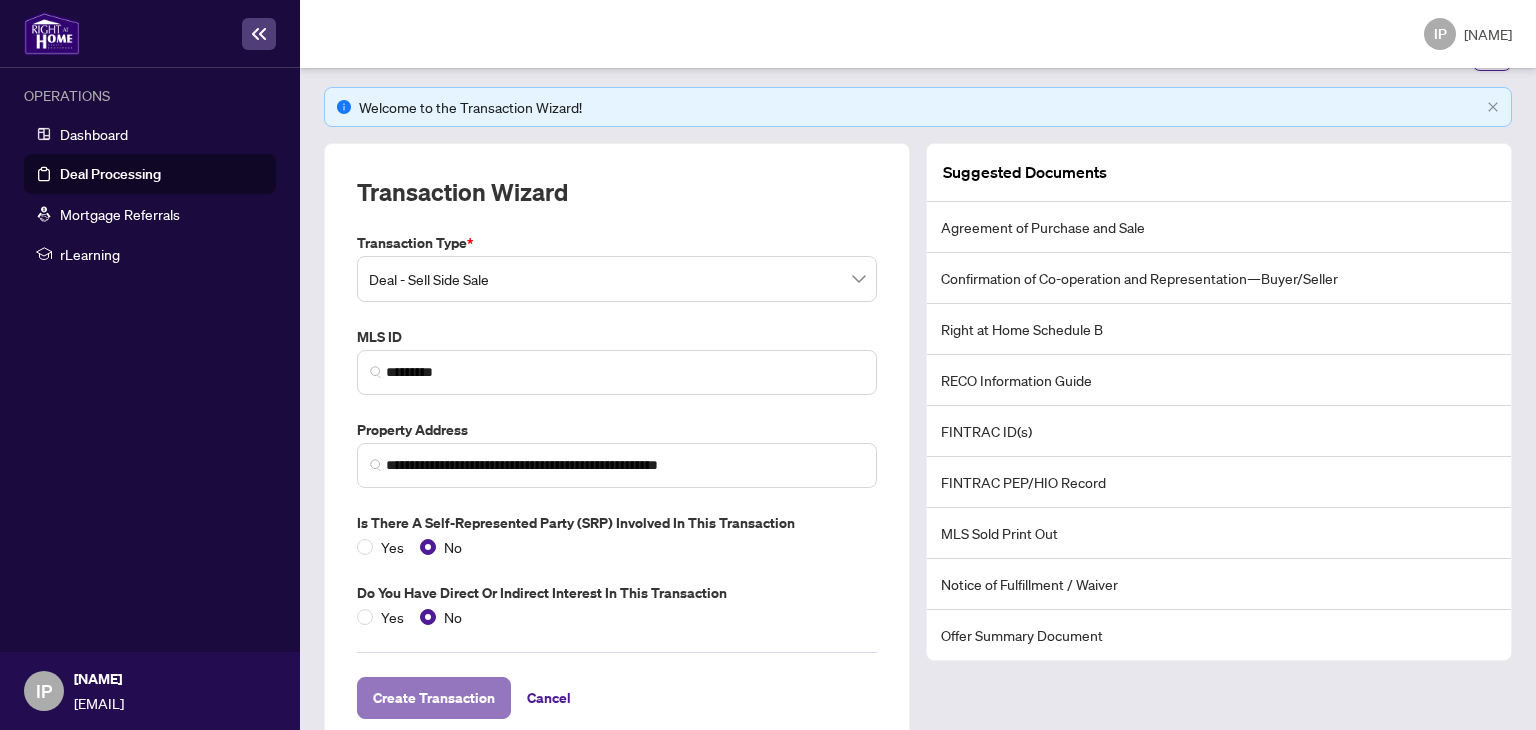 click on "Create Transaction" at bounding box center (434, 698) 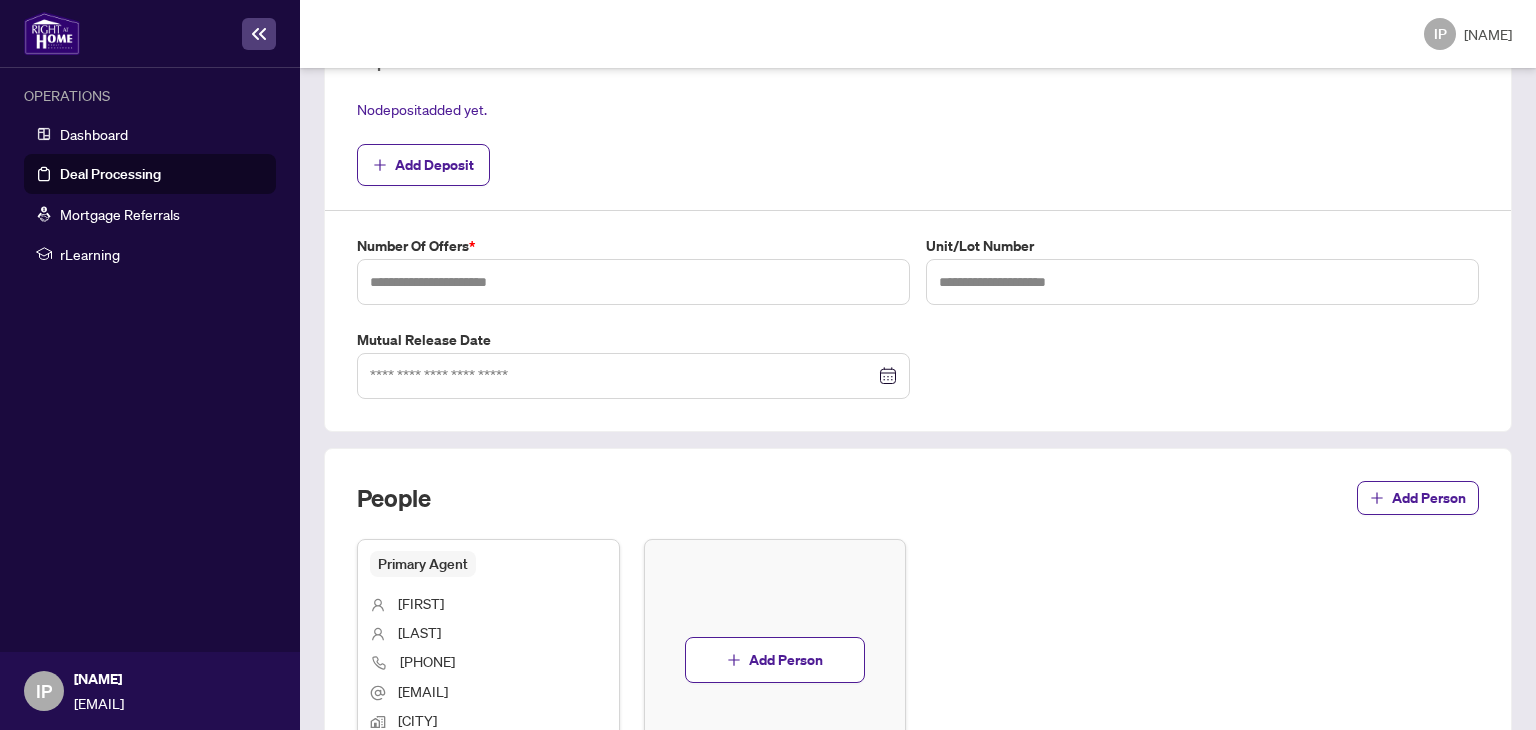 scroll, scrollTop: 911, scrollLeft: 0, axis: vertical 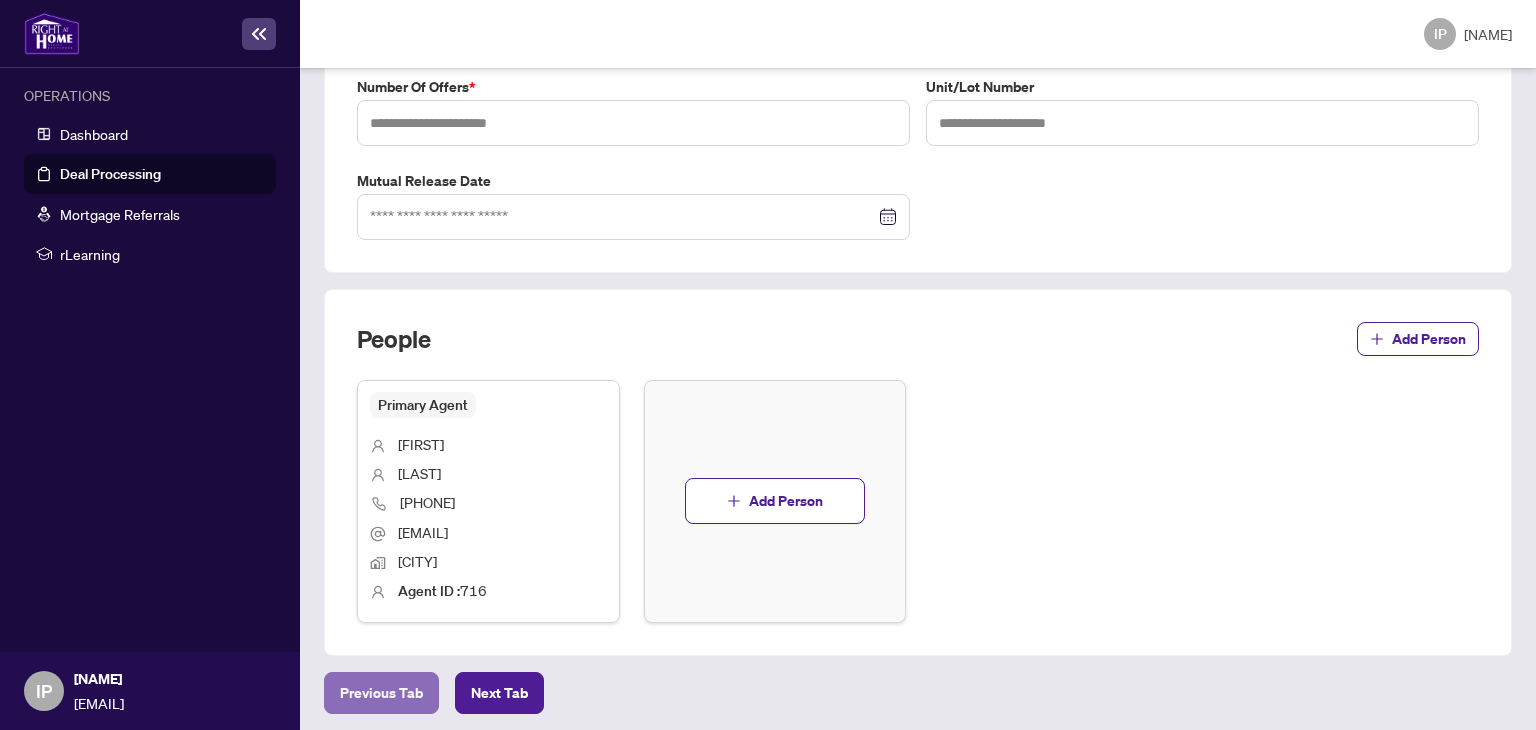 click on "Previous Tab" at bounding box center [381, 693] 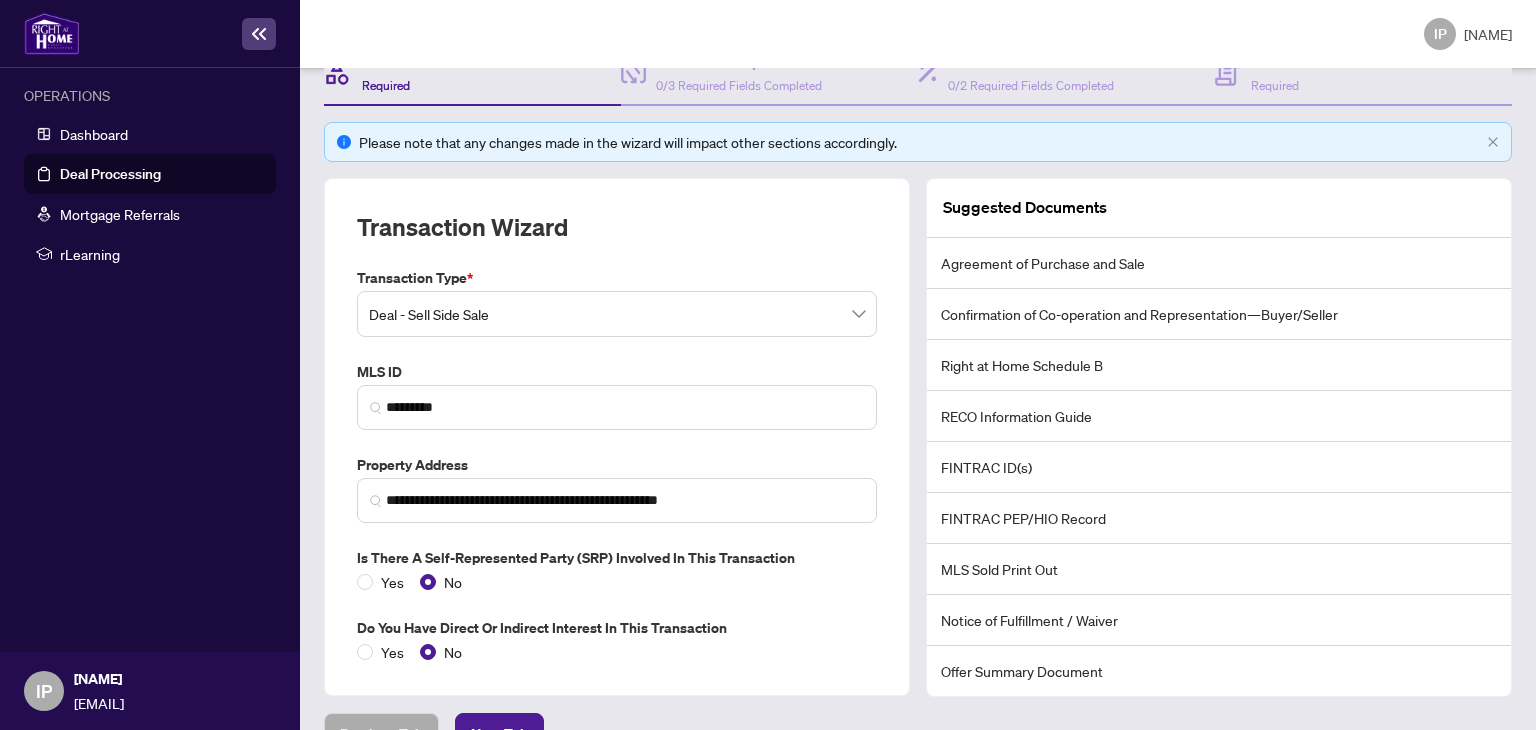 scroll, scrollTop: 280, scrollLeft: 0, axis: vertical 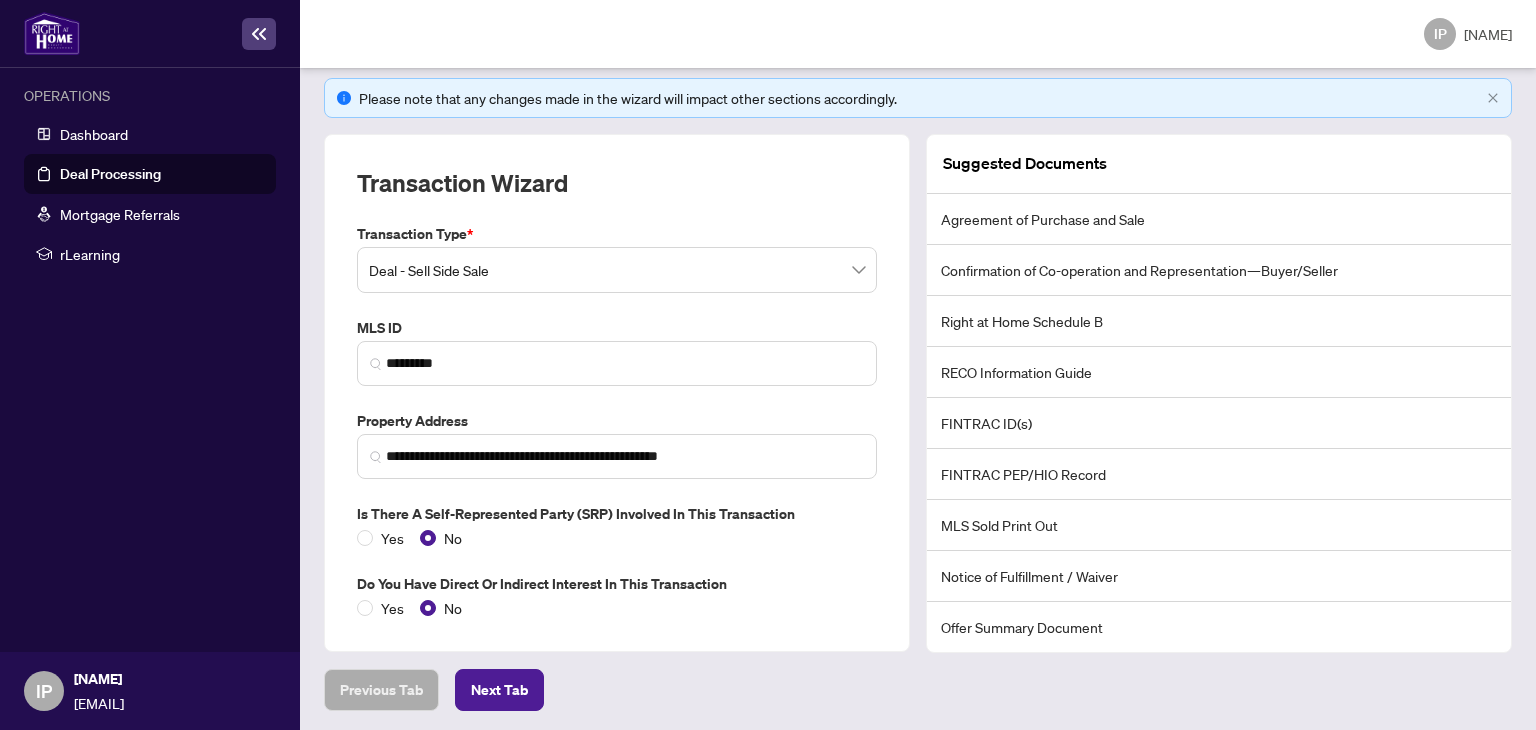 click on "Agreement of Purchase and Sale" at bounding box center (1219, 219) 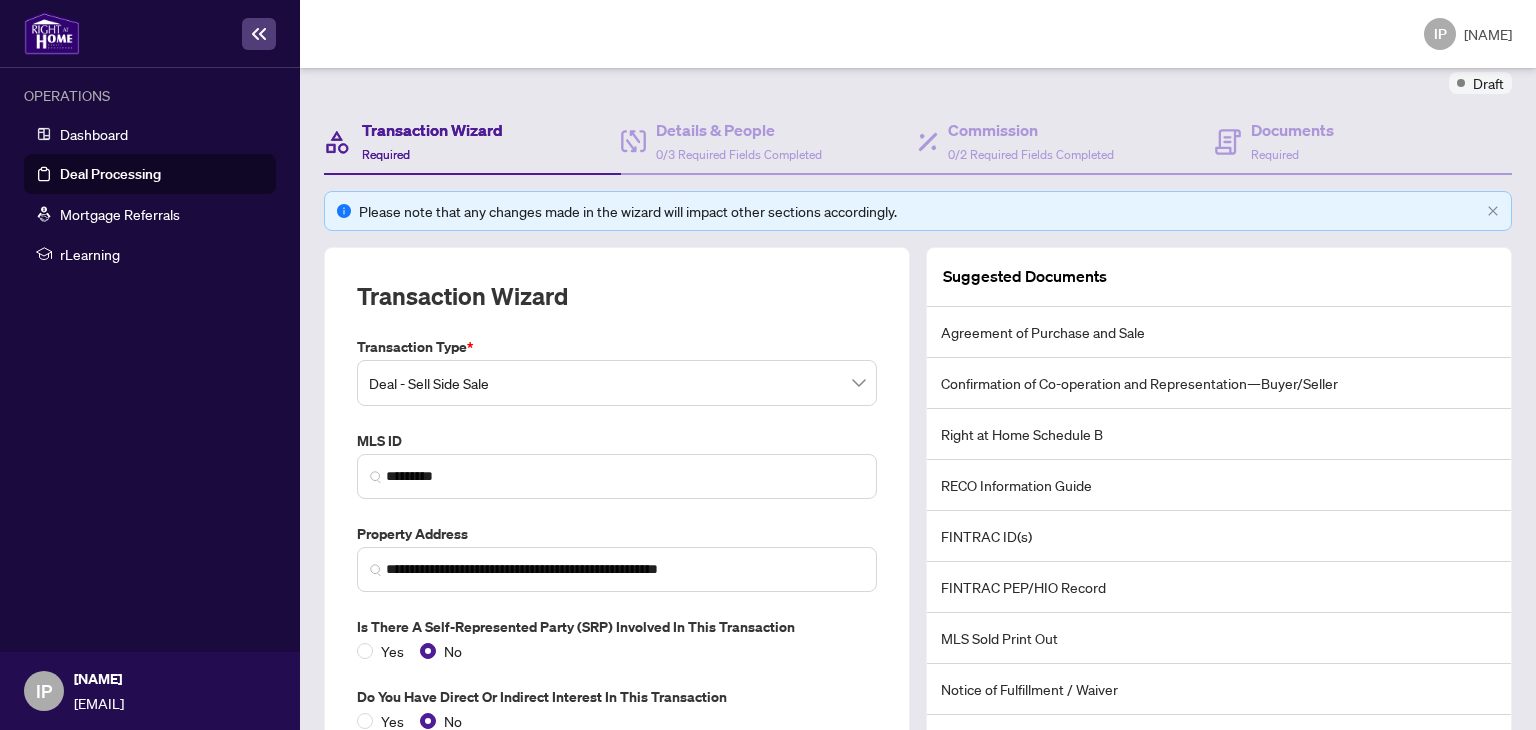 scroll, scrollTop: 80, scrollLeft: 0, axis: vertical 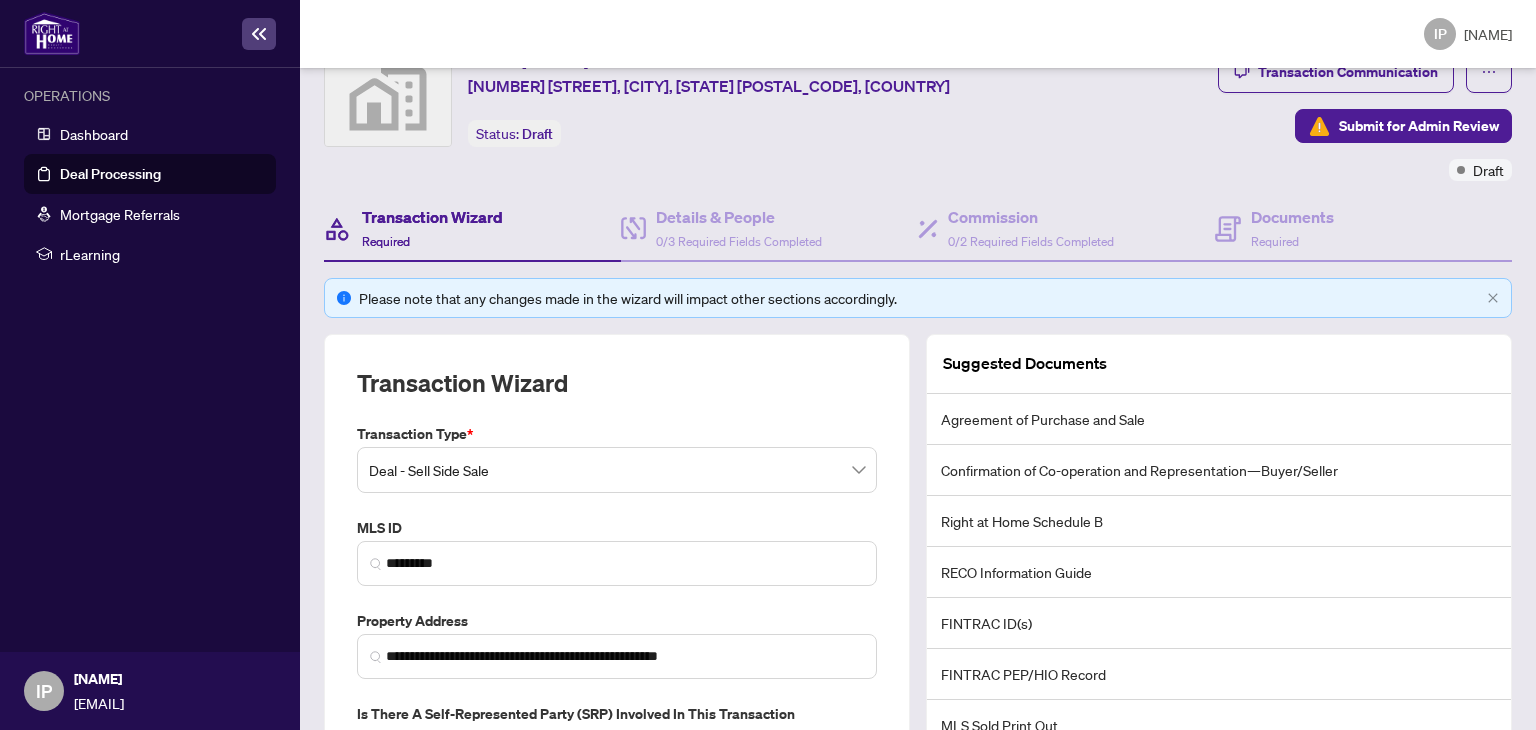 click on "Agreement of Purchase and Sale" at bounding box center [1219, 419] 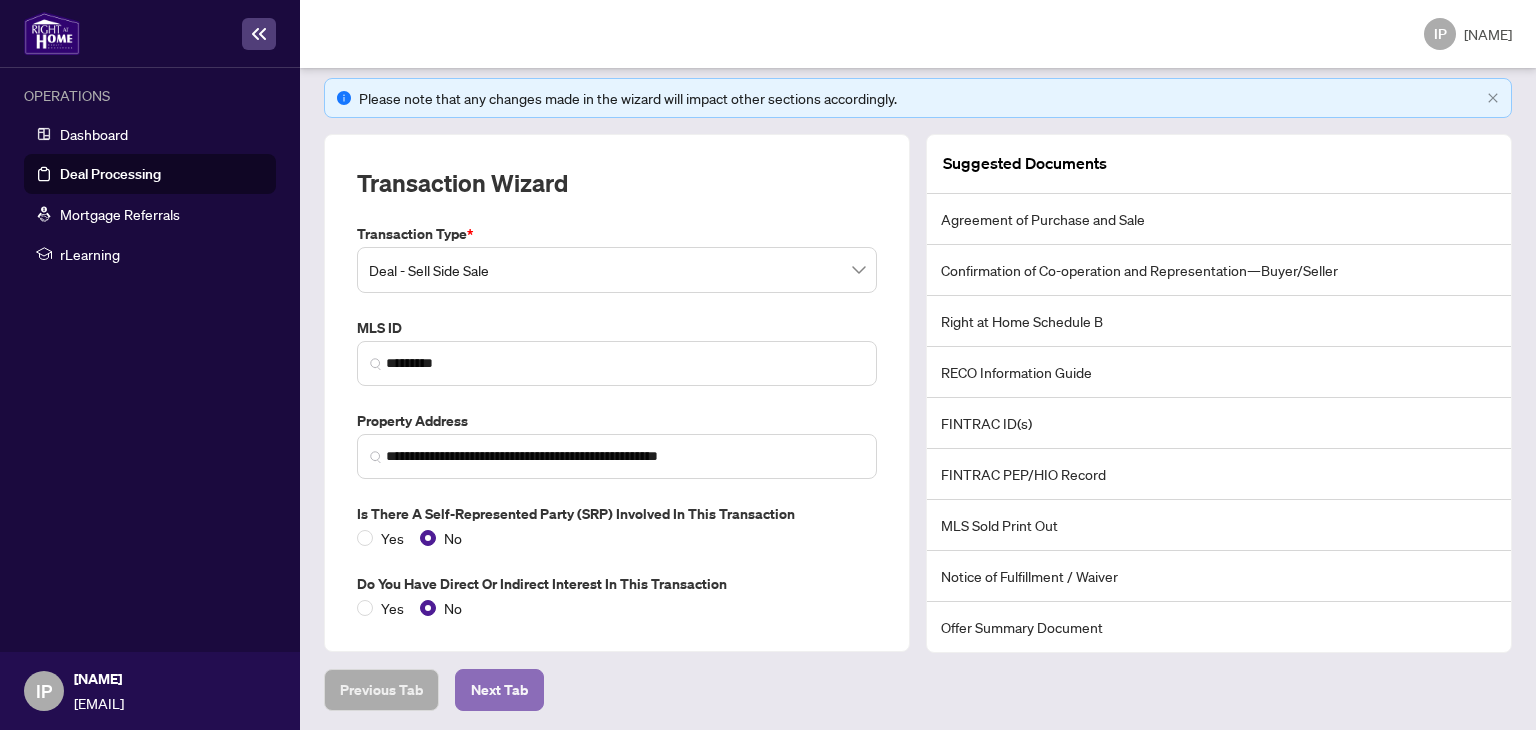 click on "Next Tab" at bounding box center (381, 690) 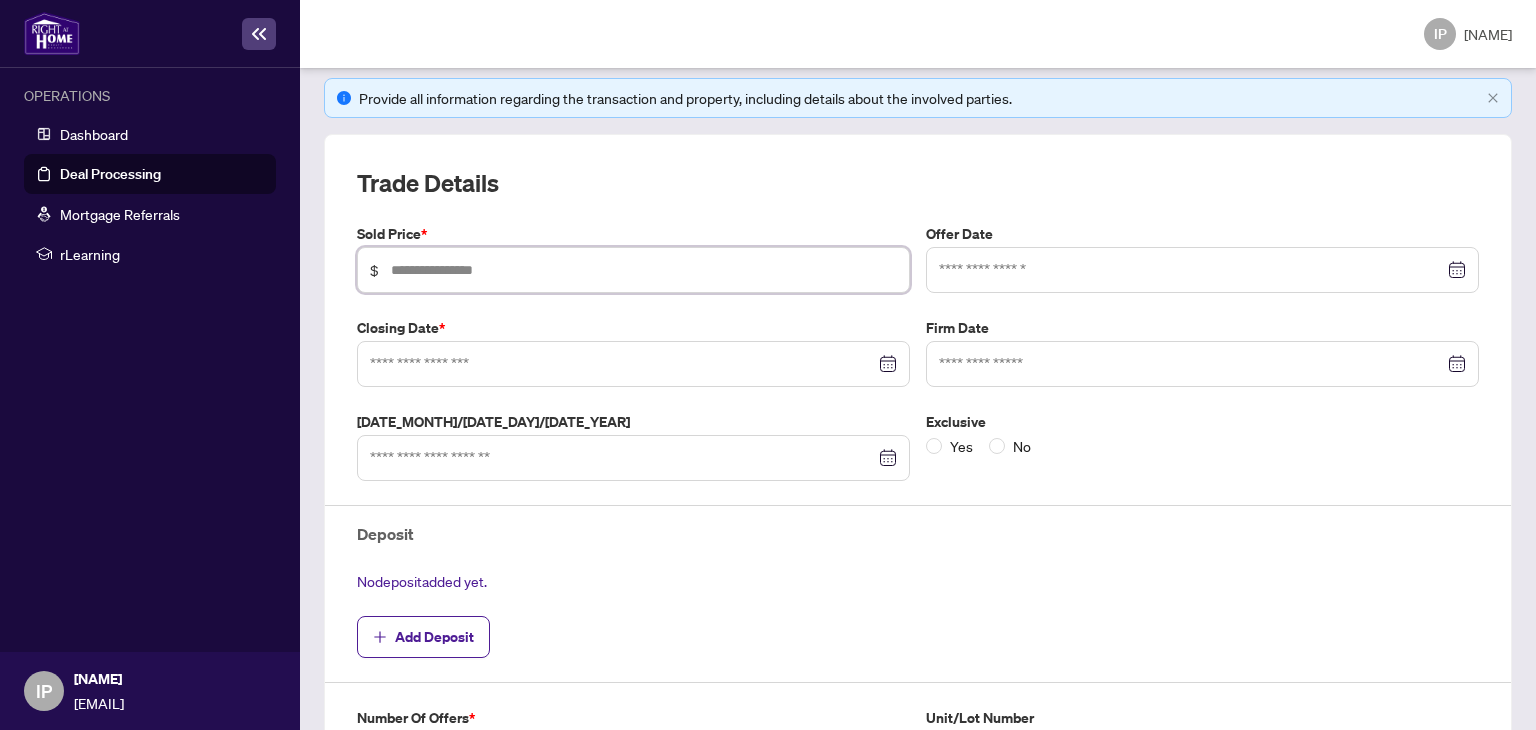 click at bounding box center (644, 270) 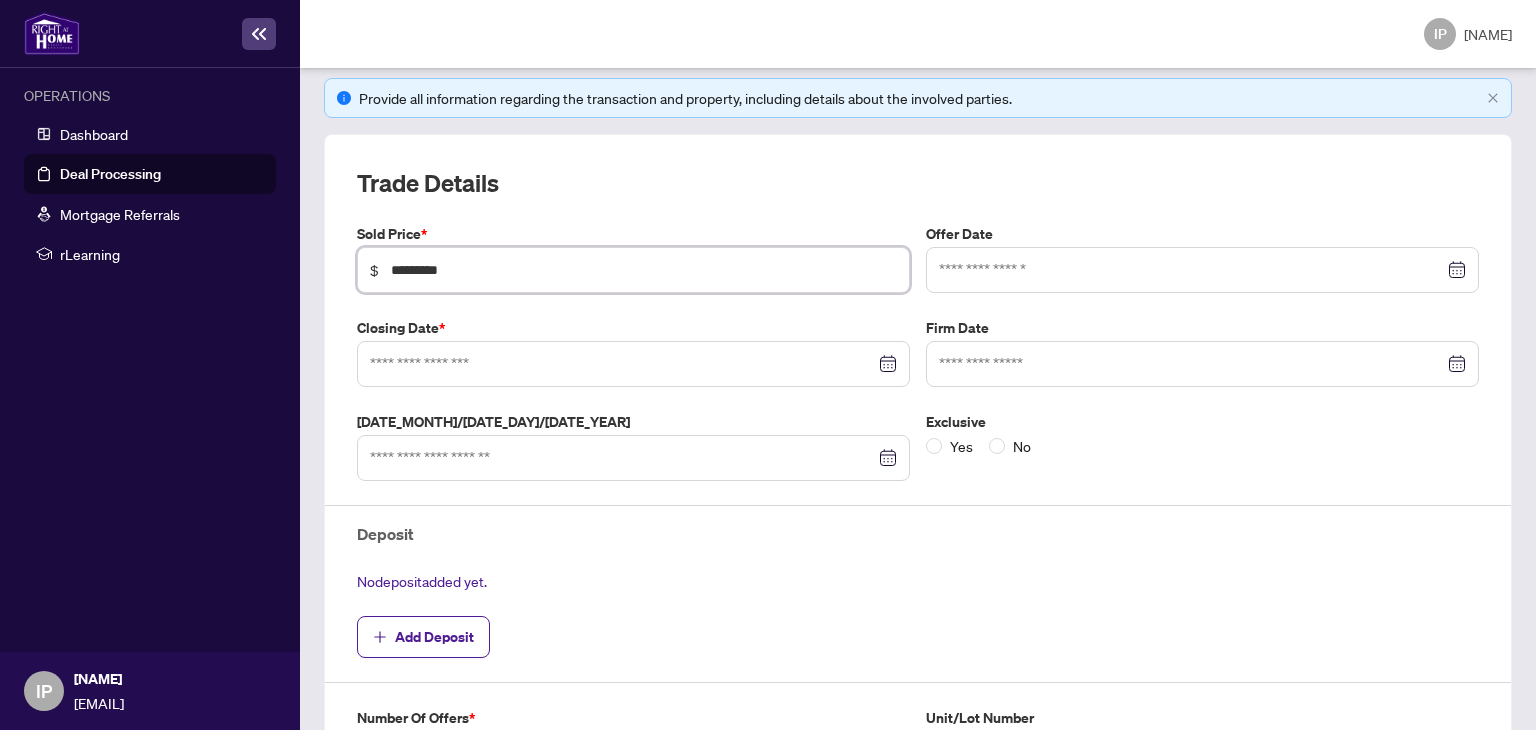 click at bounding box center (1202, 270) 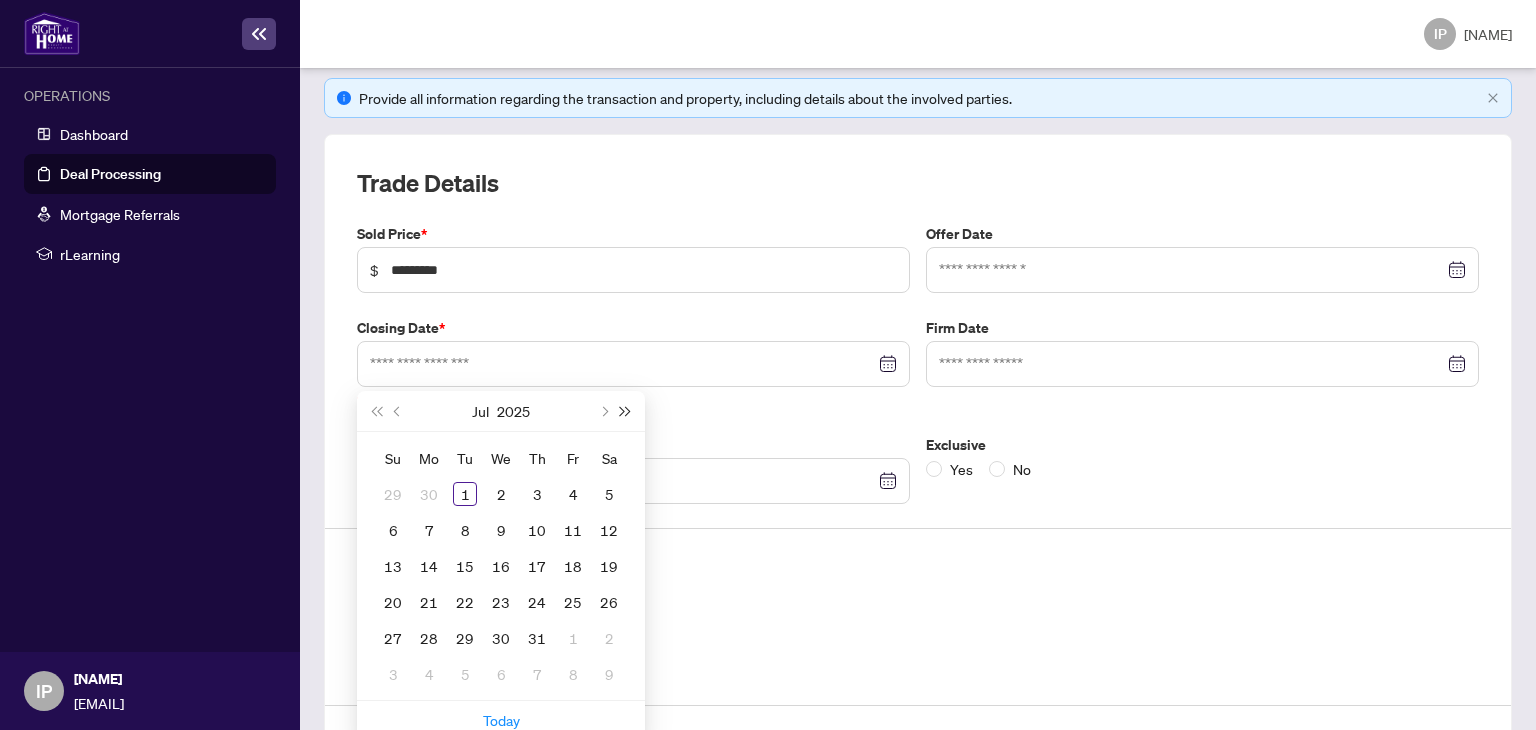 click at bounding box center [626, 411] 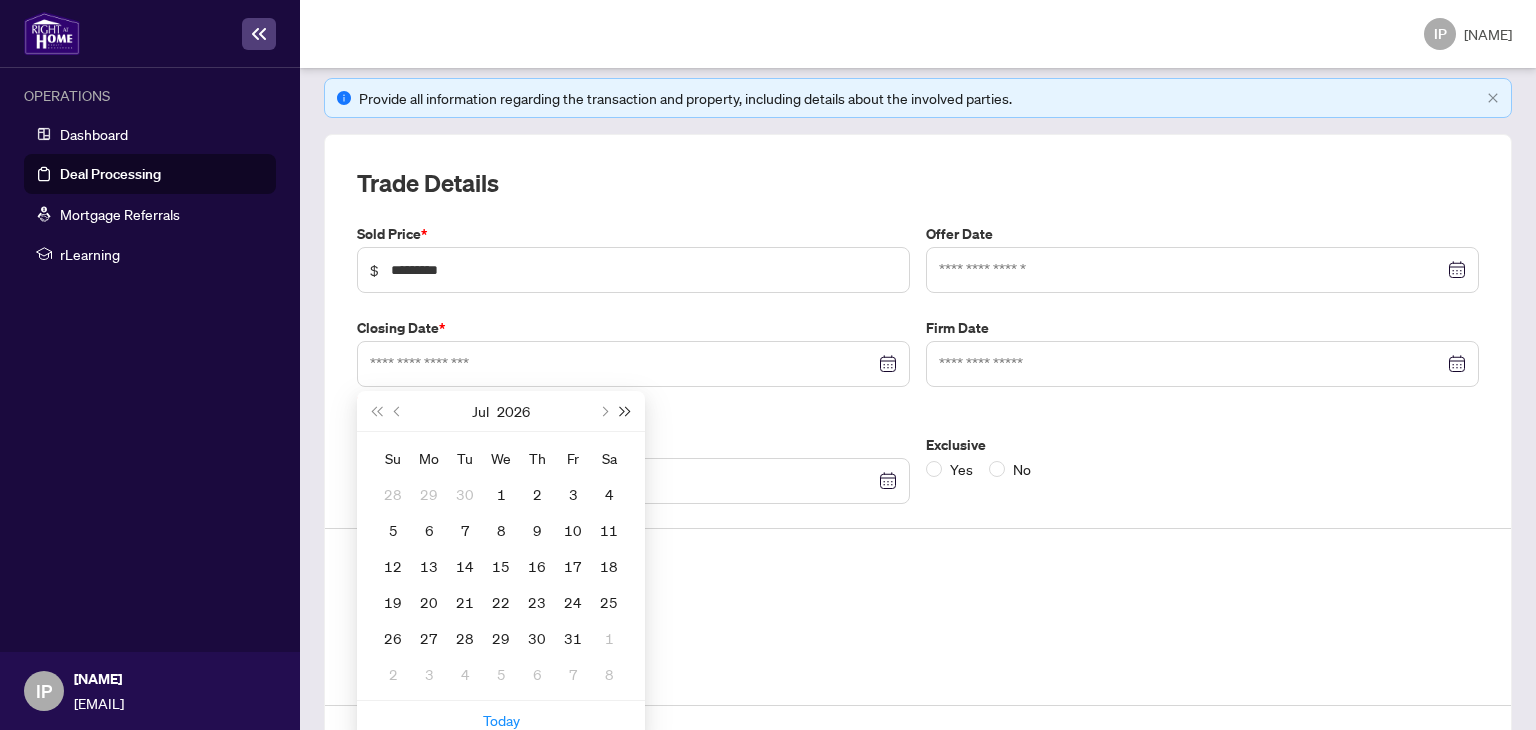 click at bounding box center [626, 411] 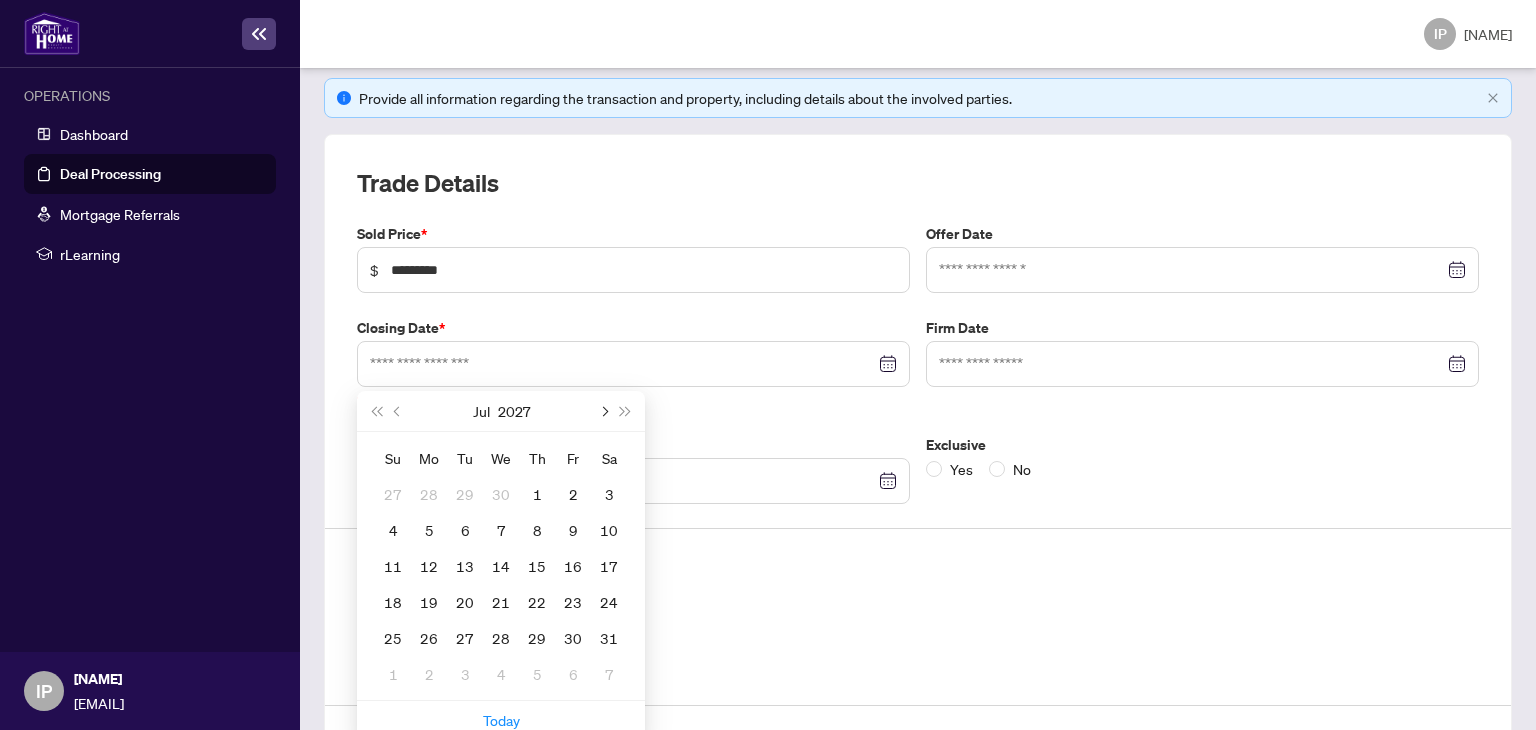 click at bounding box center (603, 411) 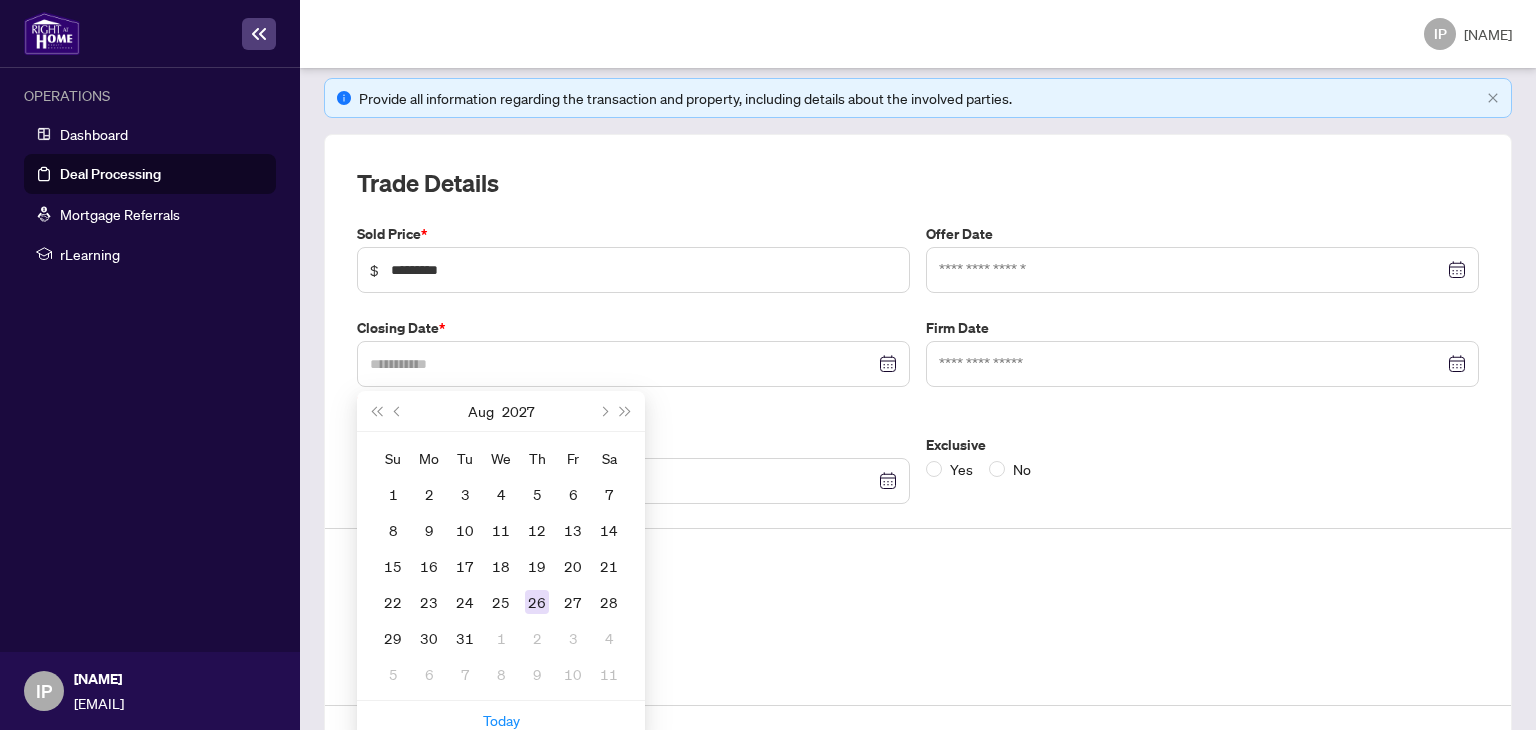 click on "26" at bounding box center [537, 602] 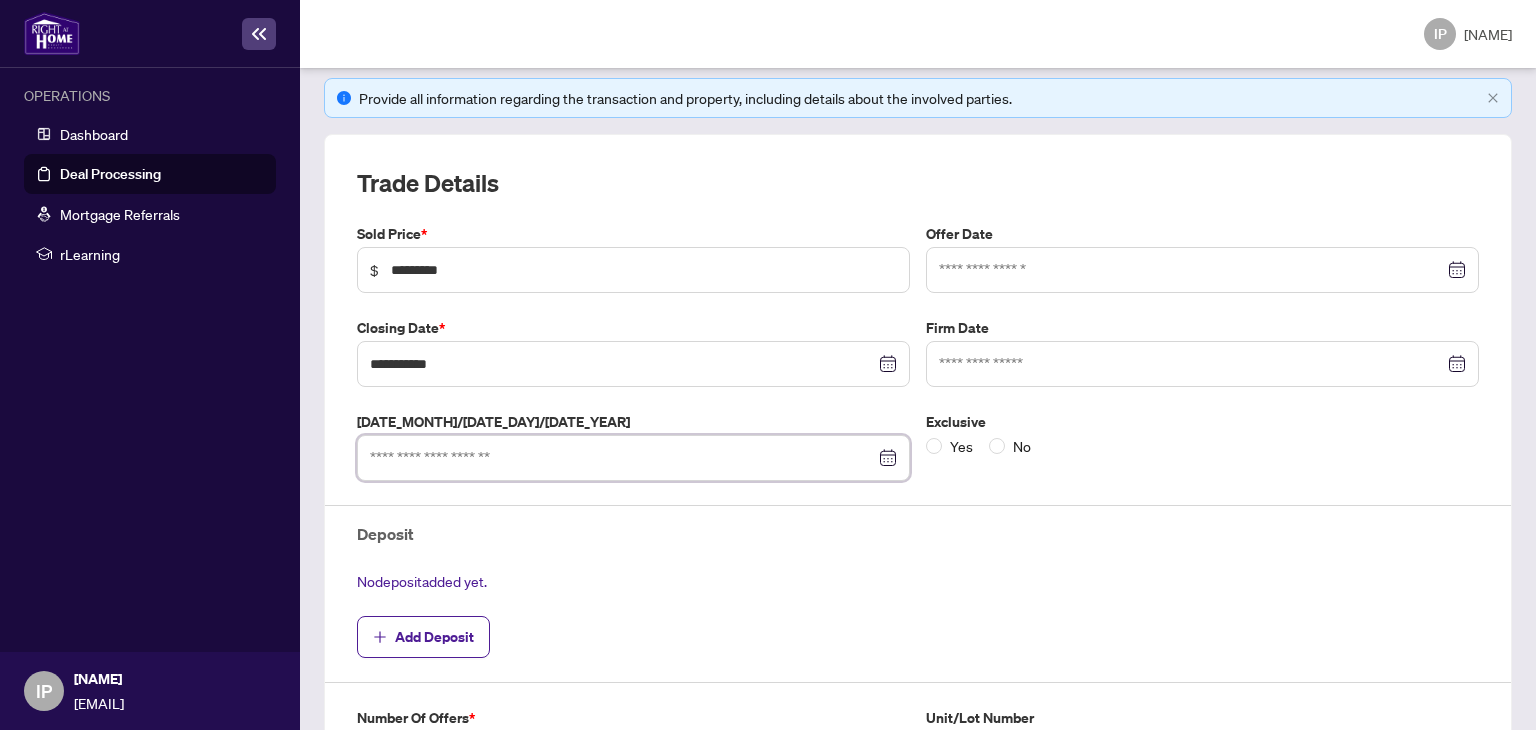 click at bounding box center [622, 458] 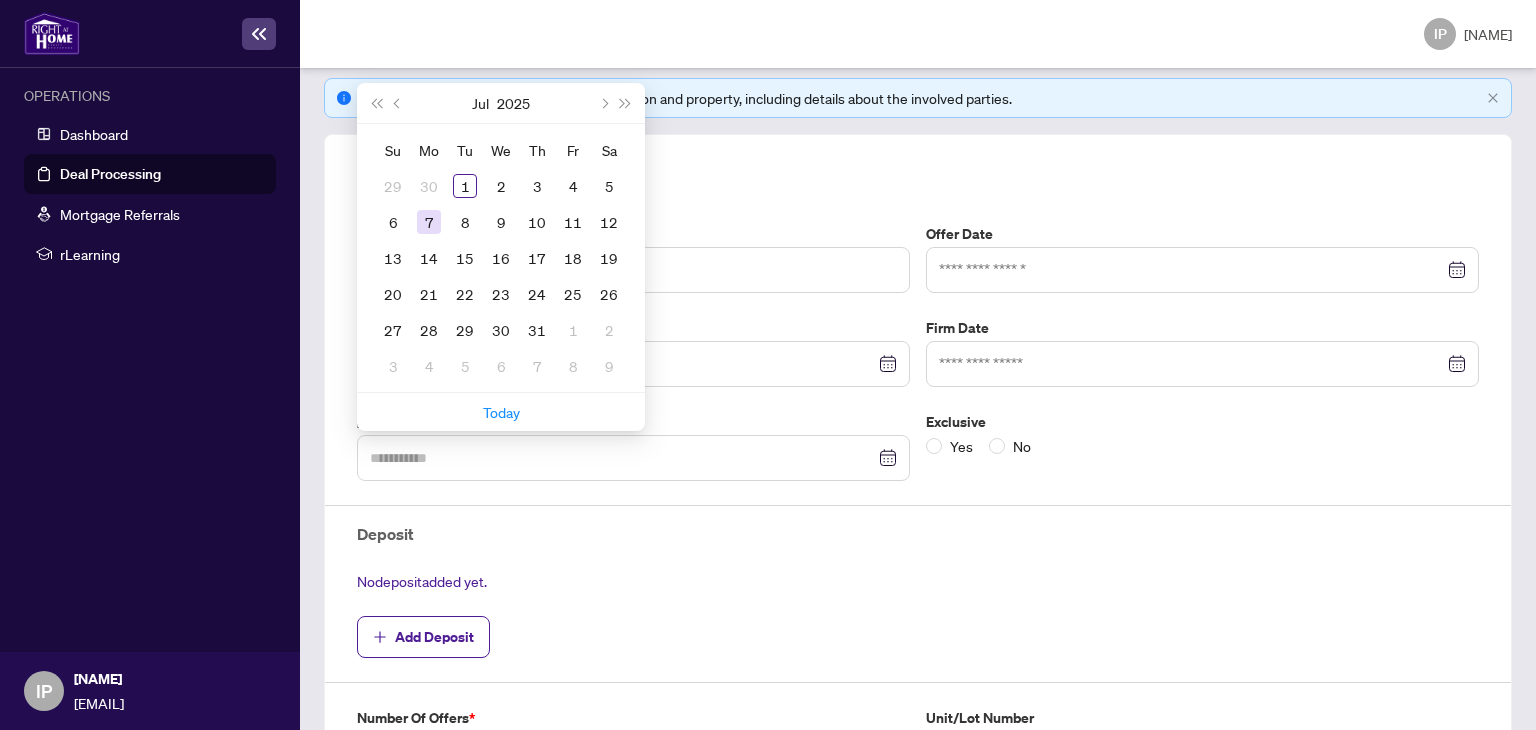 click on "7" at bounding box center [429, 222] 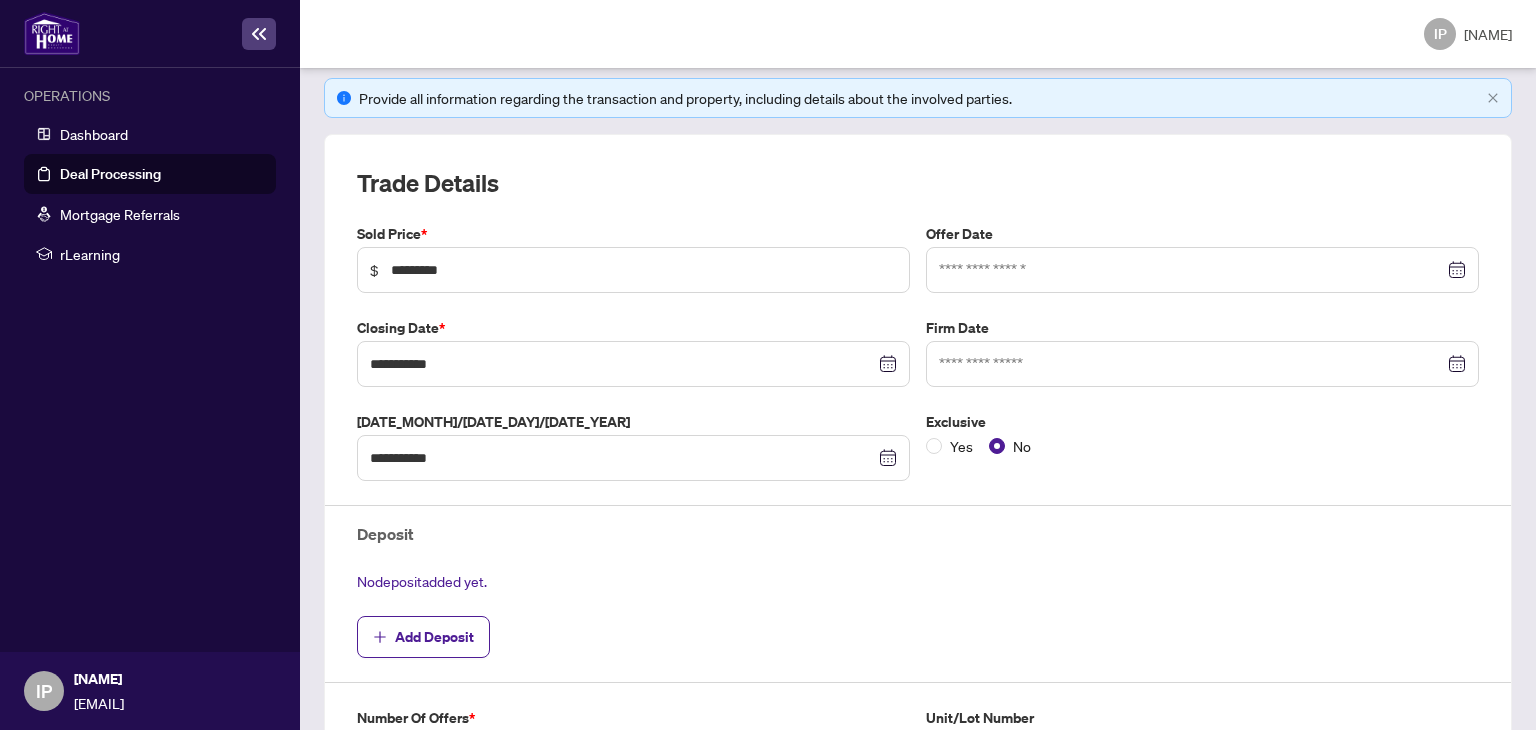 click at bounding box center [1202, 270] 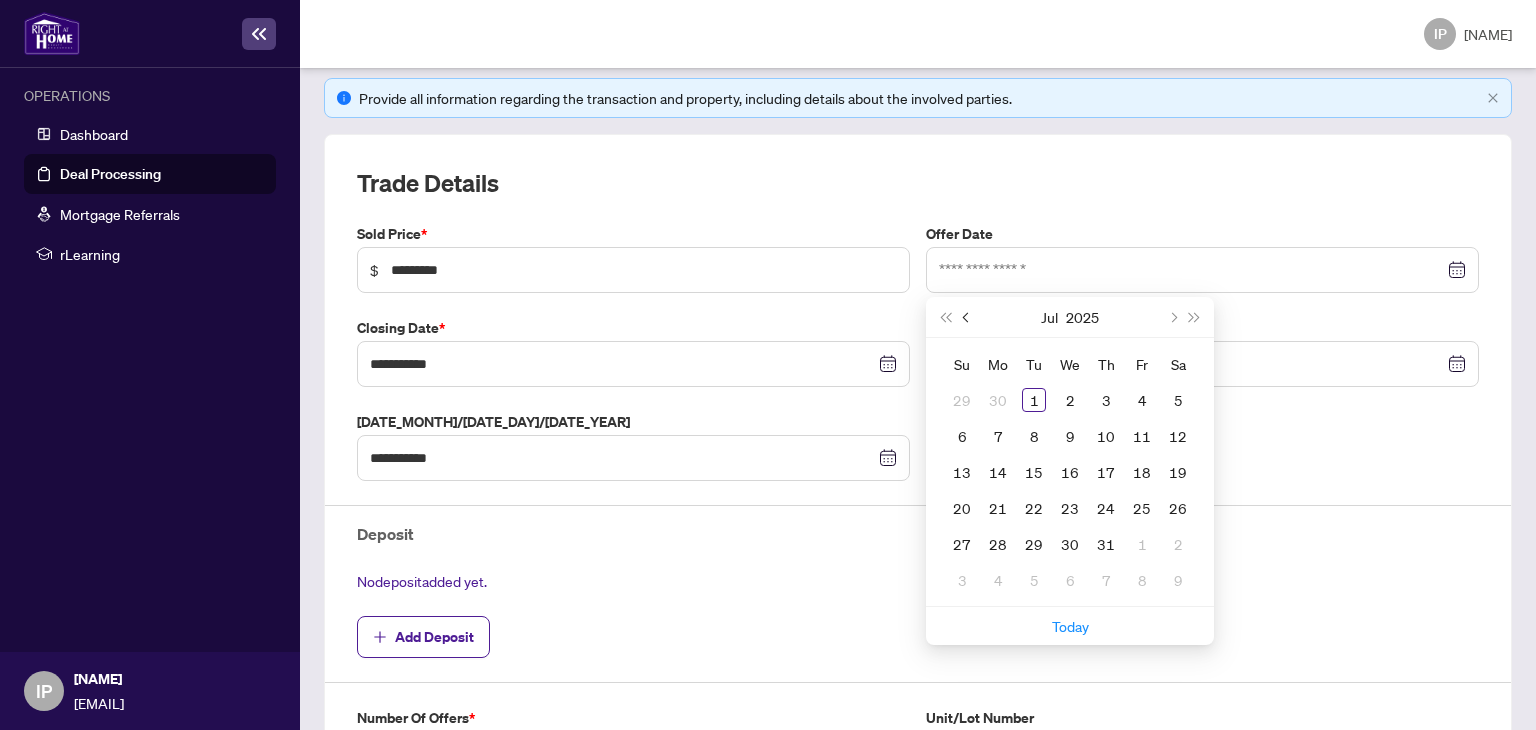click at bounding box center (968, 317) 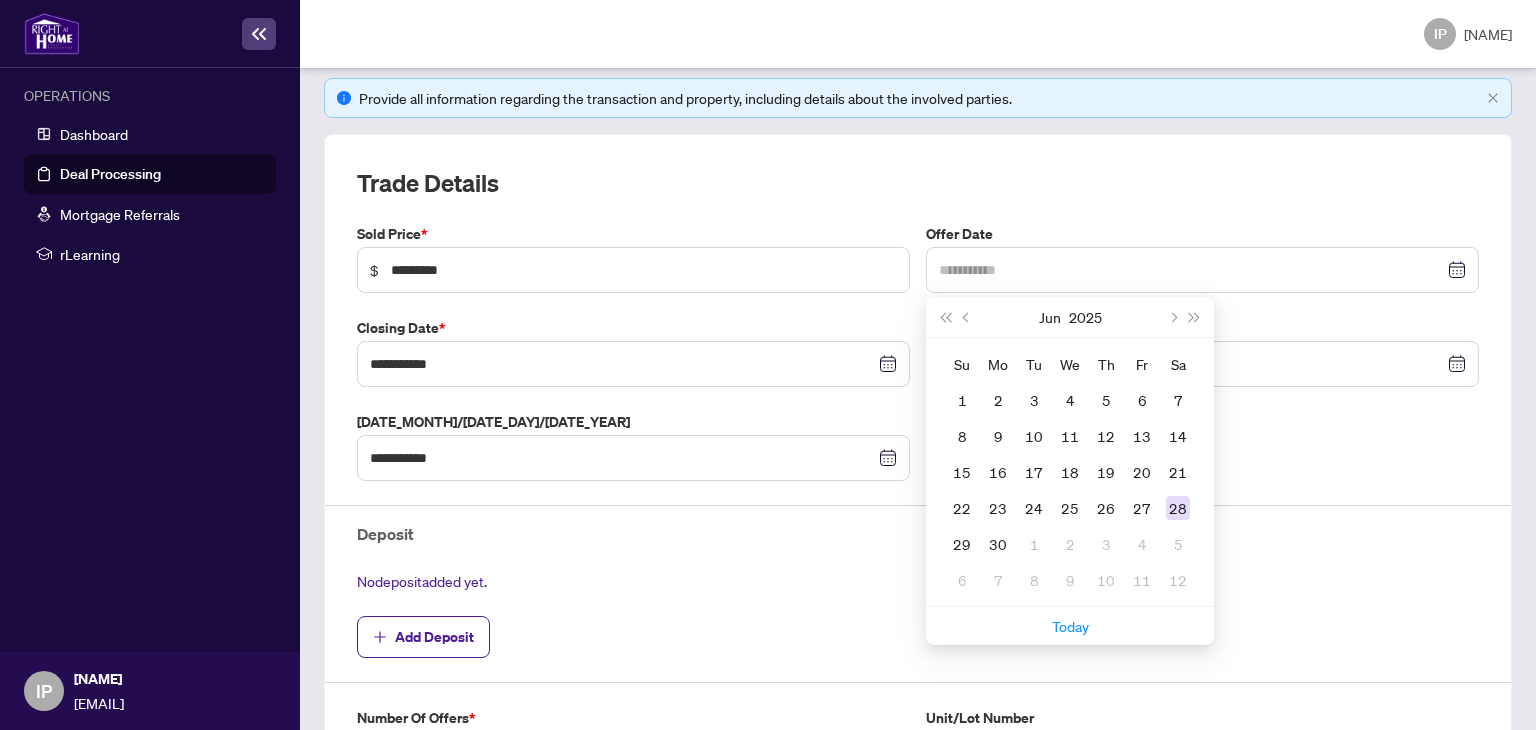 click on "28" at bounding box center (1178, 508) 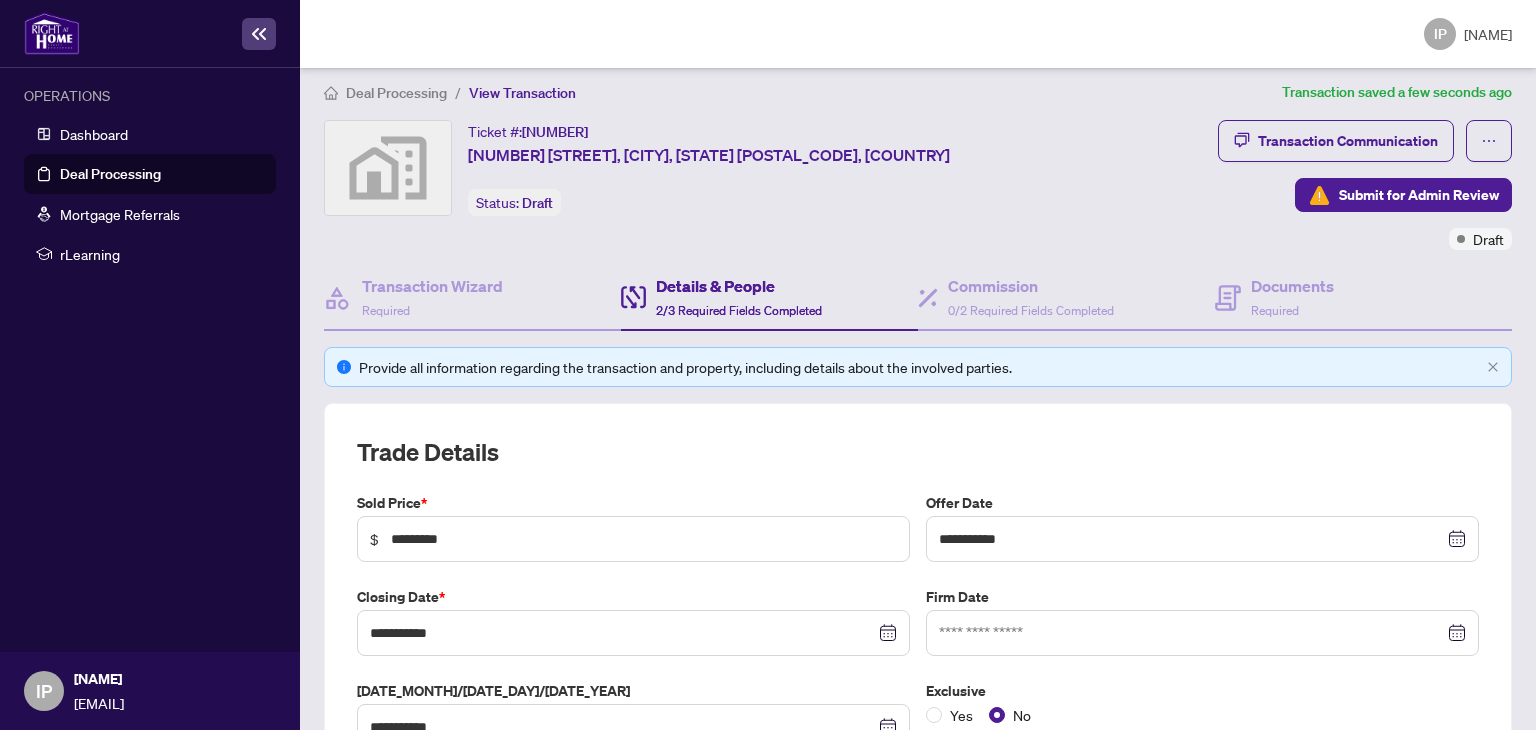 scroll, scrollTop: 111, scrollLeft: 0, axis: vertical 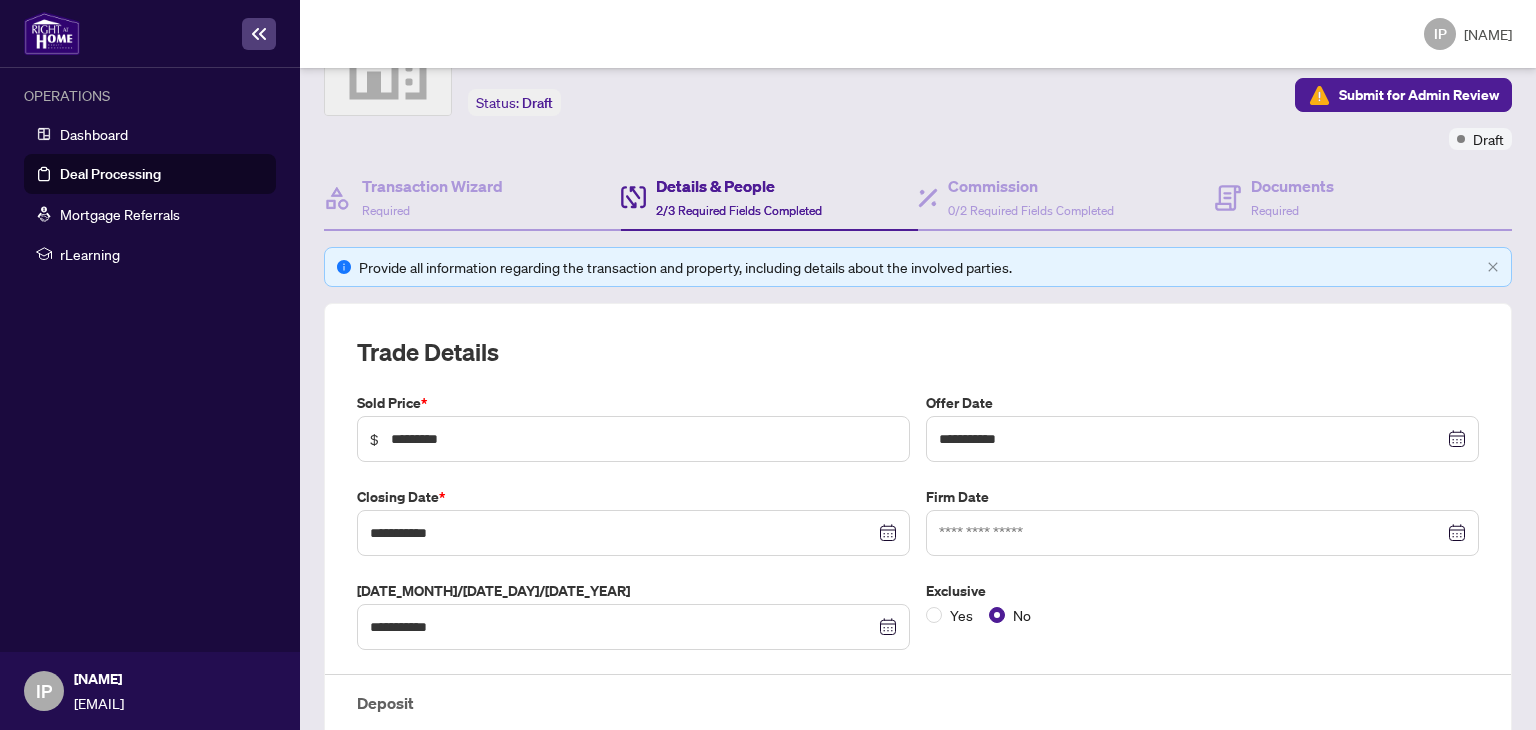 click at bounding box center (1202, 439) 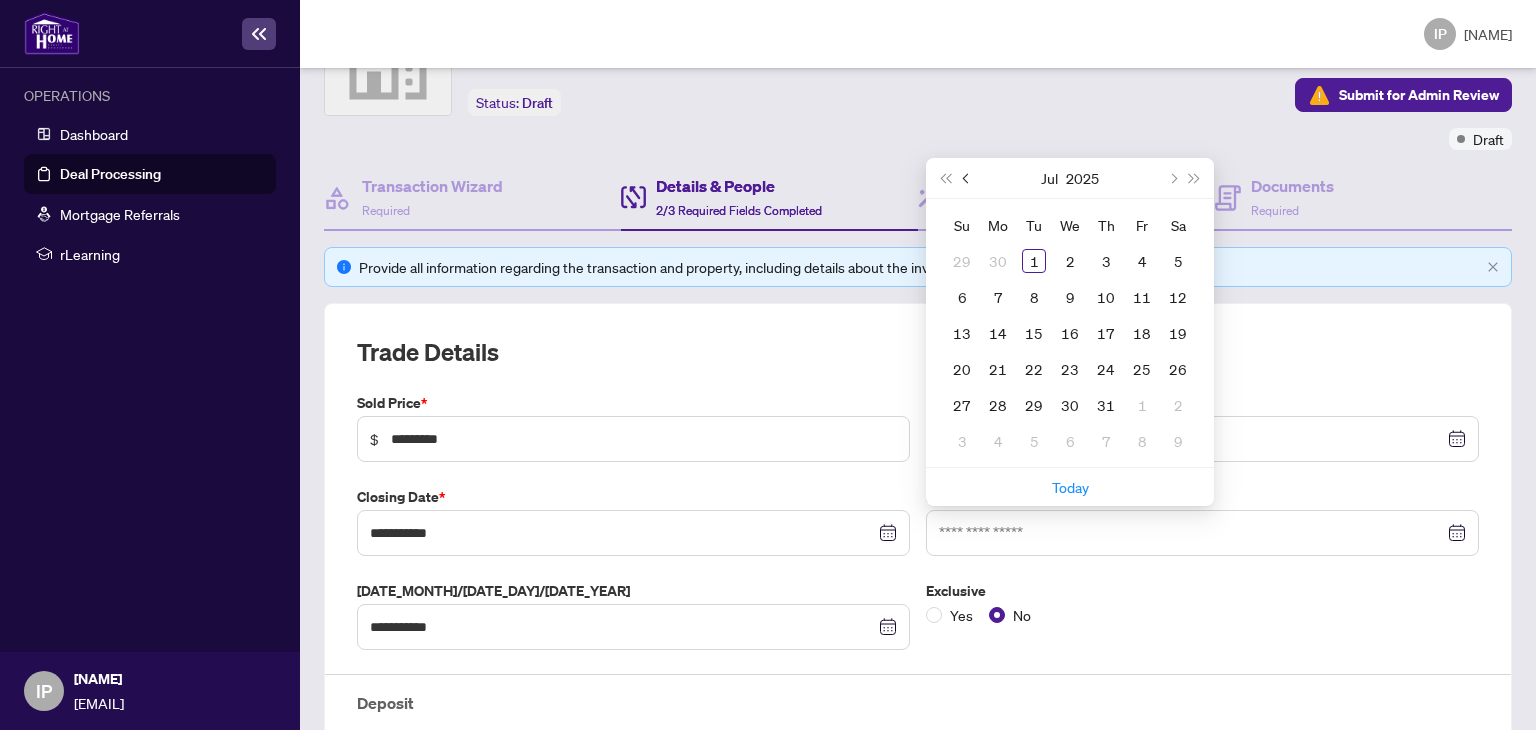 click at bounding box center [968, 178] 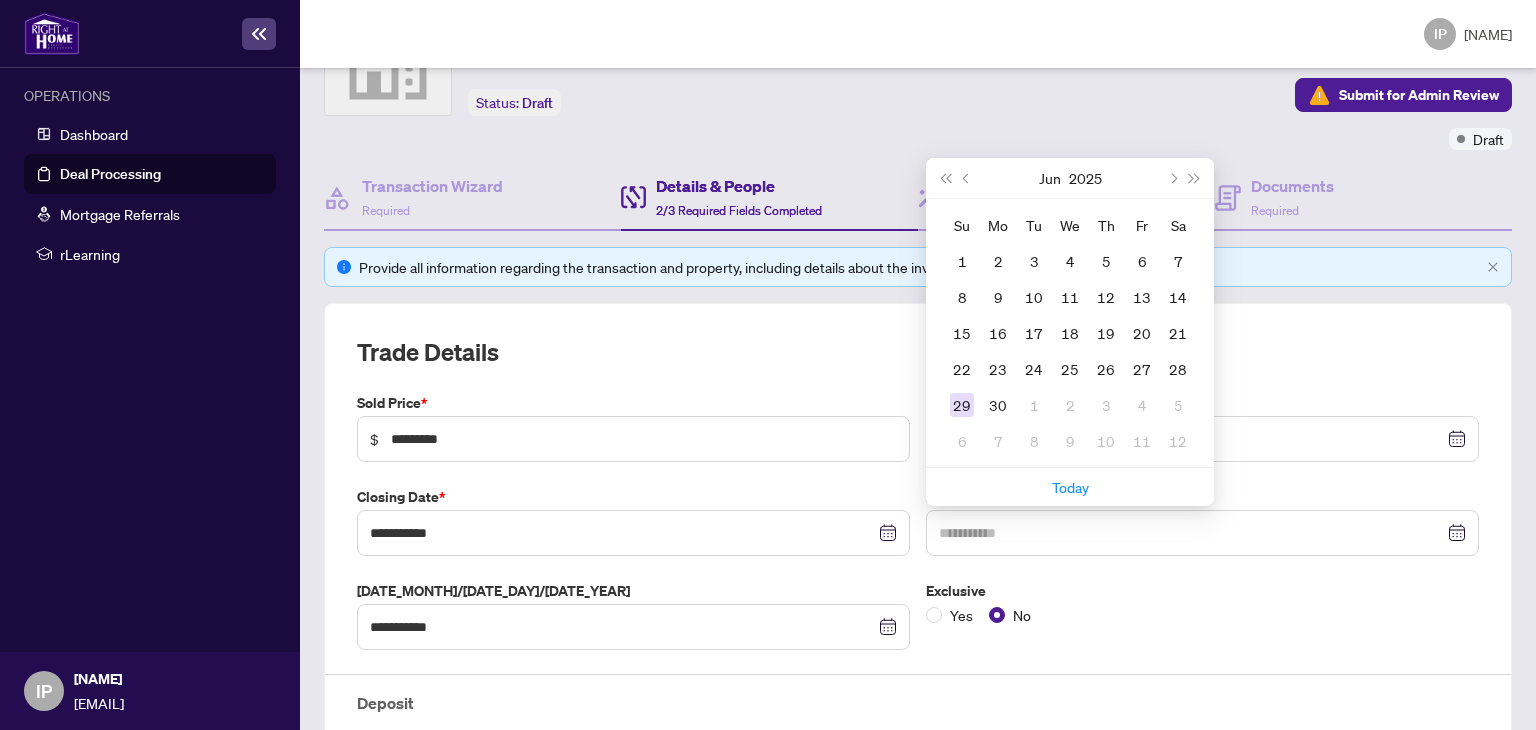 click on "29" at bounding box center [962, 405] 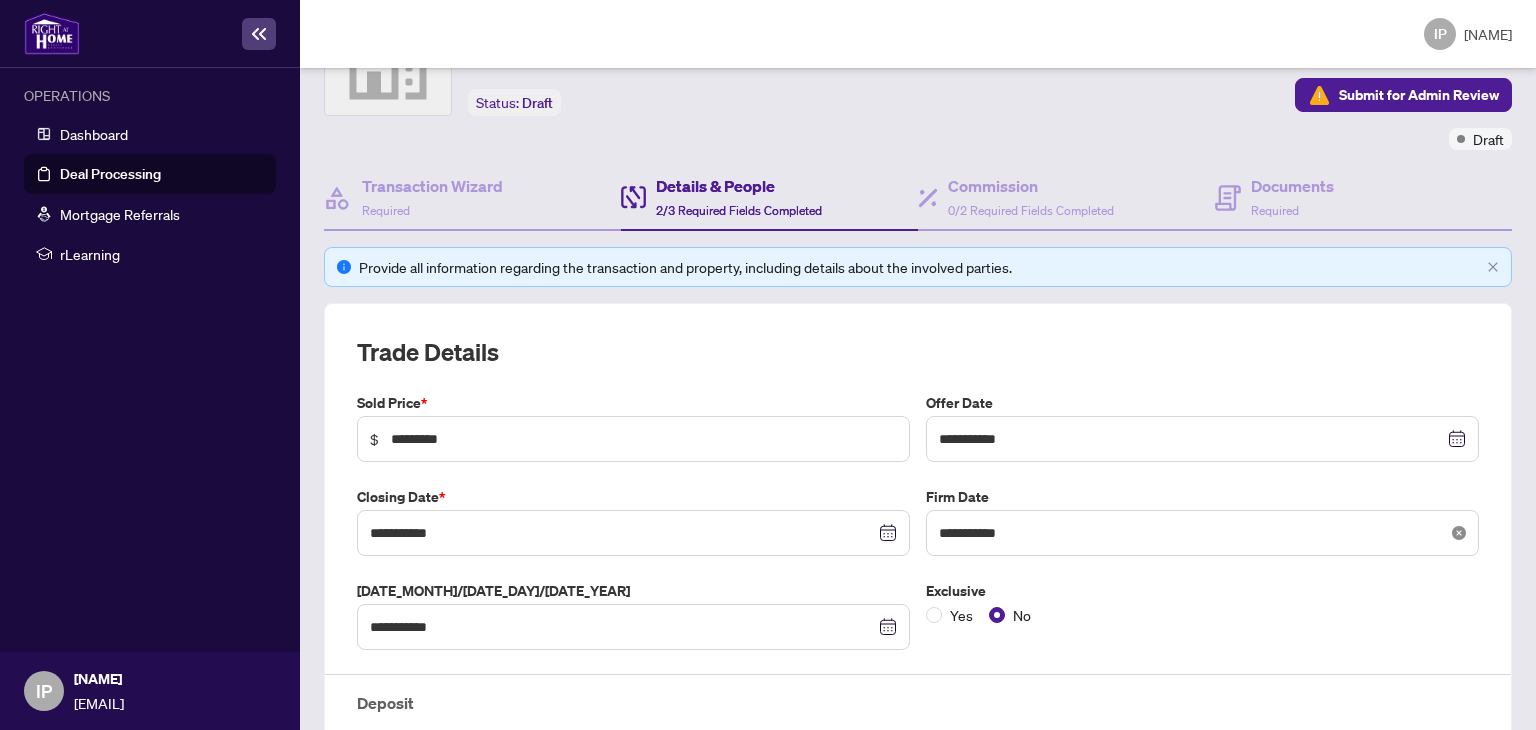 click at bounding box center [1459, 439] 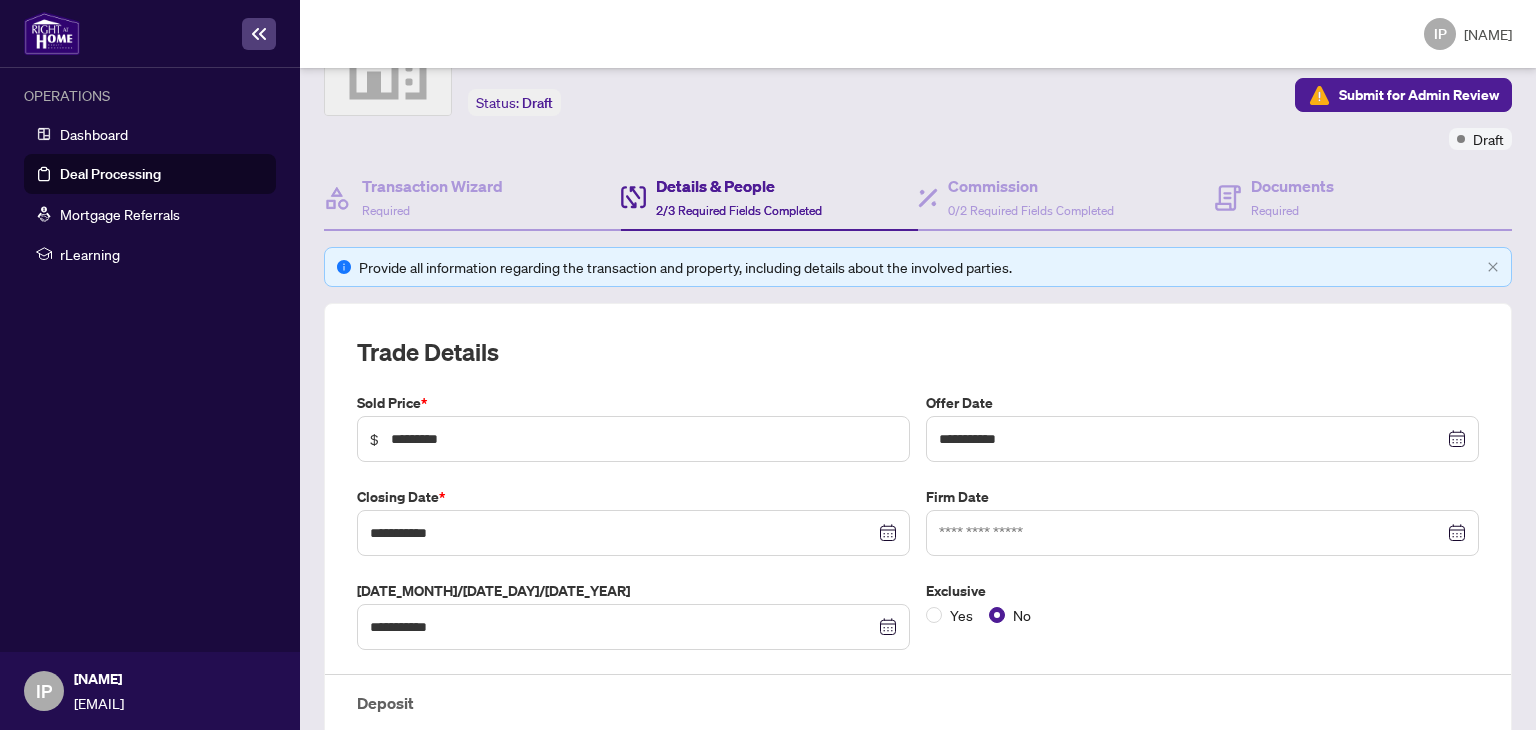 click at bounding box center [1202, 439] 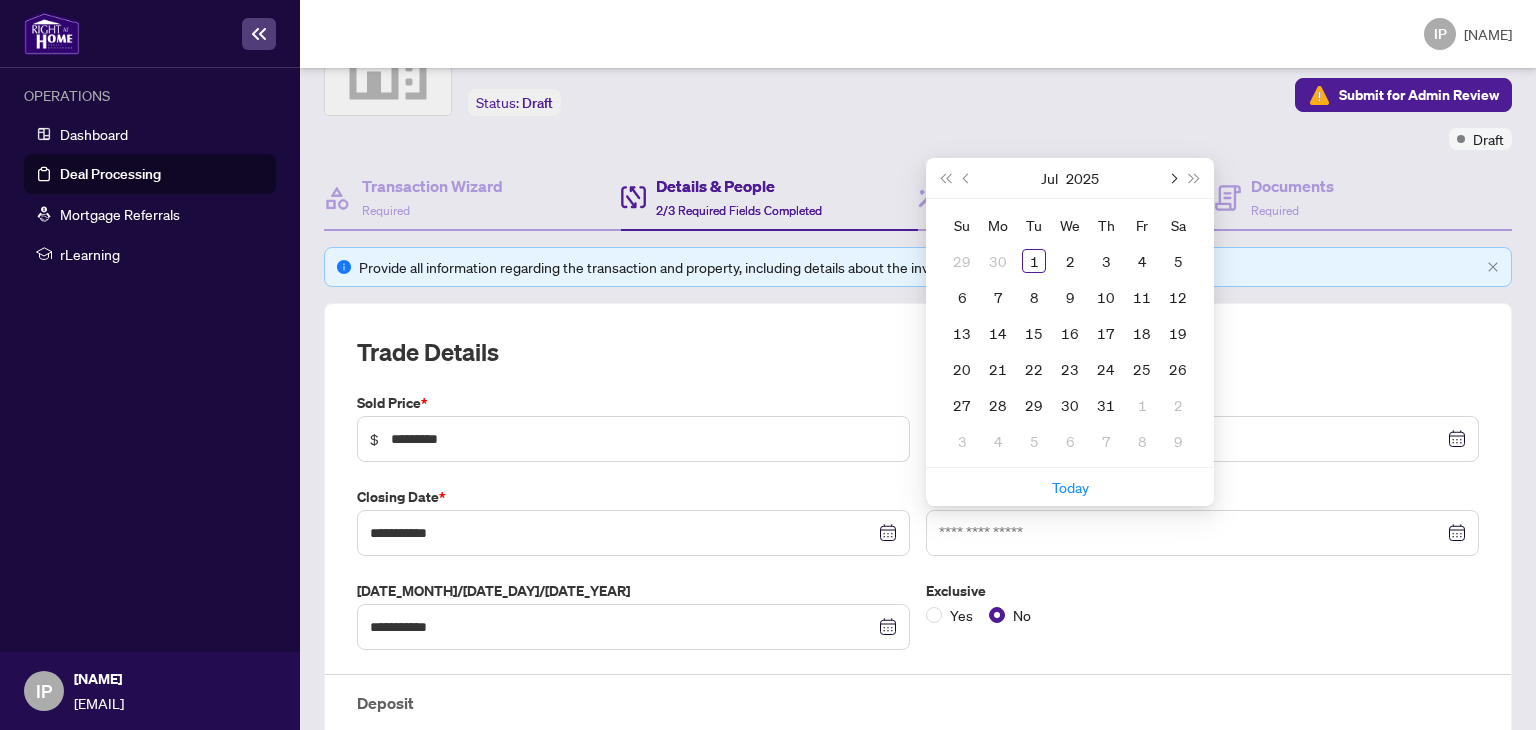 click at bounding box center (1172, 178) 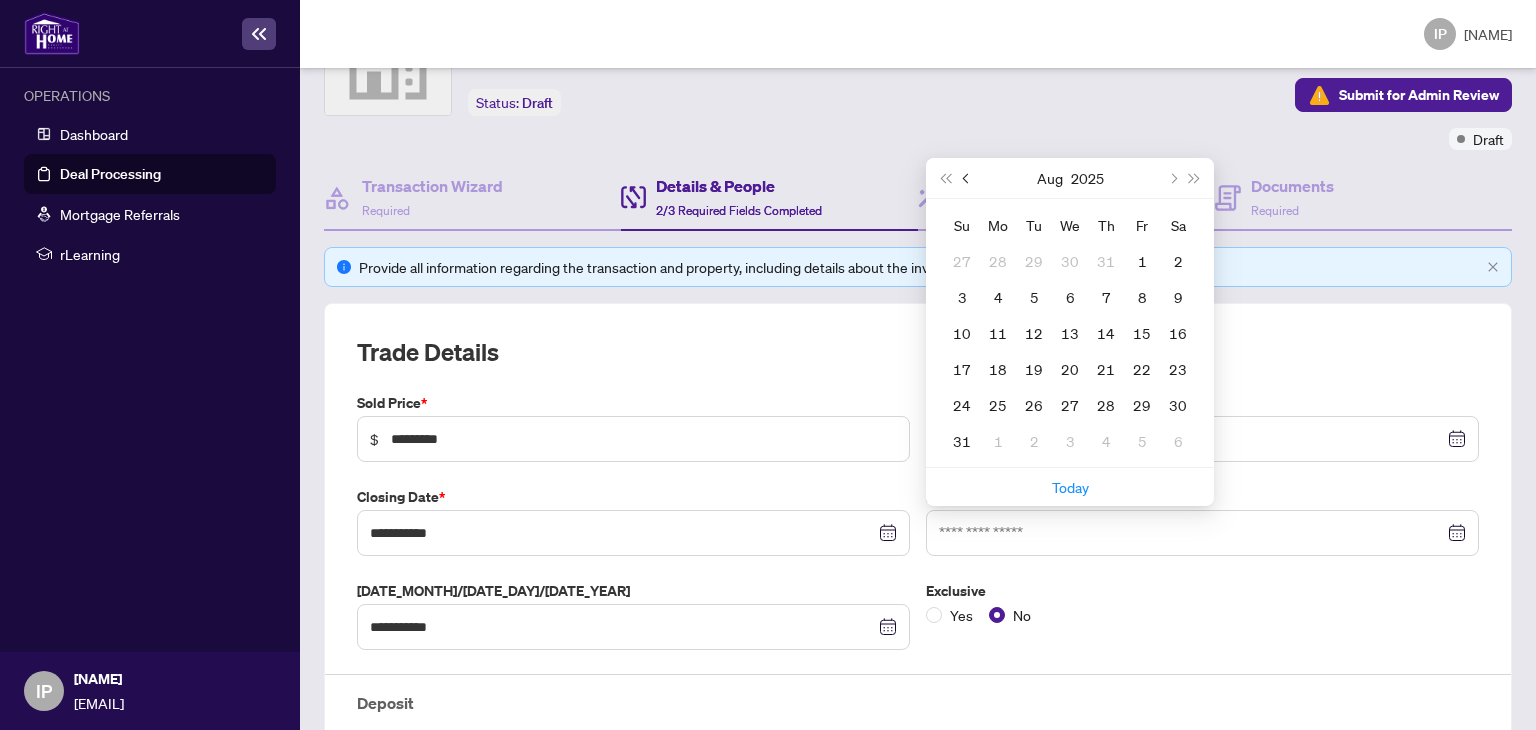 click at bounding box center [968, 178] 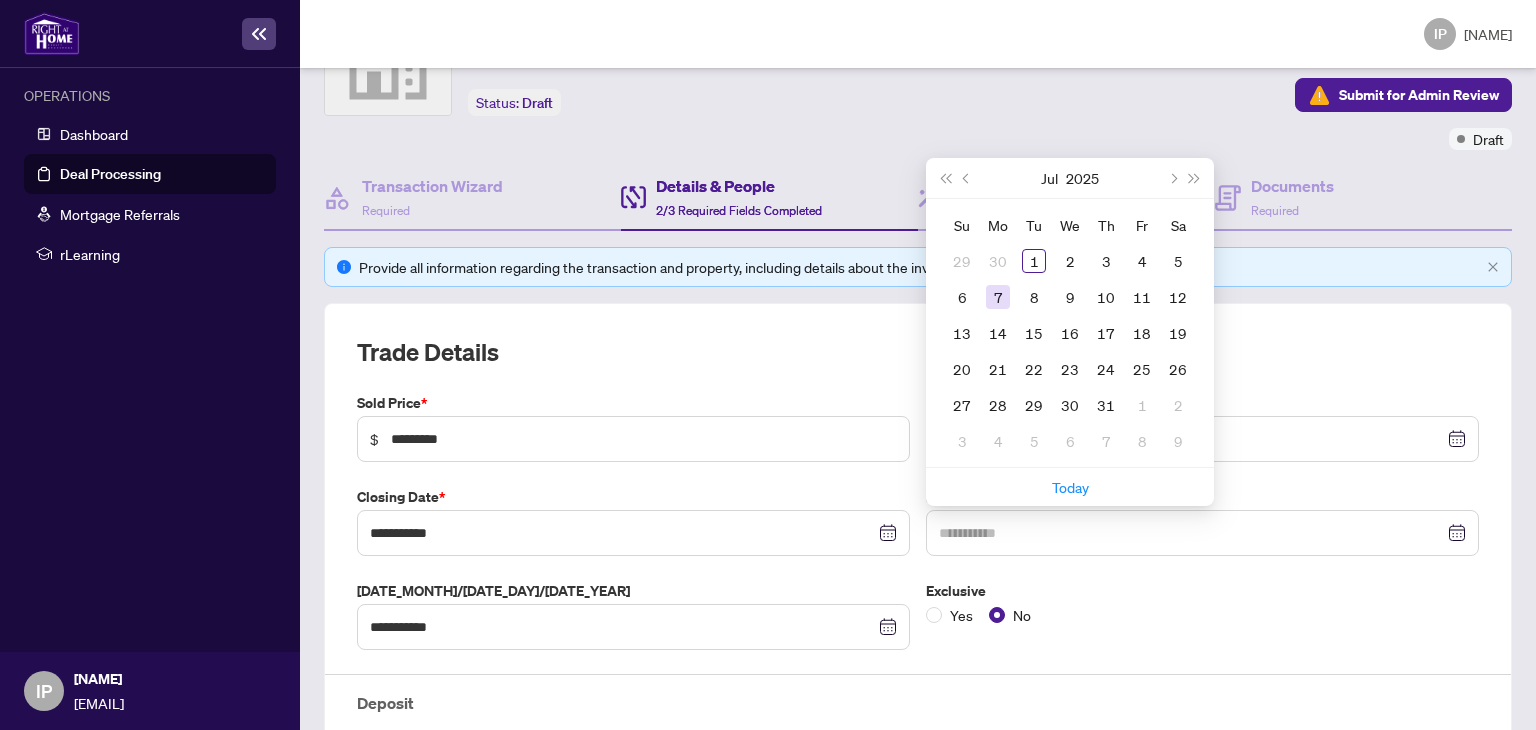 click on "7" at bounding box center [998, 297] 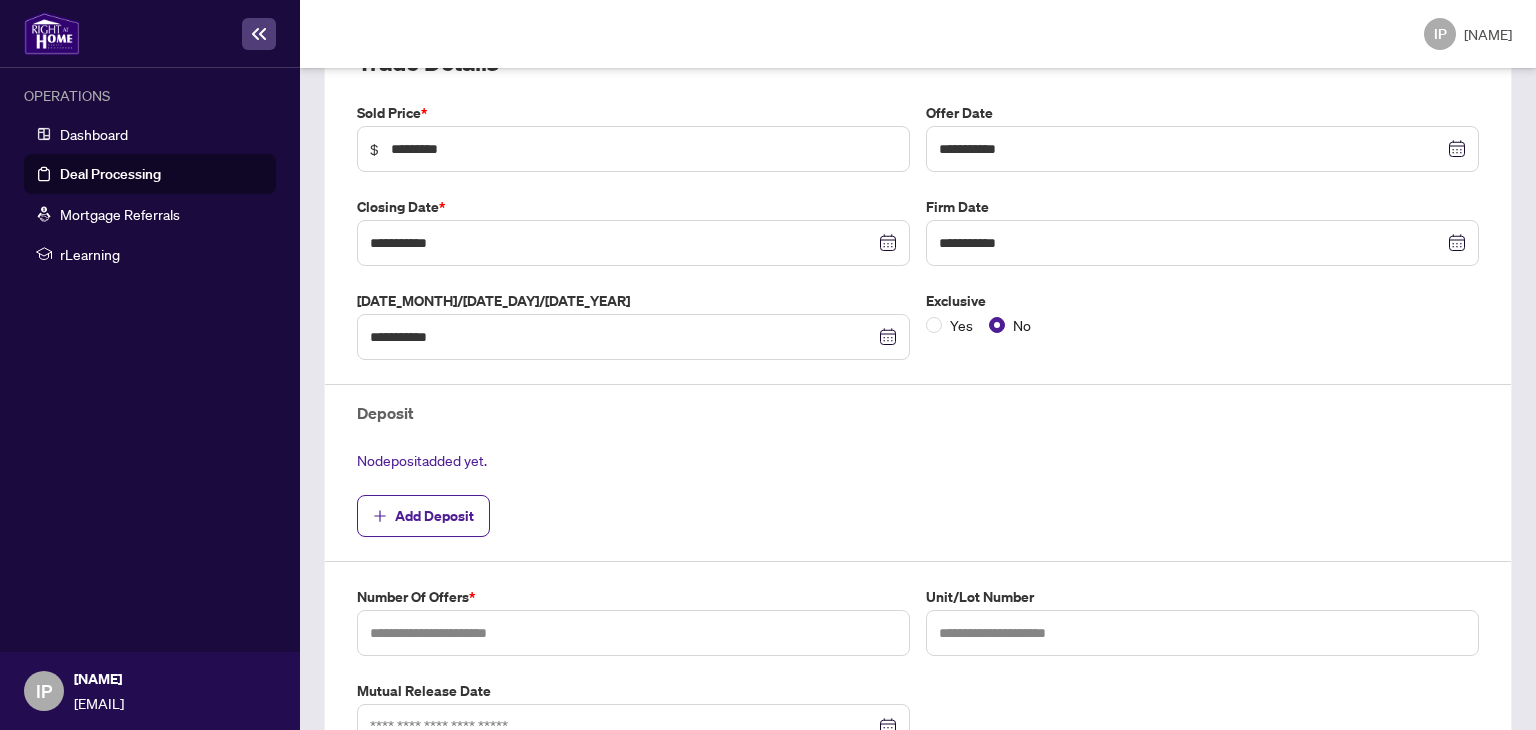 scroll, scrollTop: 411, scrollLeft: 0, axis: vertical 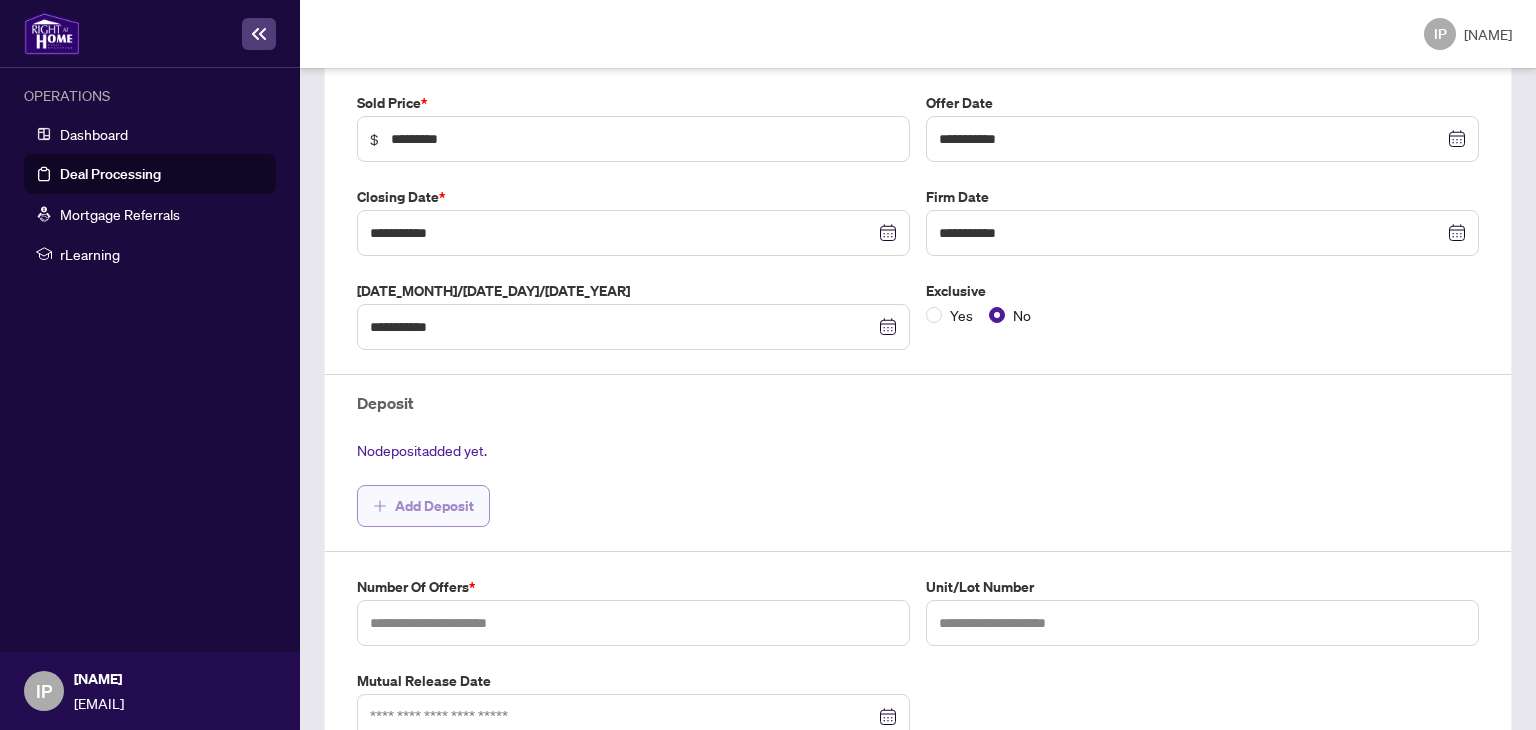 click on "Add Deposit" at bounding box center (423, 506) 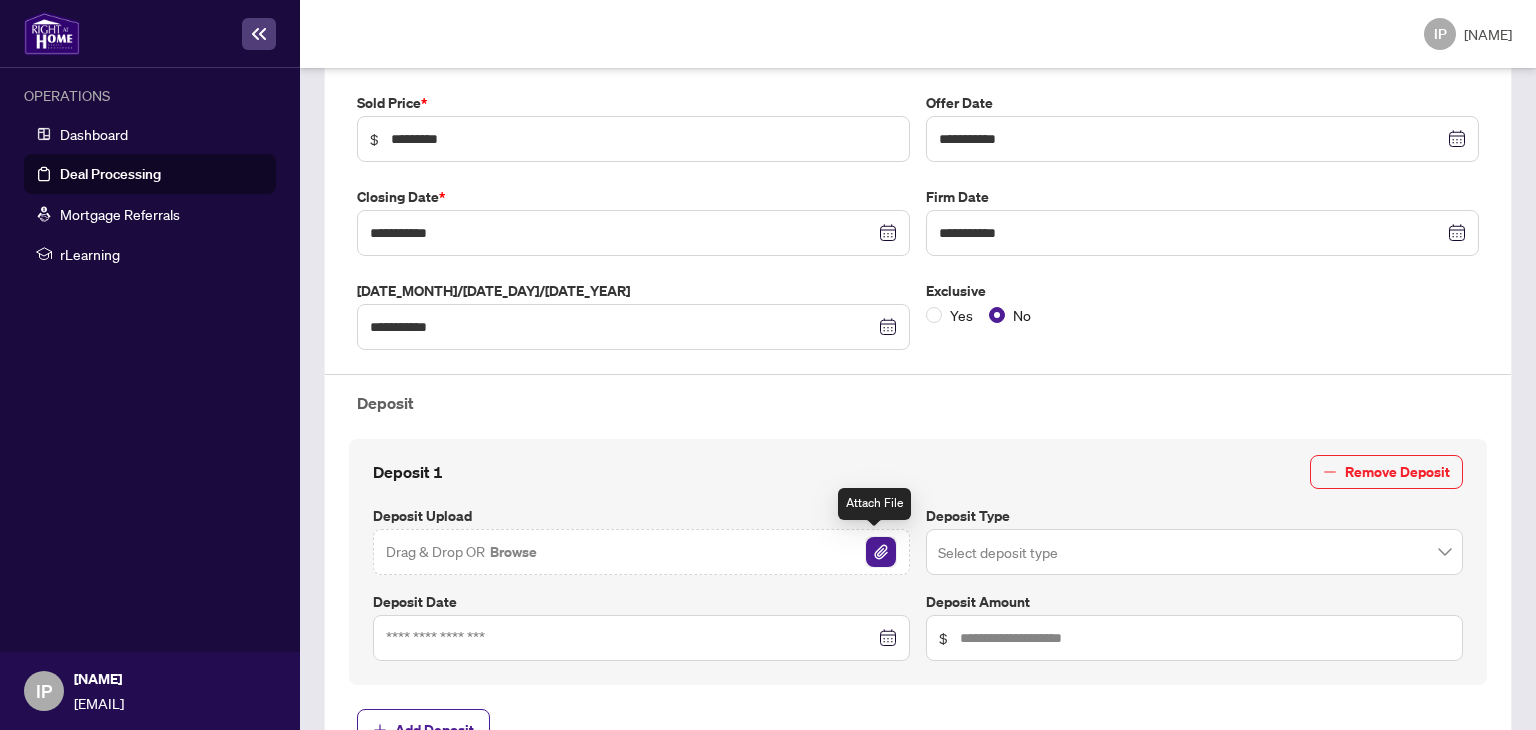 click at bounding box center [881, 552] 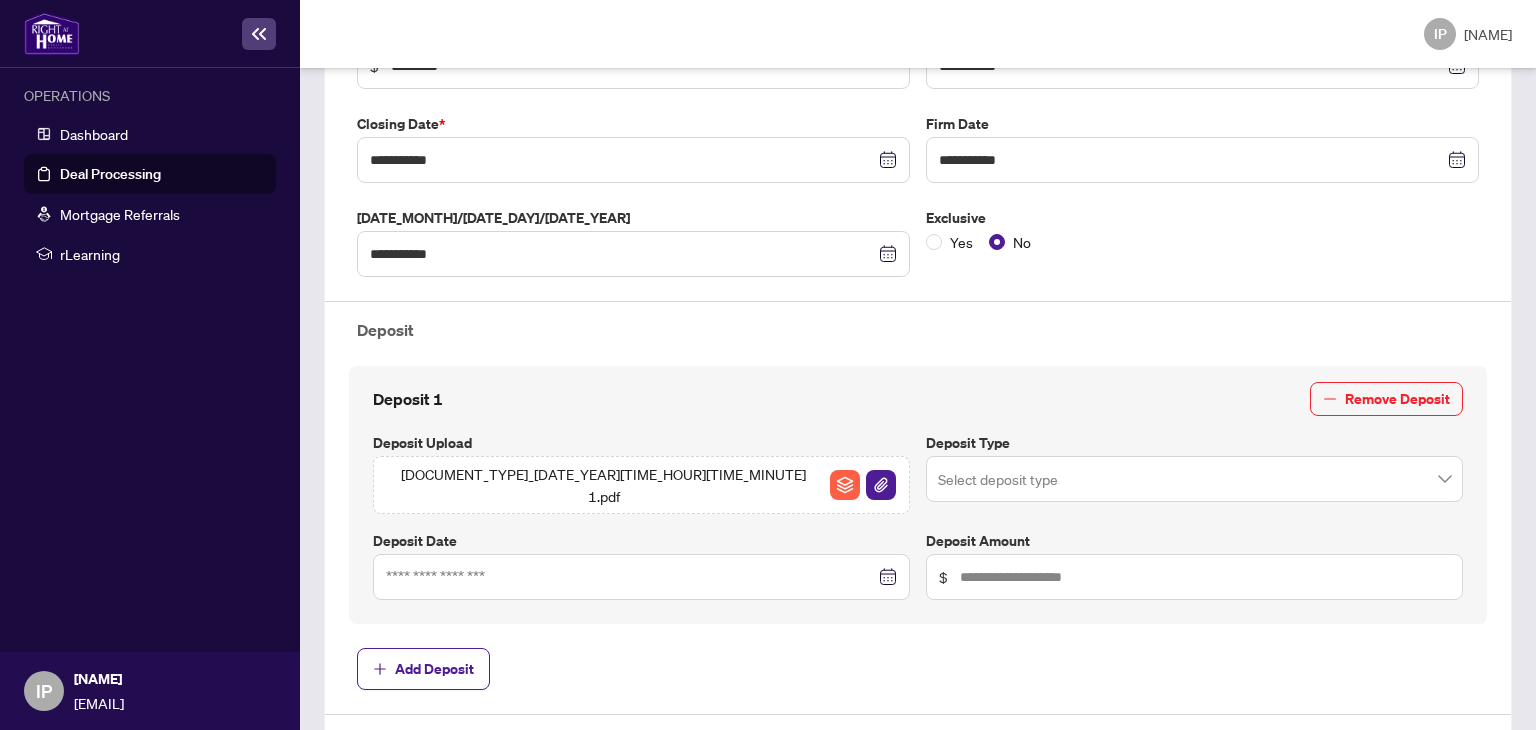 scroll, scrollTop: 511, scrollLeft: 0, axis: vertical 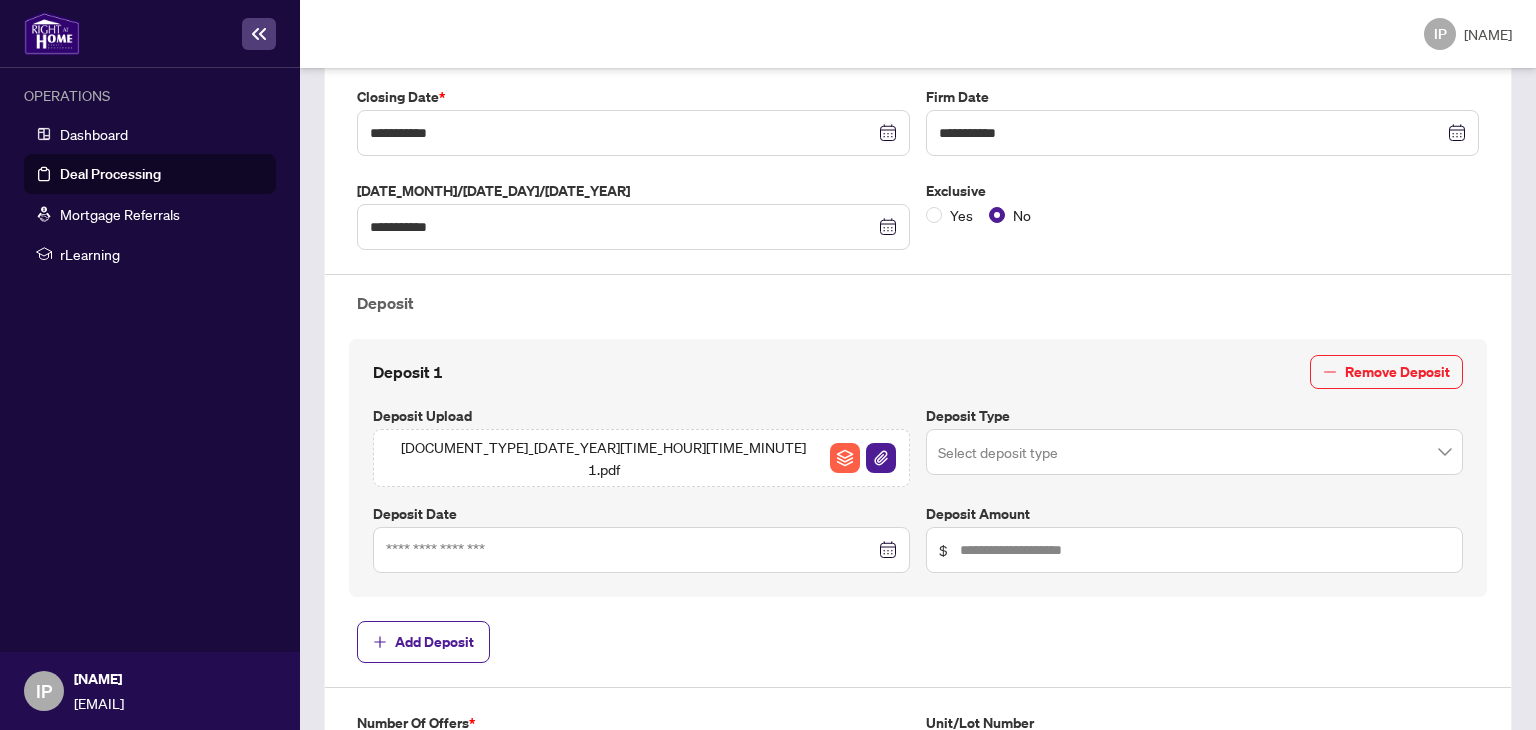 click at bounding box center [641, 550] 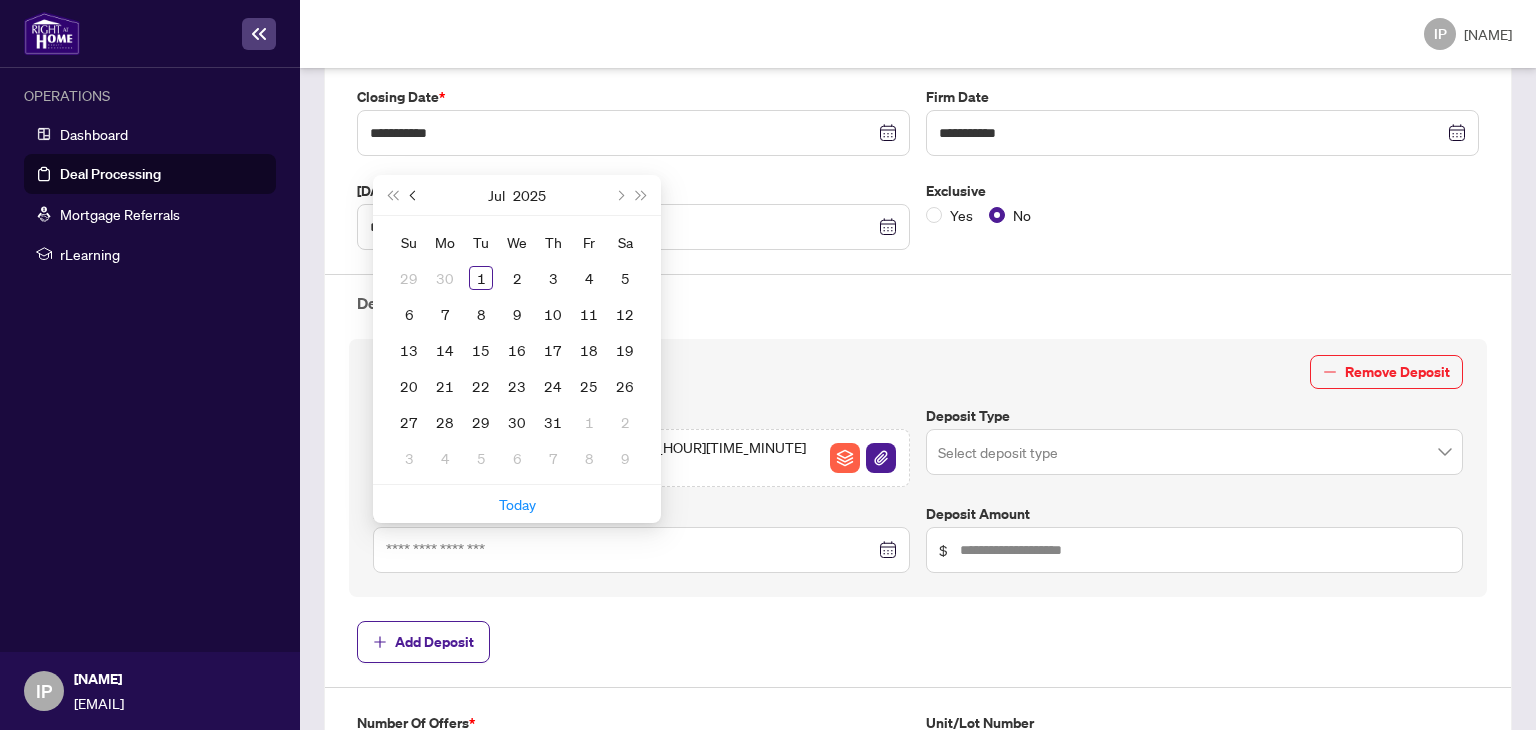 click at bounding box center (415, 195) 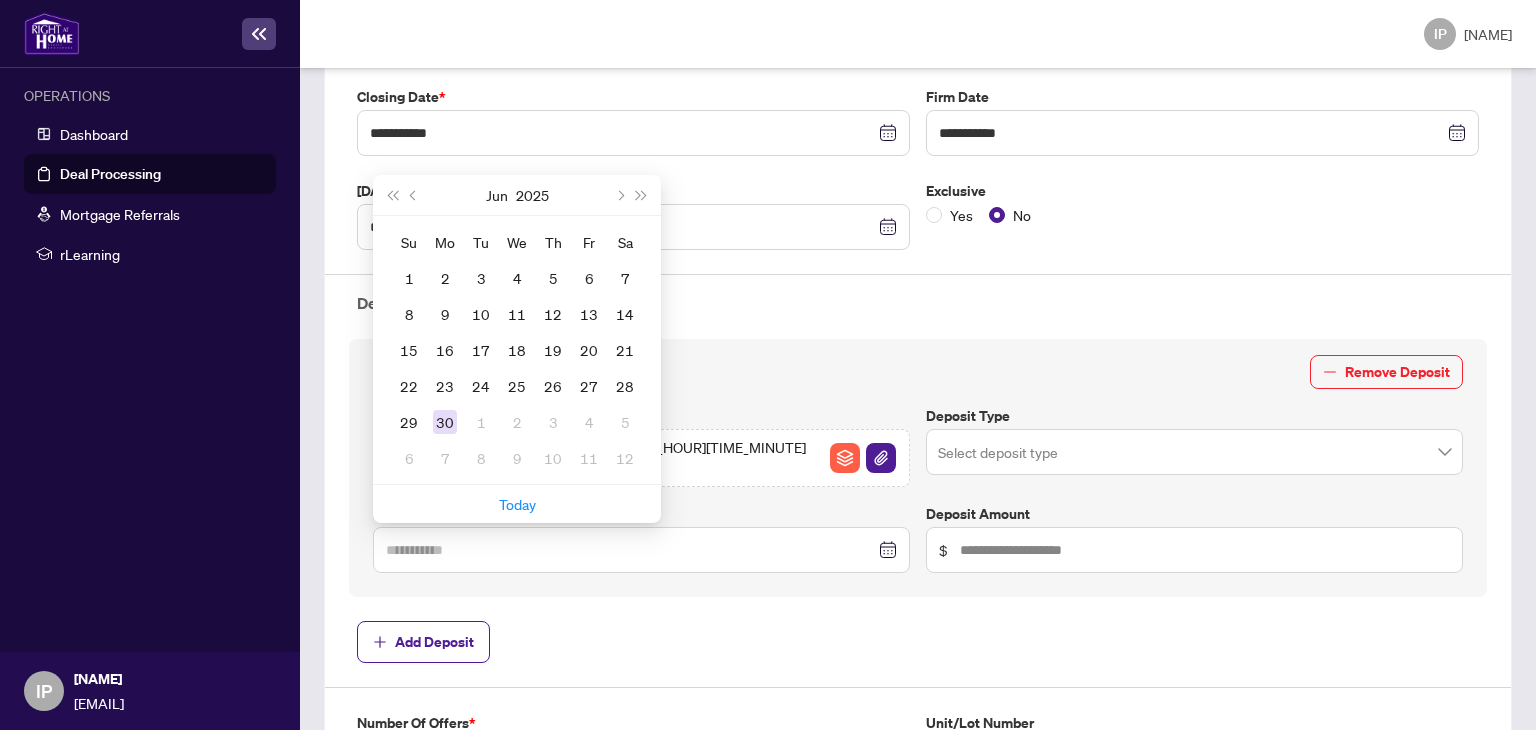 click on "30" at bounding box center [445, 422] 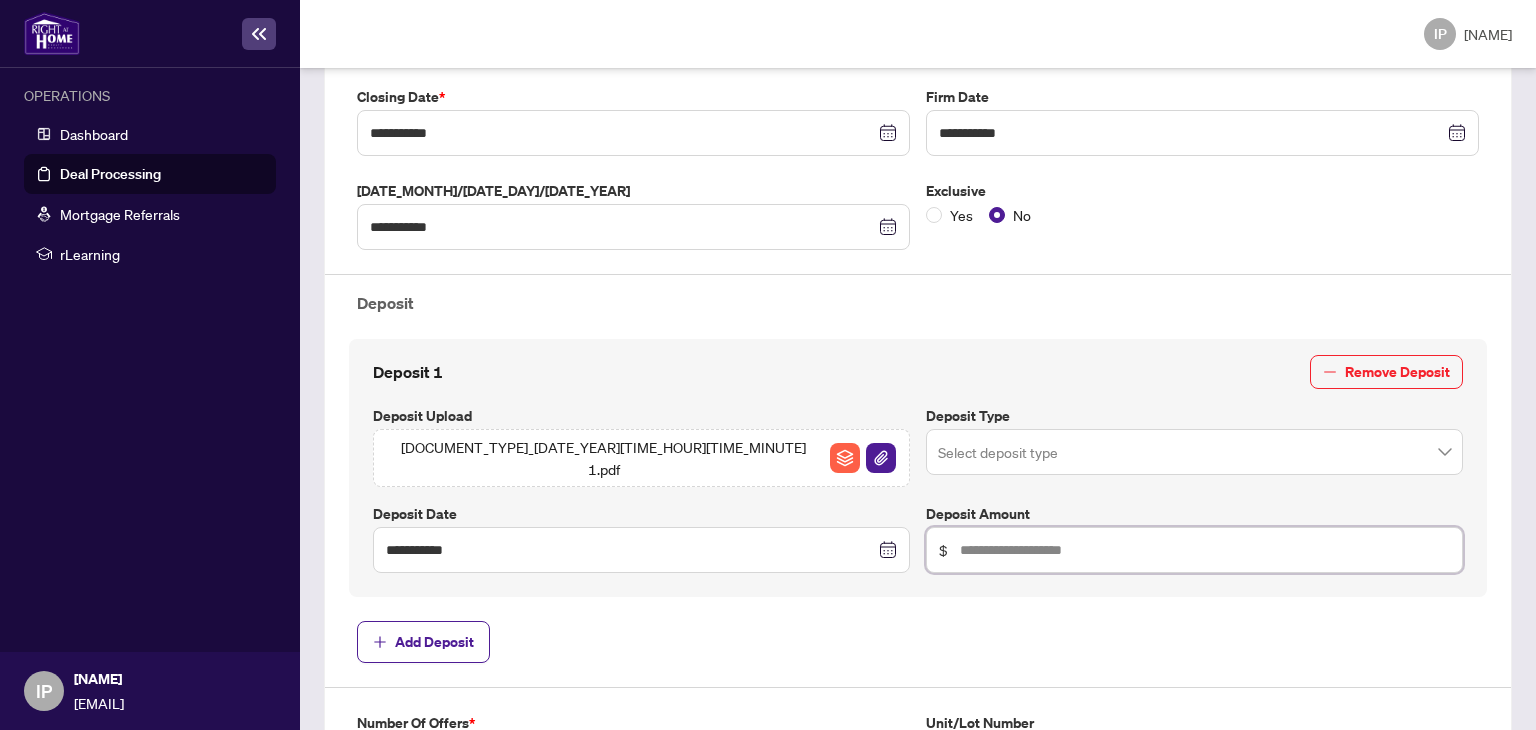 click at bounding box center [1205, 550] 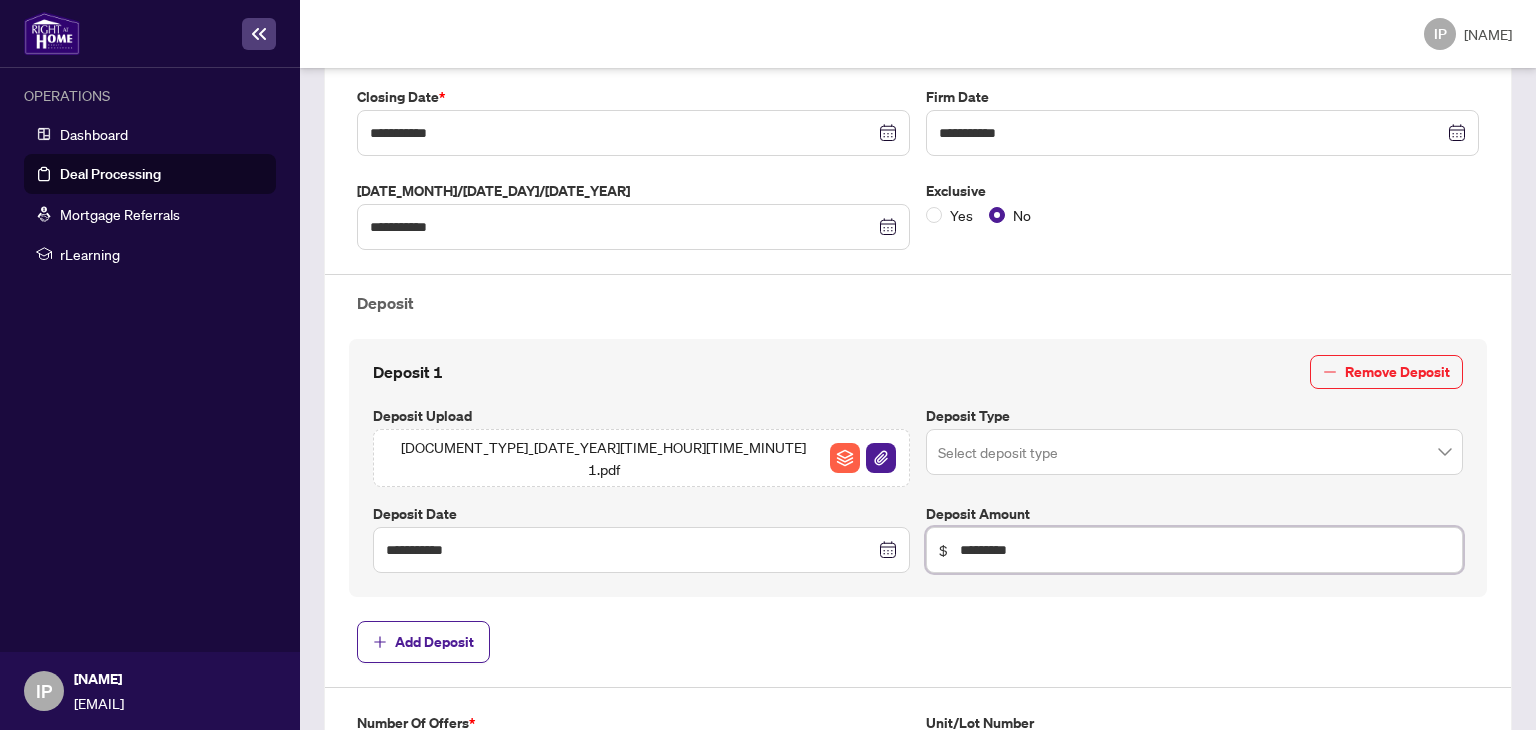 type on "*********" 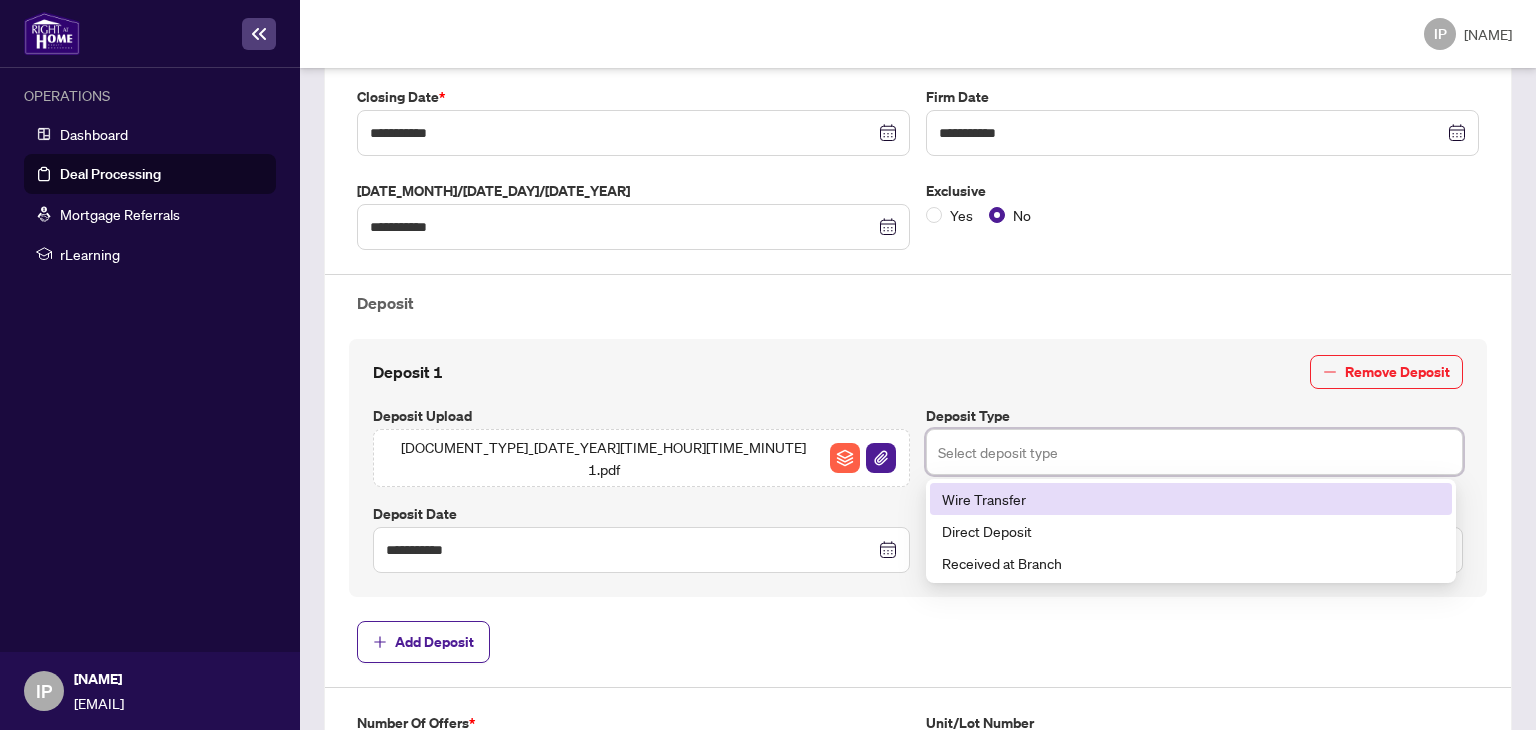 click at bounding box center [1194, 452] 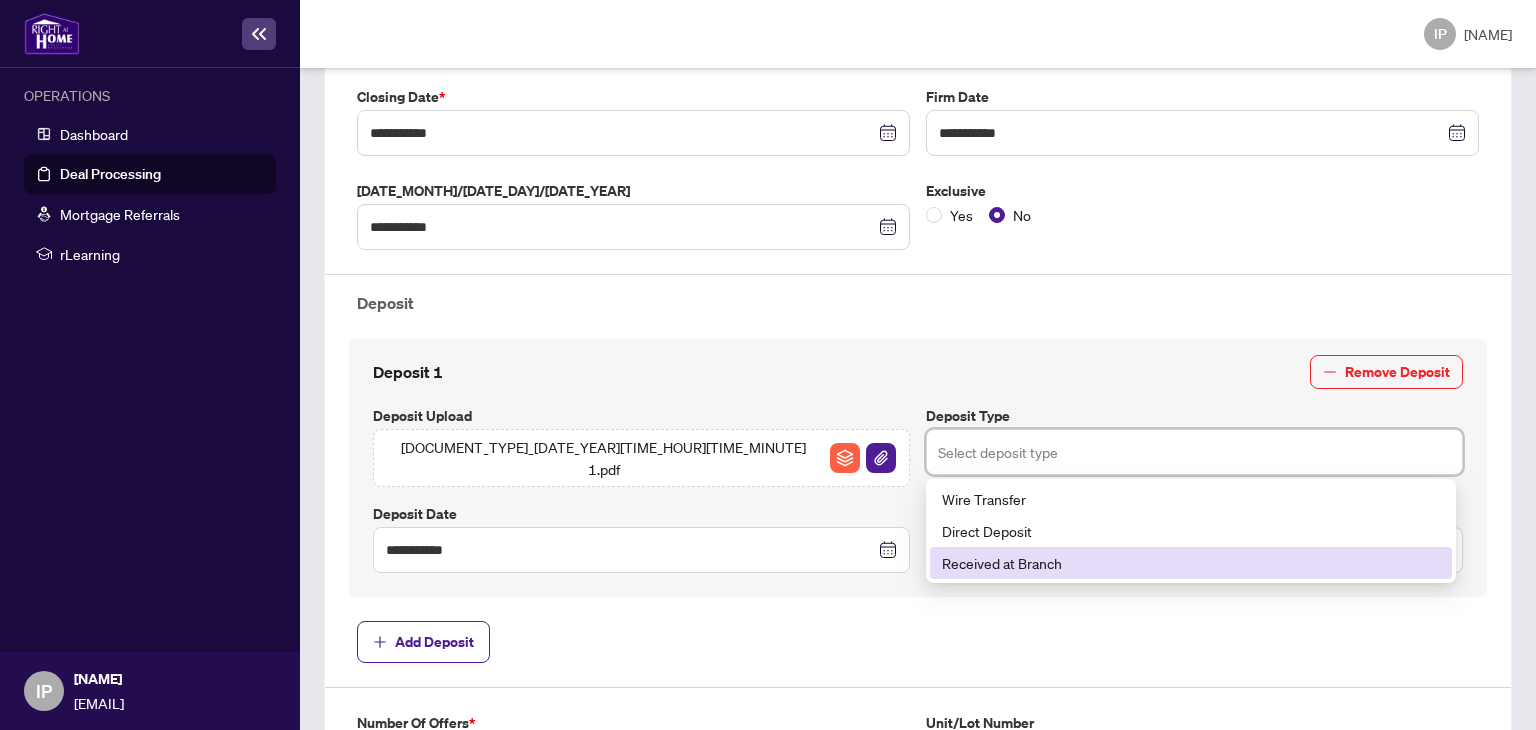 click on "Received at Branch" at bounding box center (1191, 563) 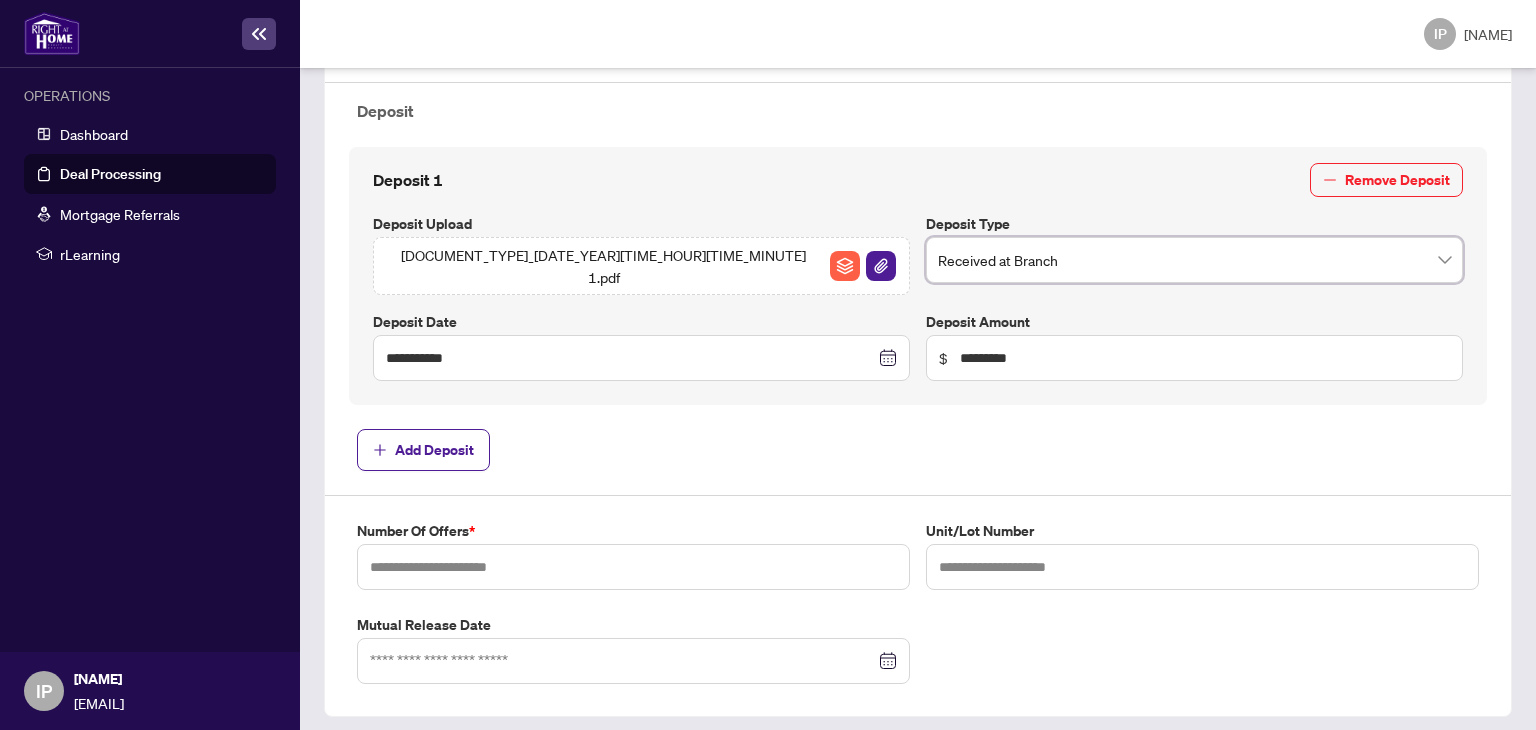 scroll, scrollTop: 711, scrollLeft: 0, axis: vertical 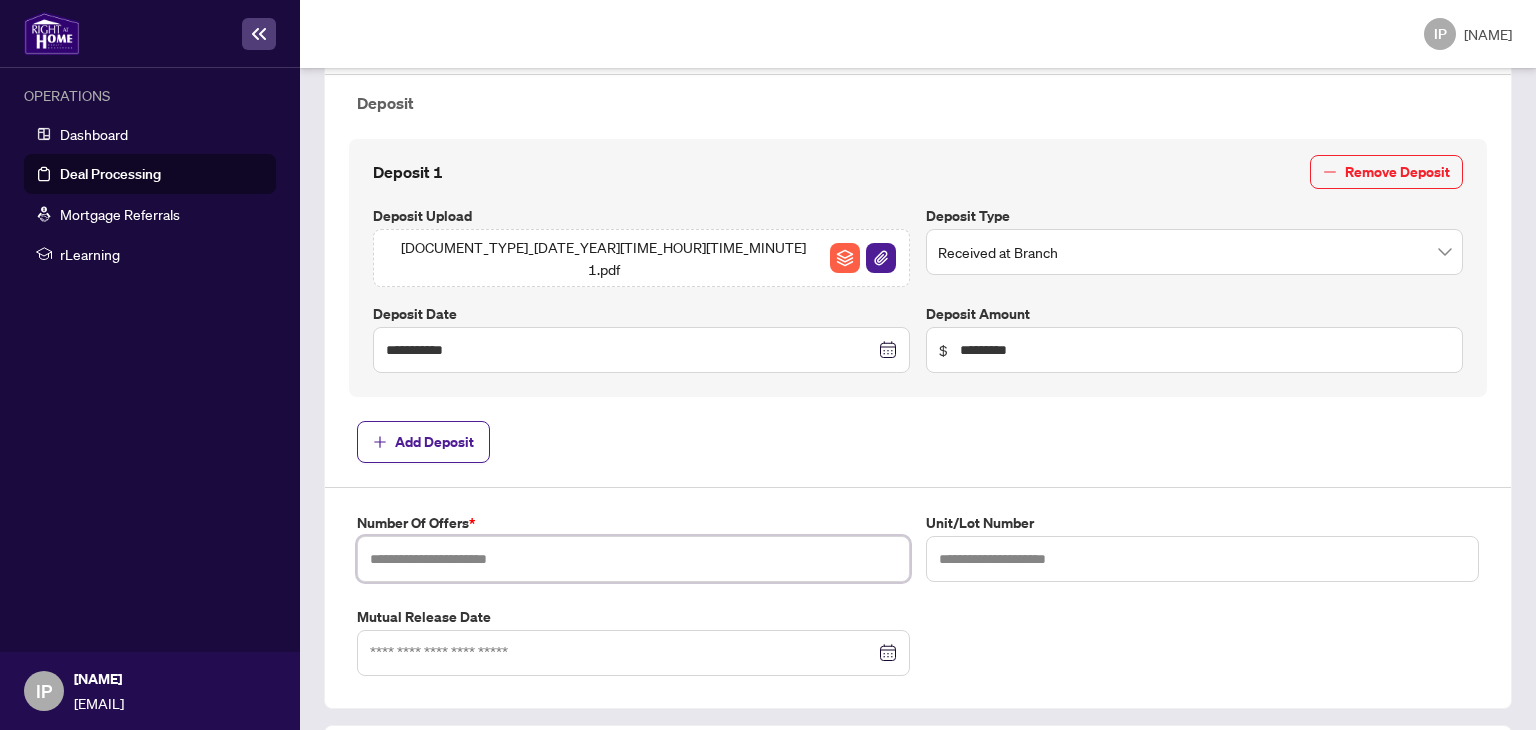 click at bounding box center [633, 559] 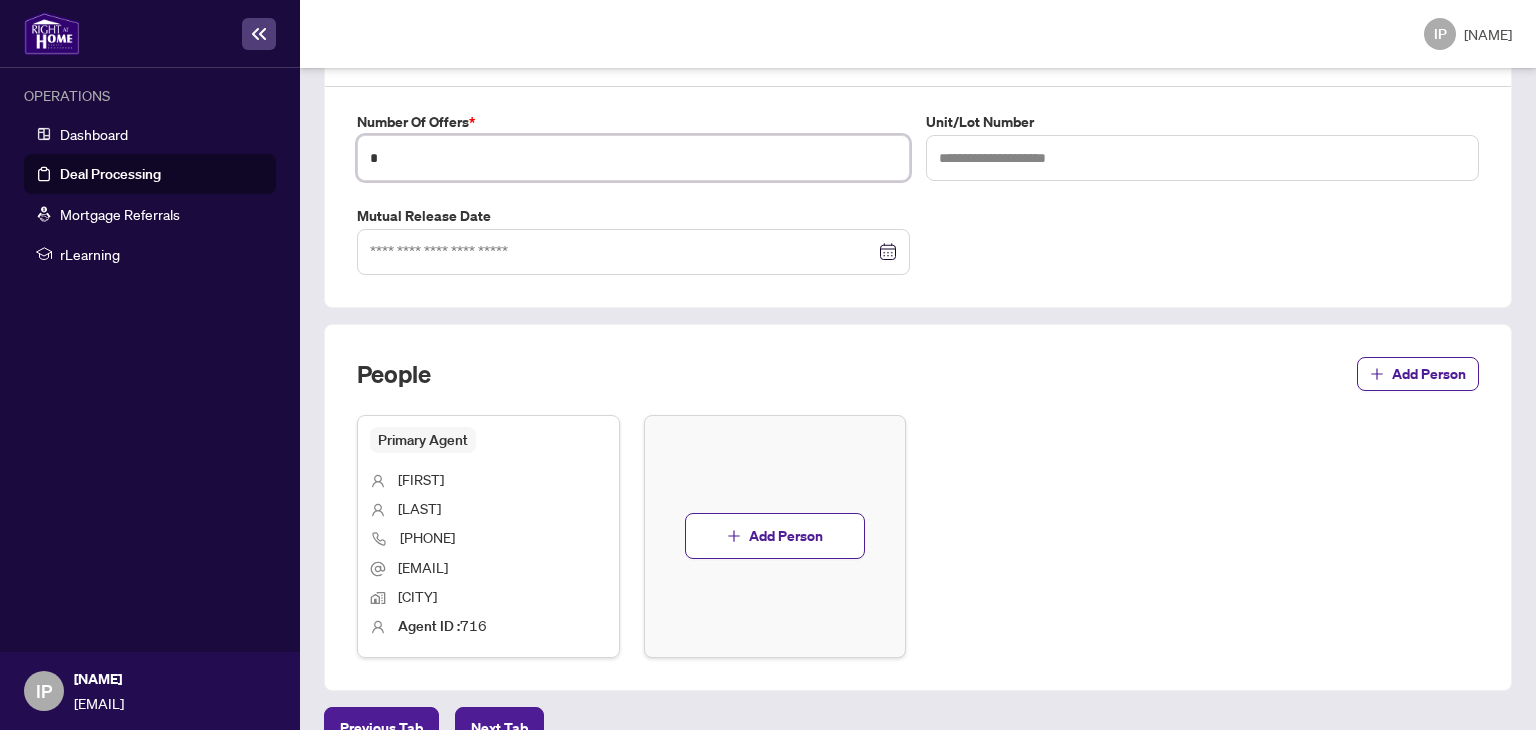 scroll, scrollTop: 1134, scrollLeft: 0, axis: vertical 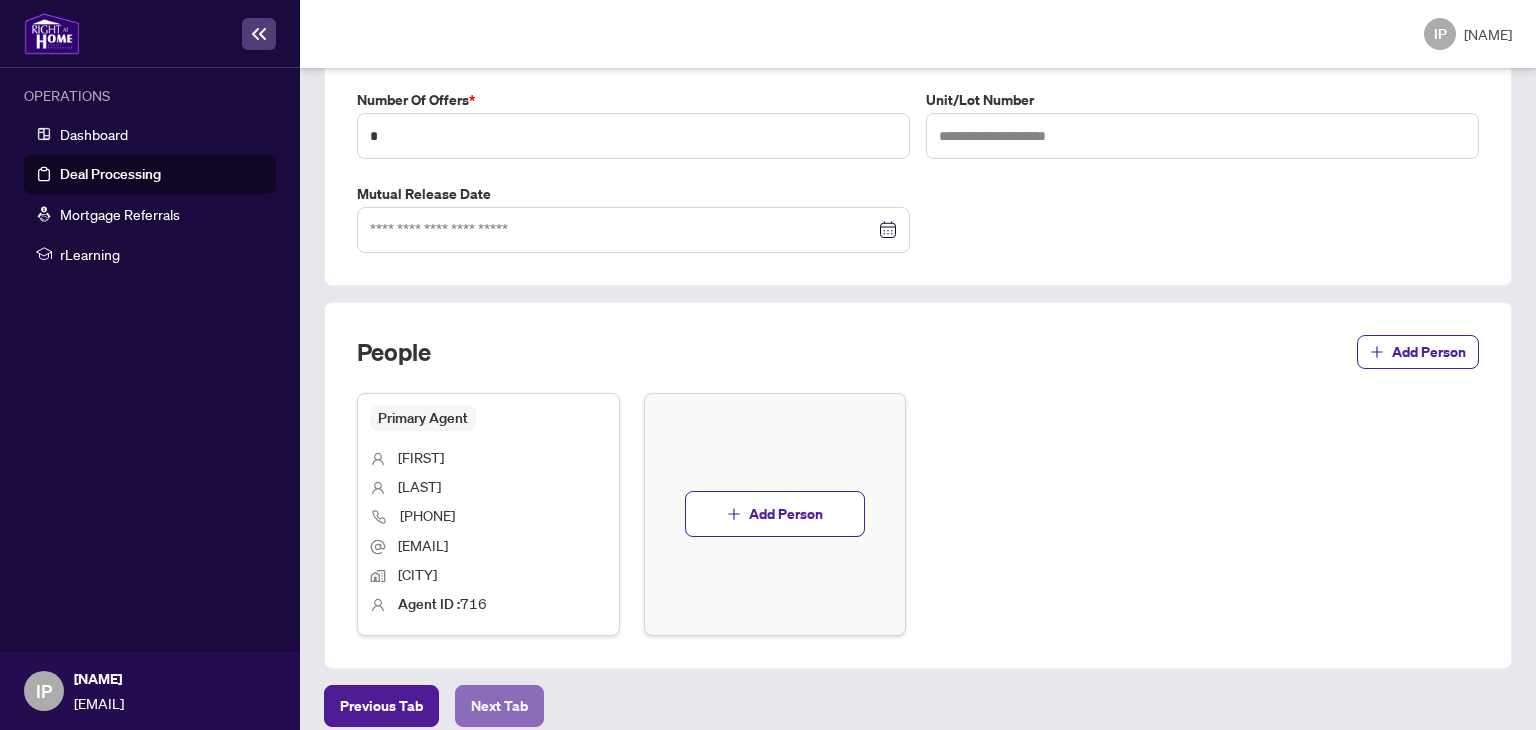 click on "Next Tab" at bounding box center [381, 706] 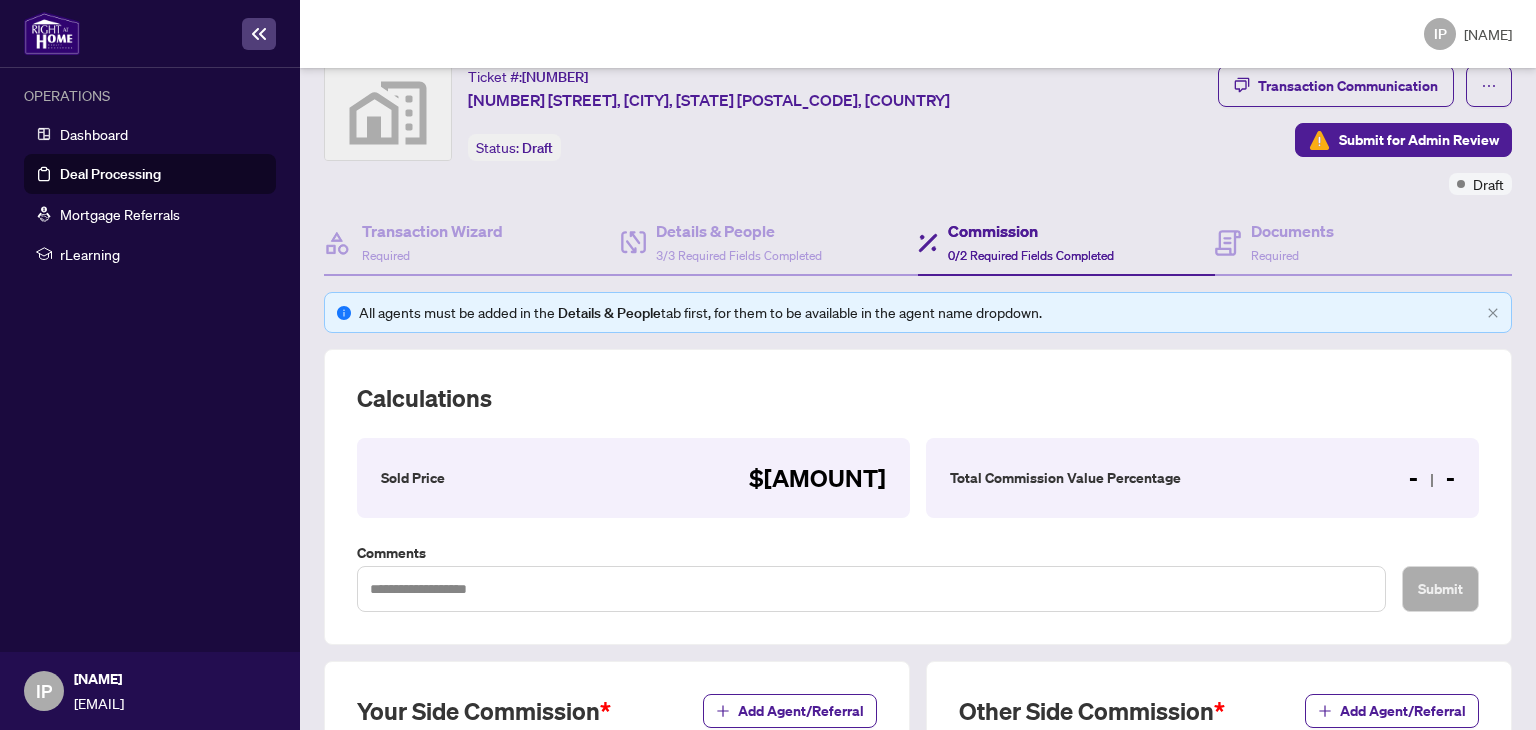 scroll, scrollTop: 527, scrollLeft: 0, axis: vertical 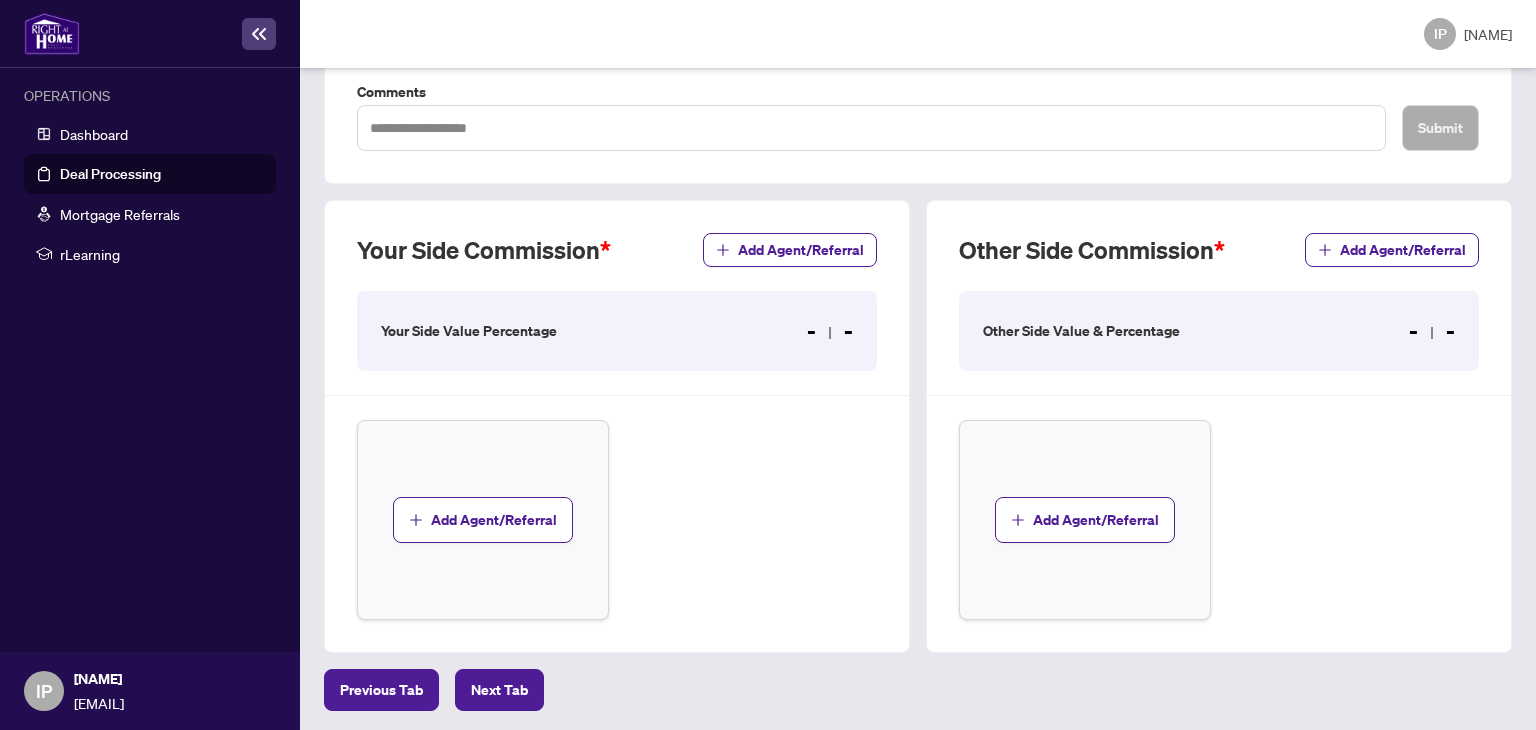 click on "Your Side Value  Percentage" at bounding box center (469, 331) 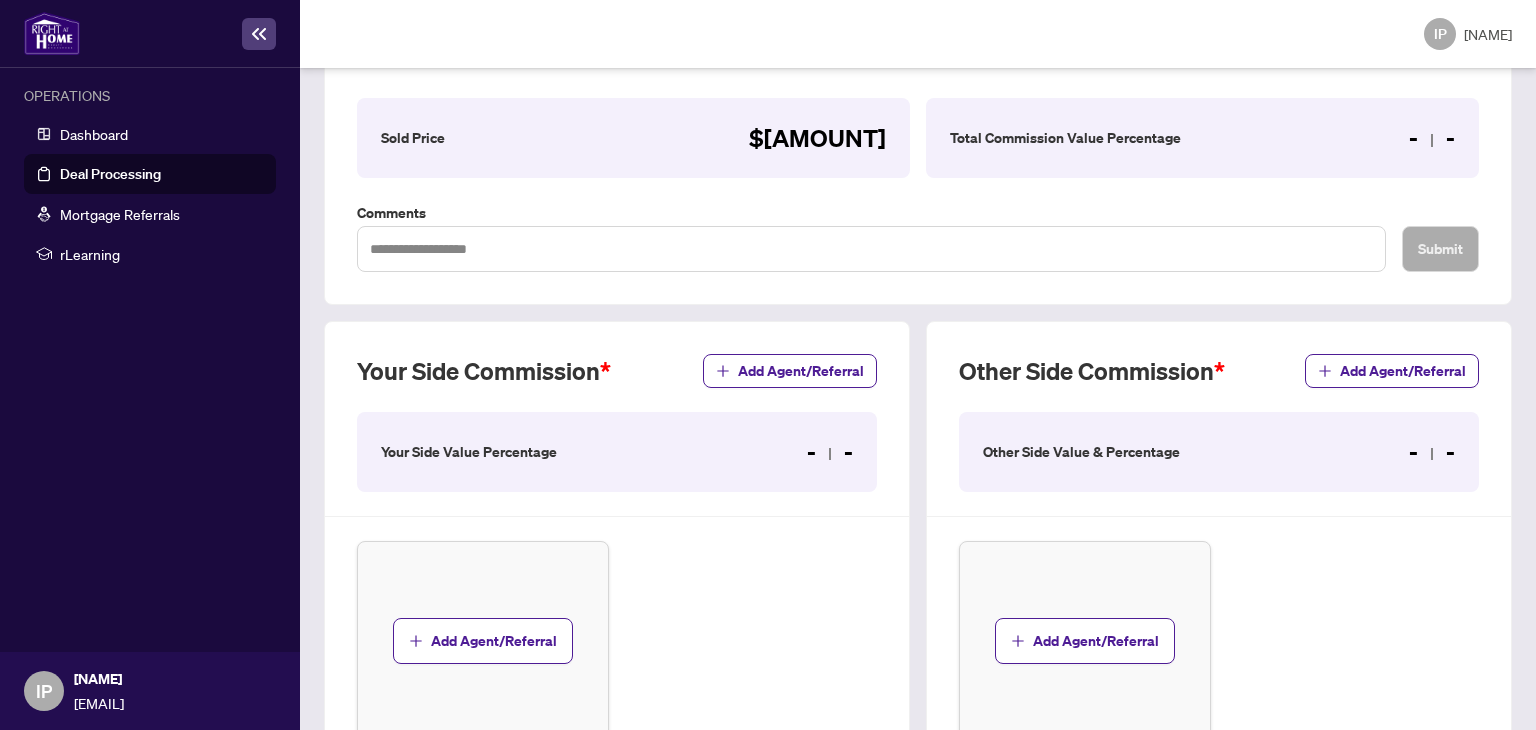 scroll, scrollTop: 327, scrollLeft: 0, axis: vertical 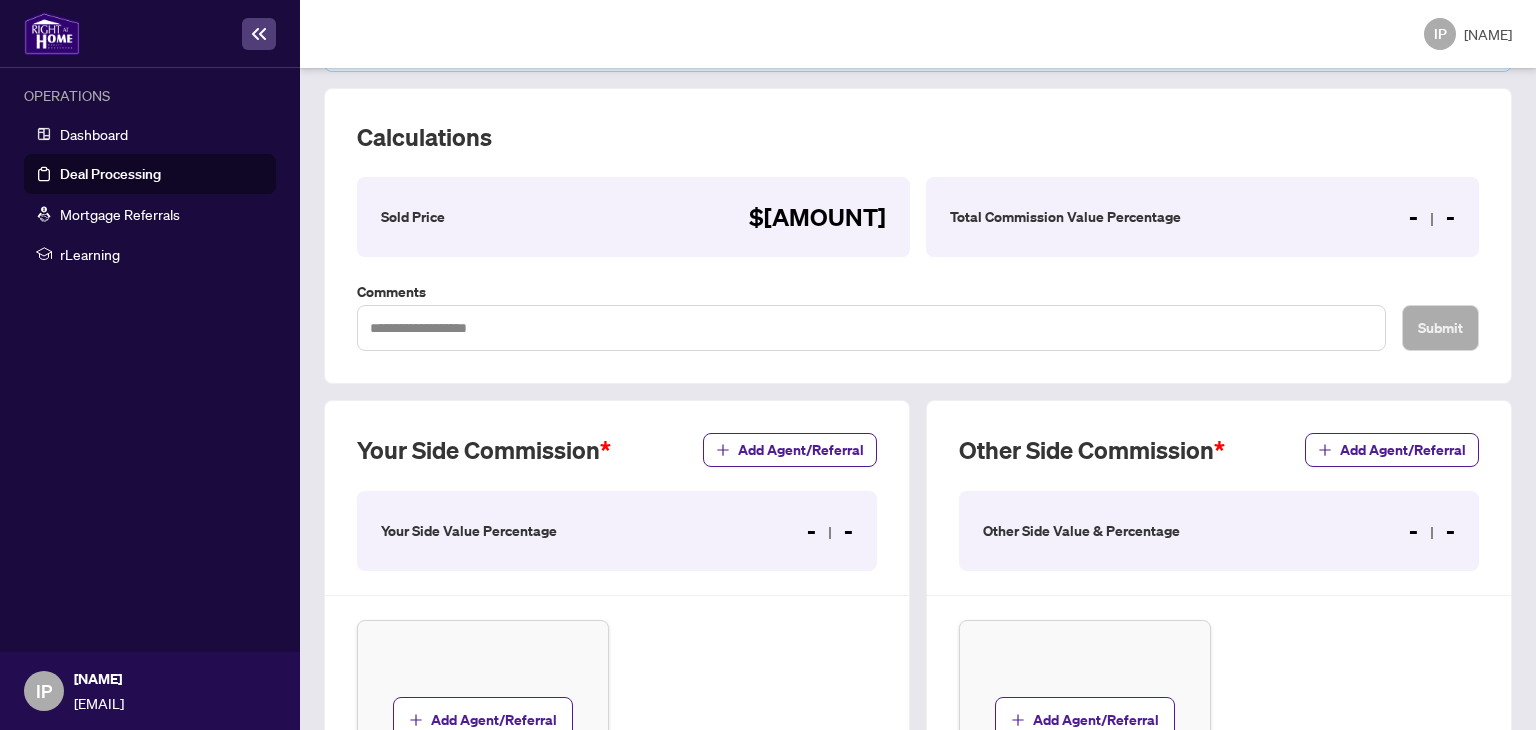 click on "-     -" at bounding box center (817, 217) 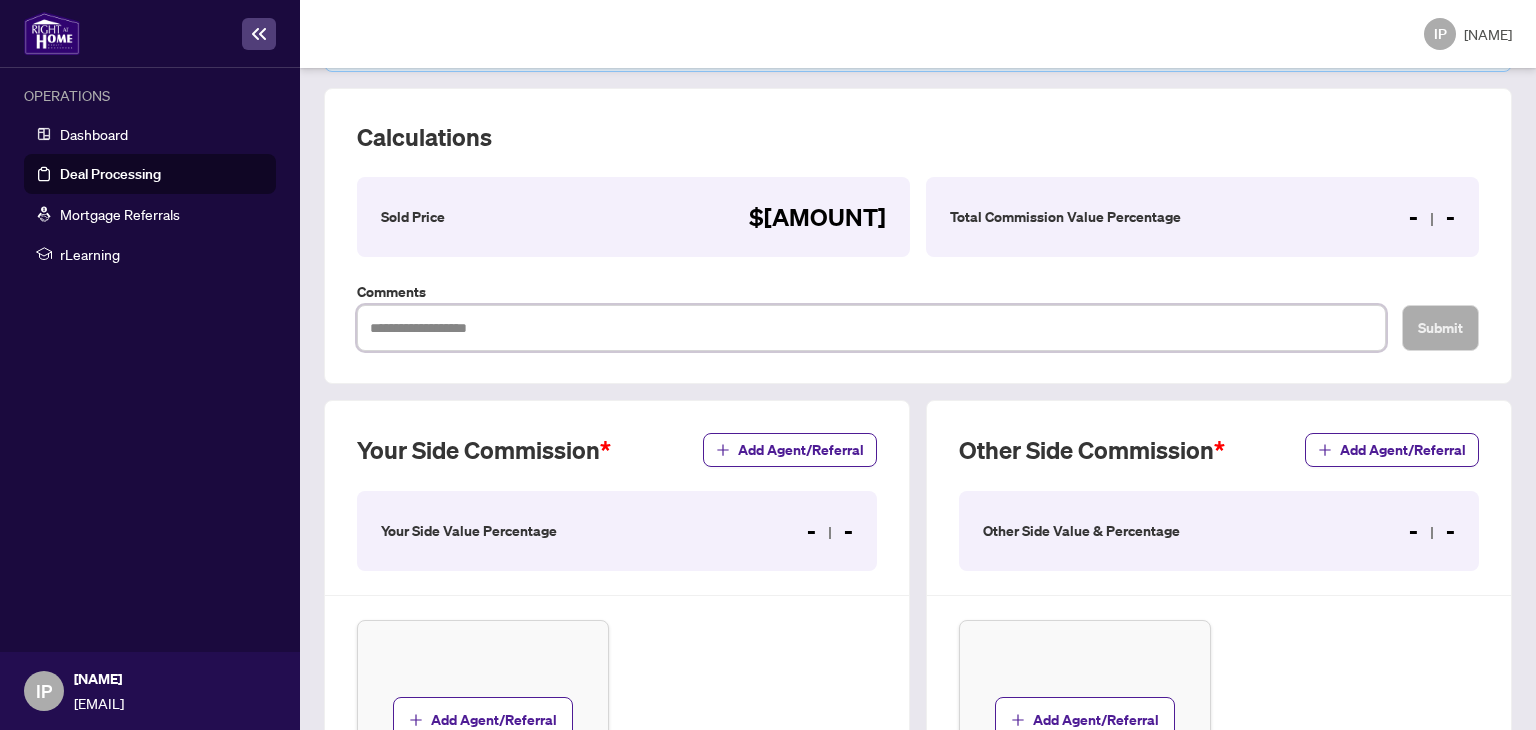 click at bounding box center [871, 328] 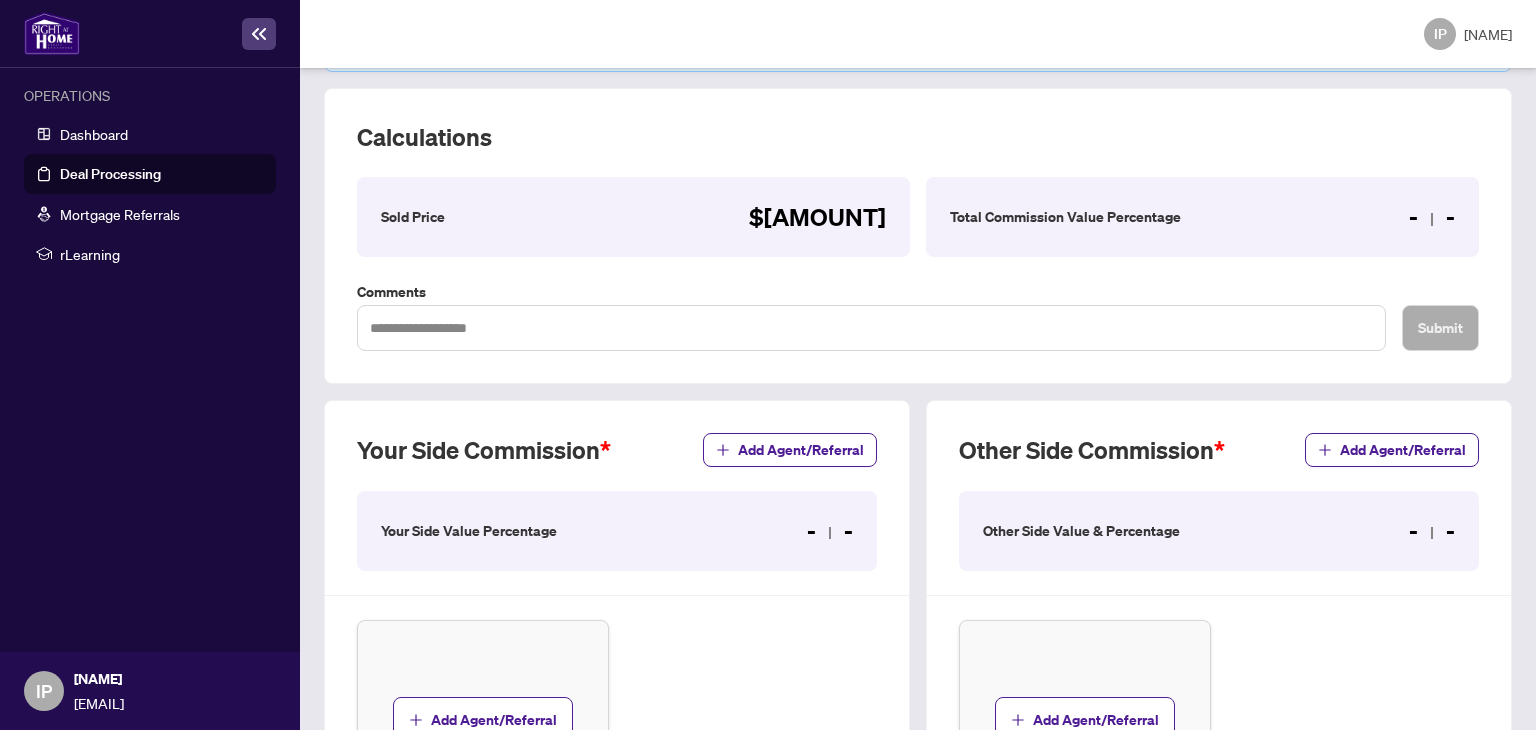 click on "Total Commission Value  Percentage" at bounding box center [413, 217] 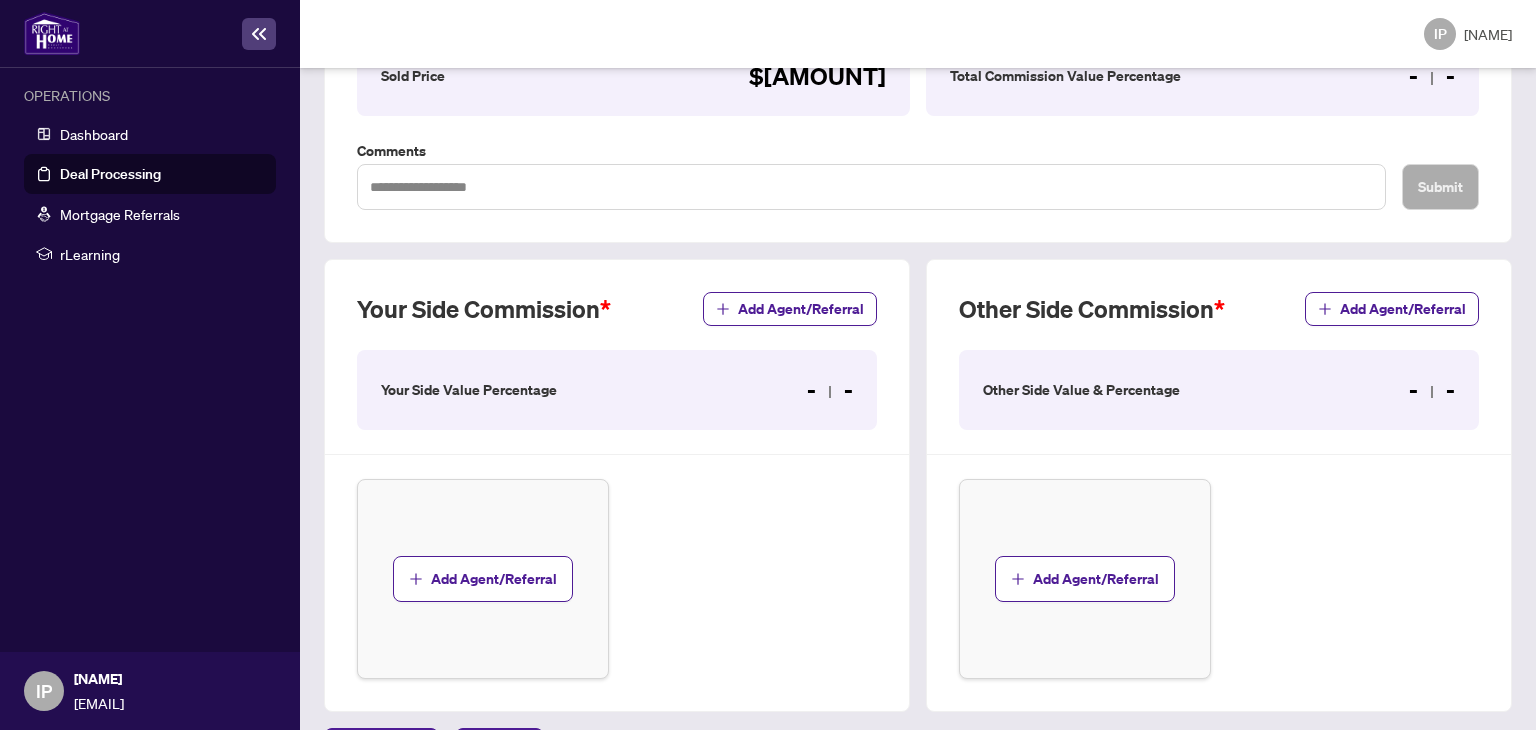 scroll, scrollTop: 527, scrollLeft: 0, axis: vertical 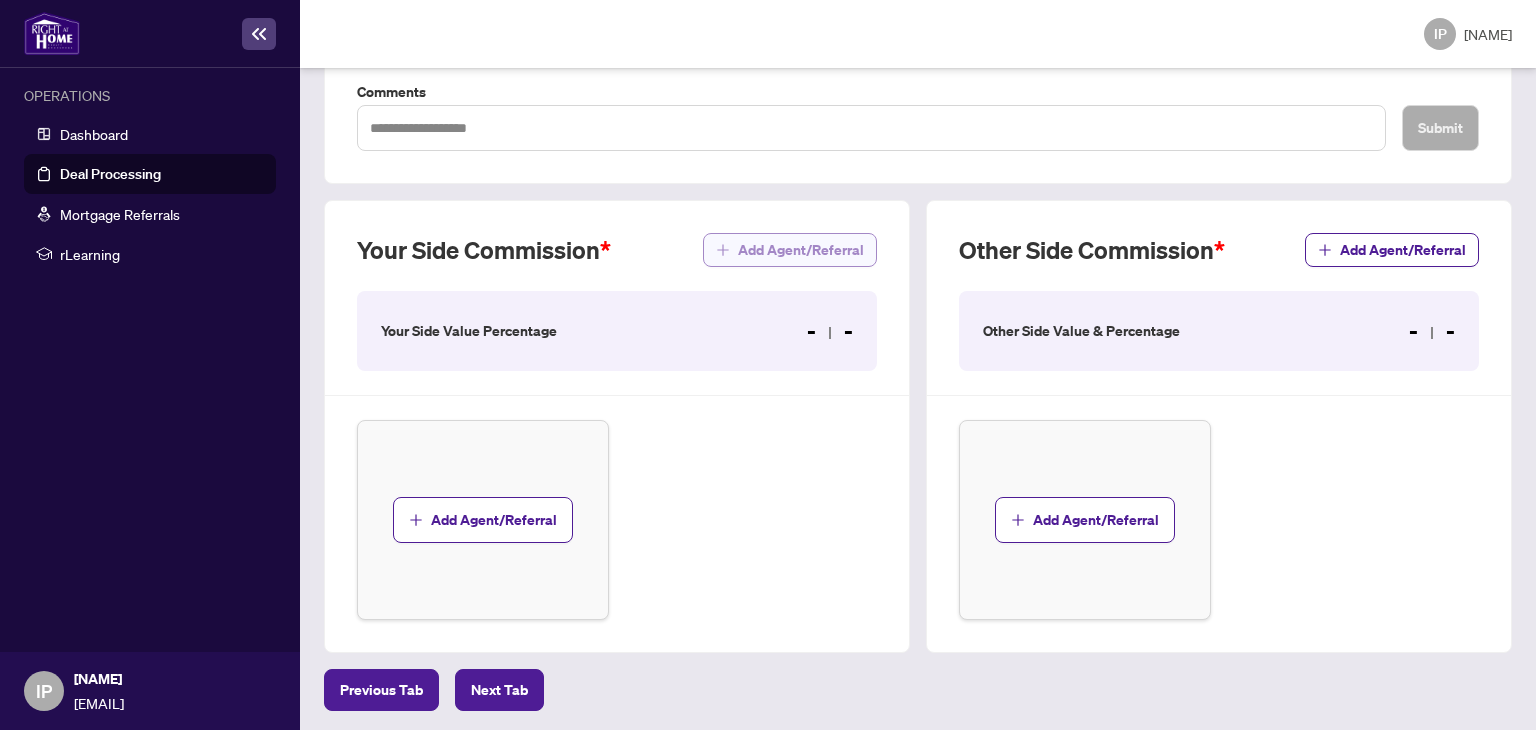 click at bounding box center (723, 250) 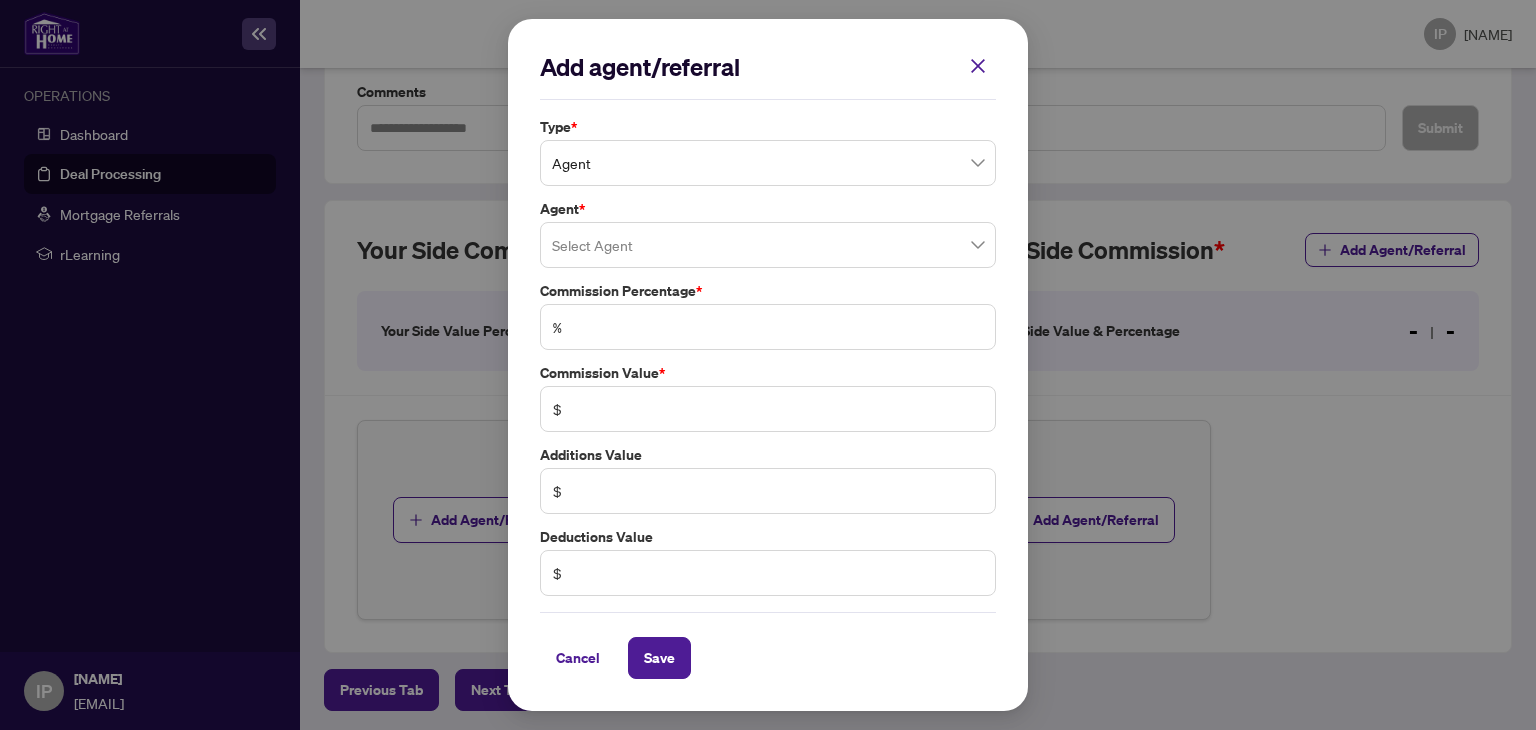 click at bounding box center [768, 245] 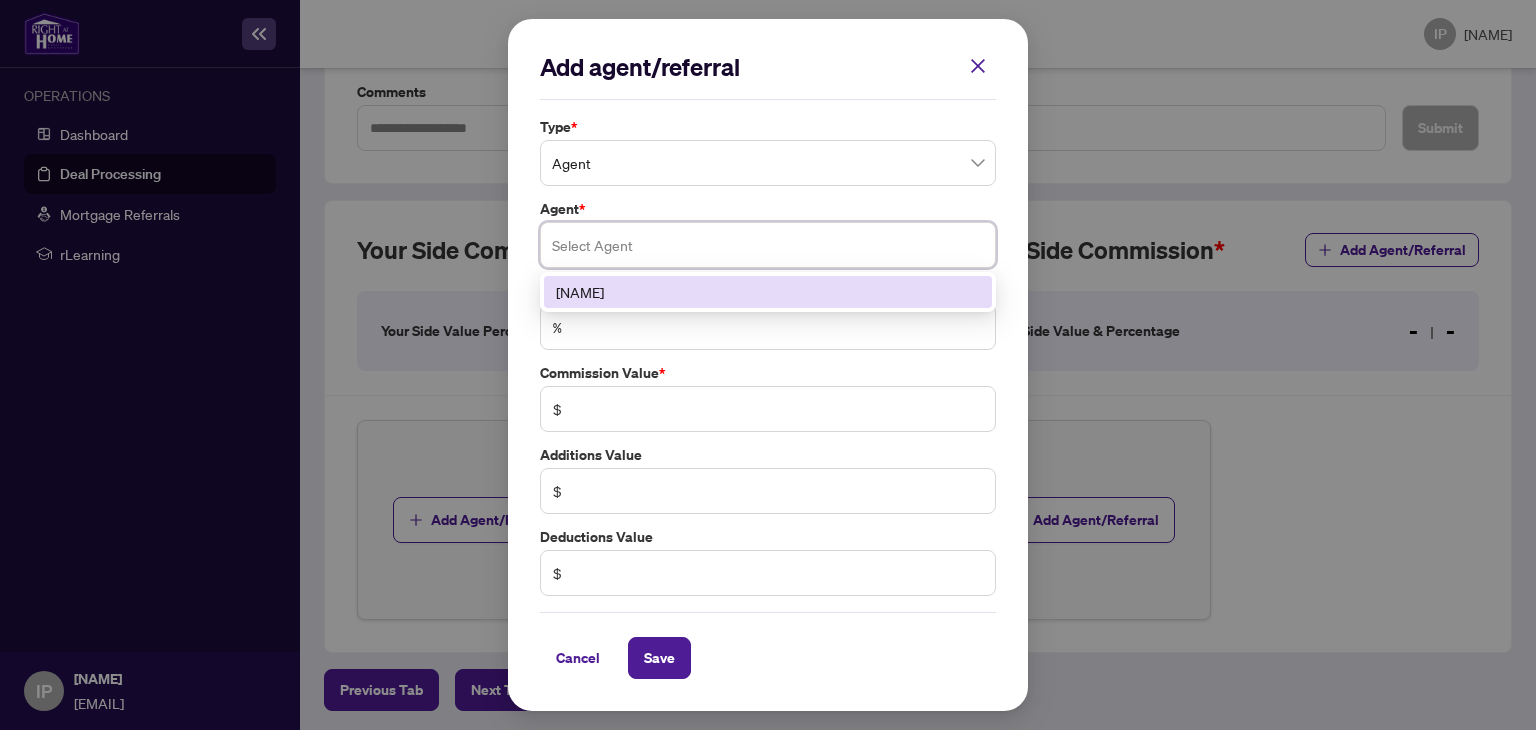 click on "[NAME]" at bounding box center (768, 292) 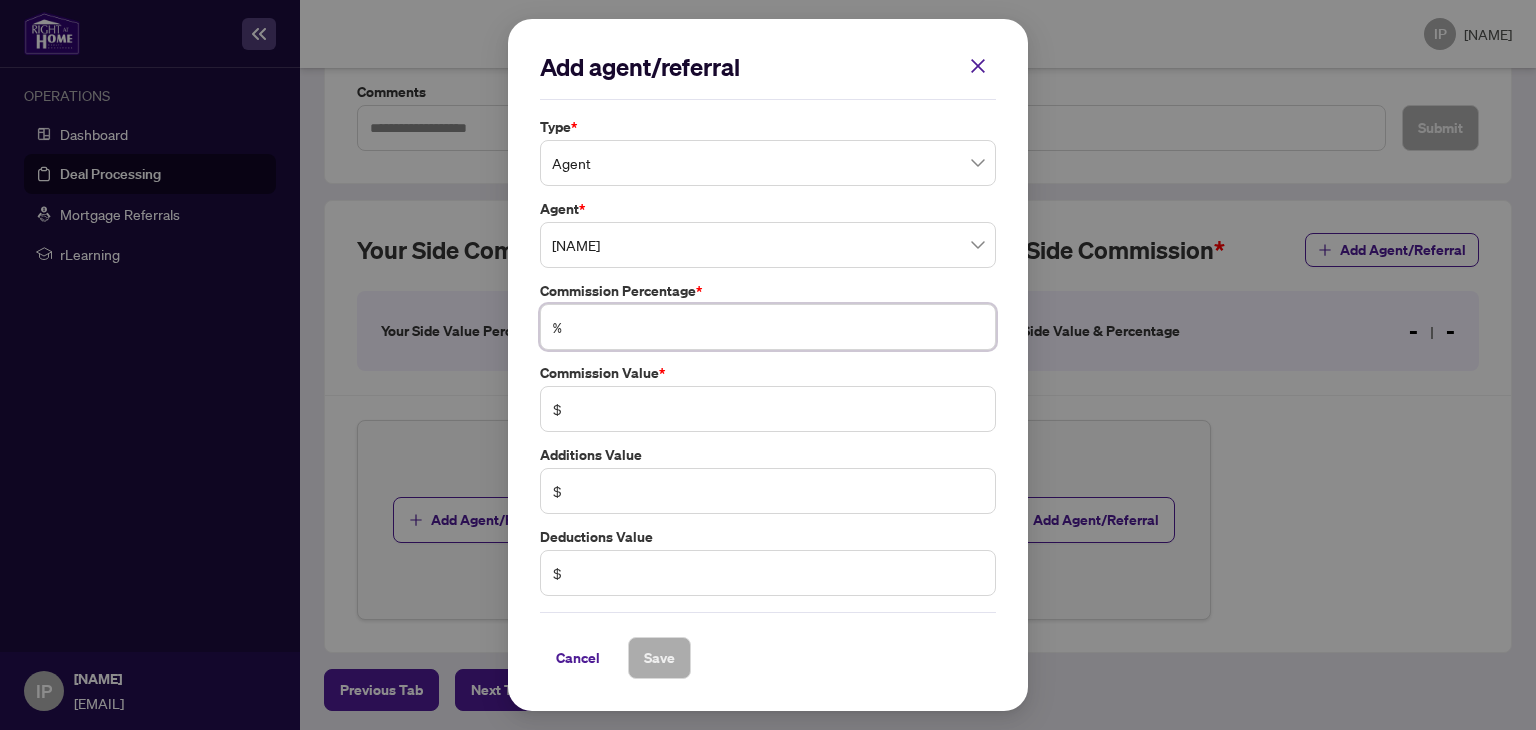 click at bounding box center (778, 327) 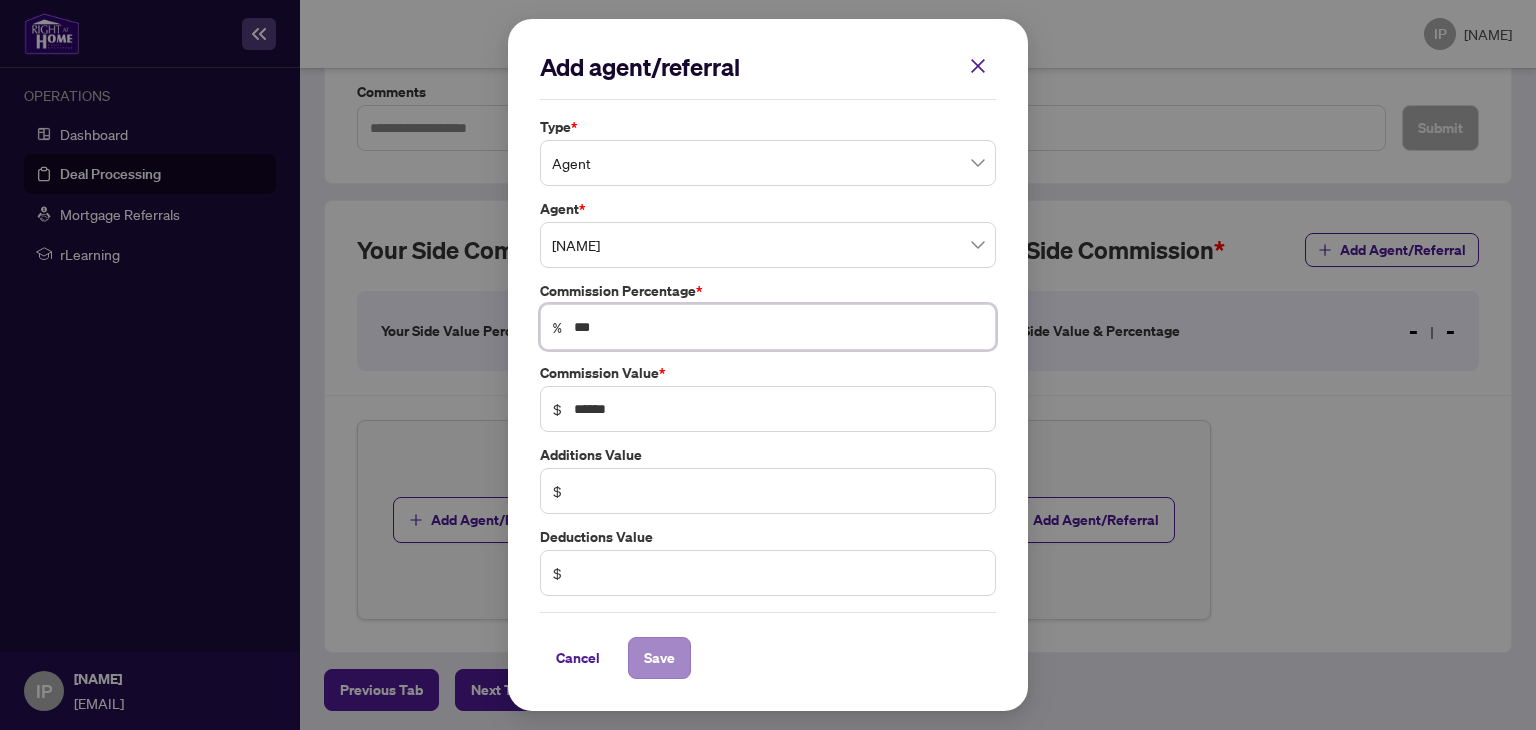 type on "***" 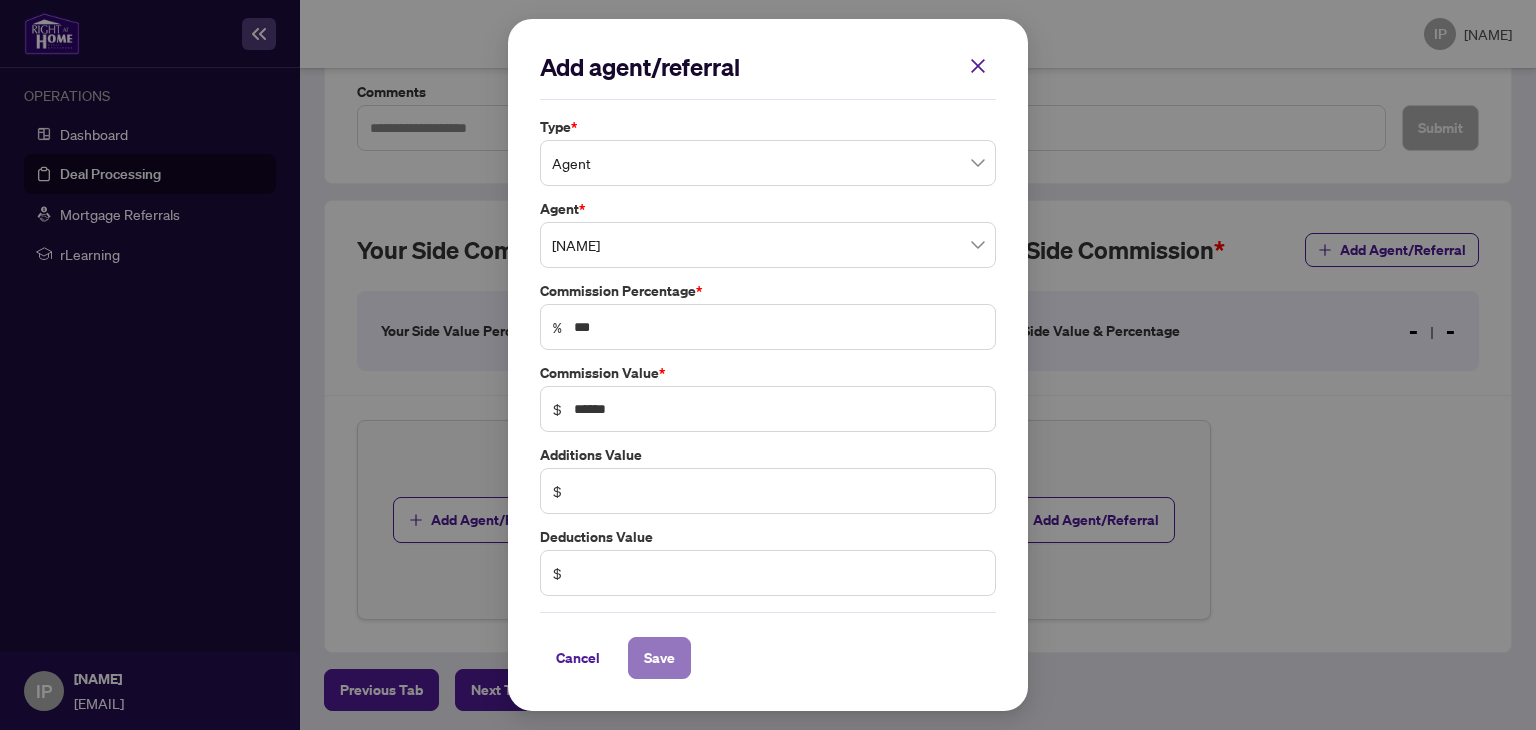 click on "Save" at bounding box center (659, 658) 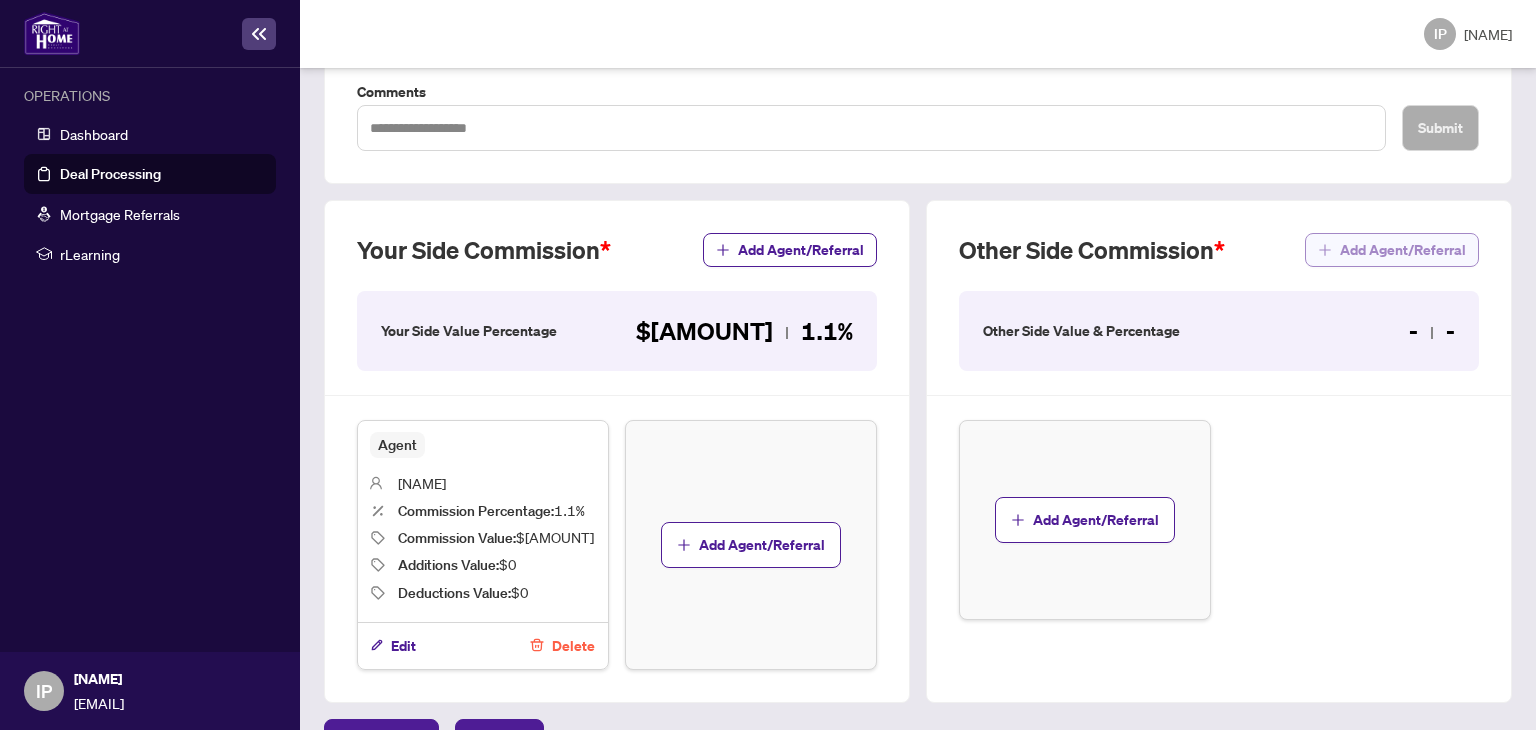 click on "Add Agent/Referral" at bounding box center [1403, 250] 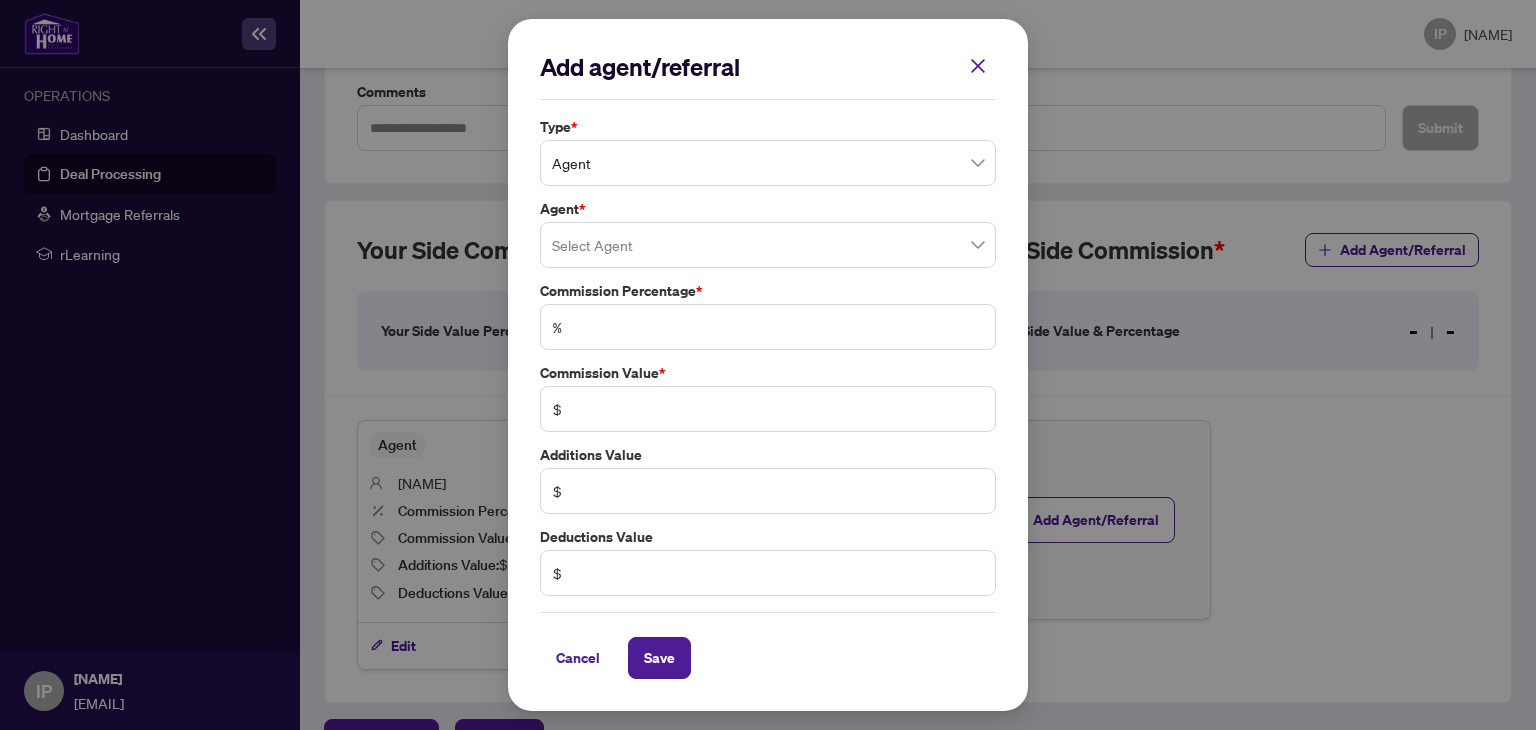 click on "Agent" at bounding box center (768, 163) 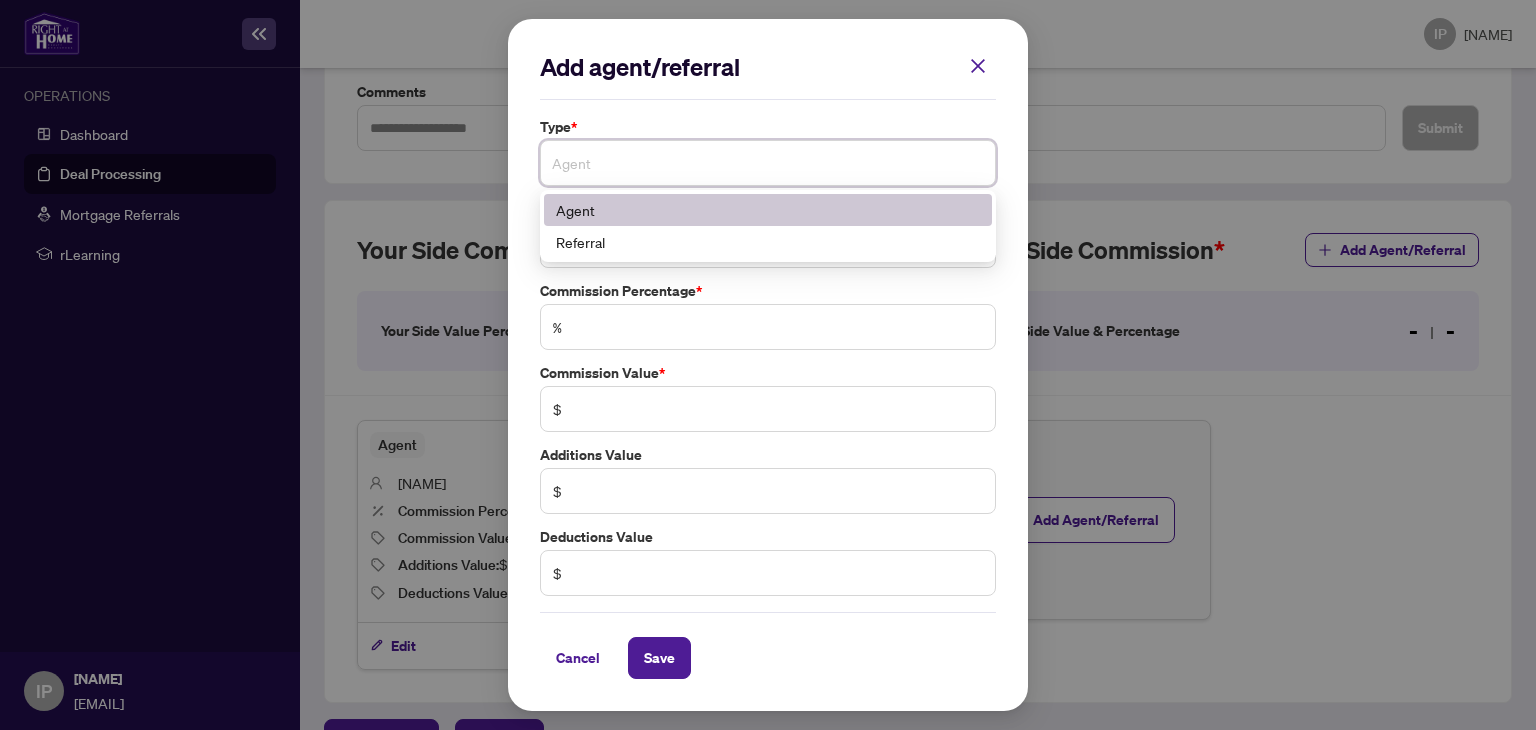 click on "Agent" at bounding box center (768, 210) 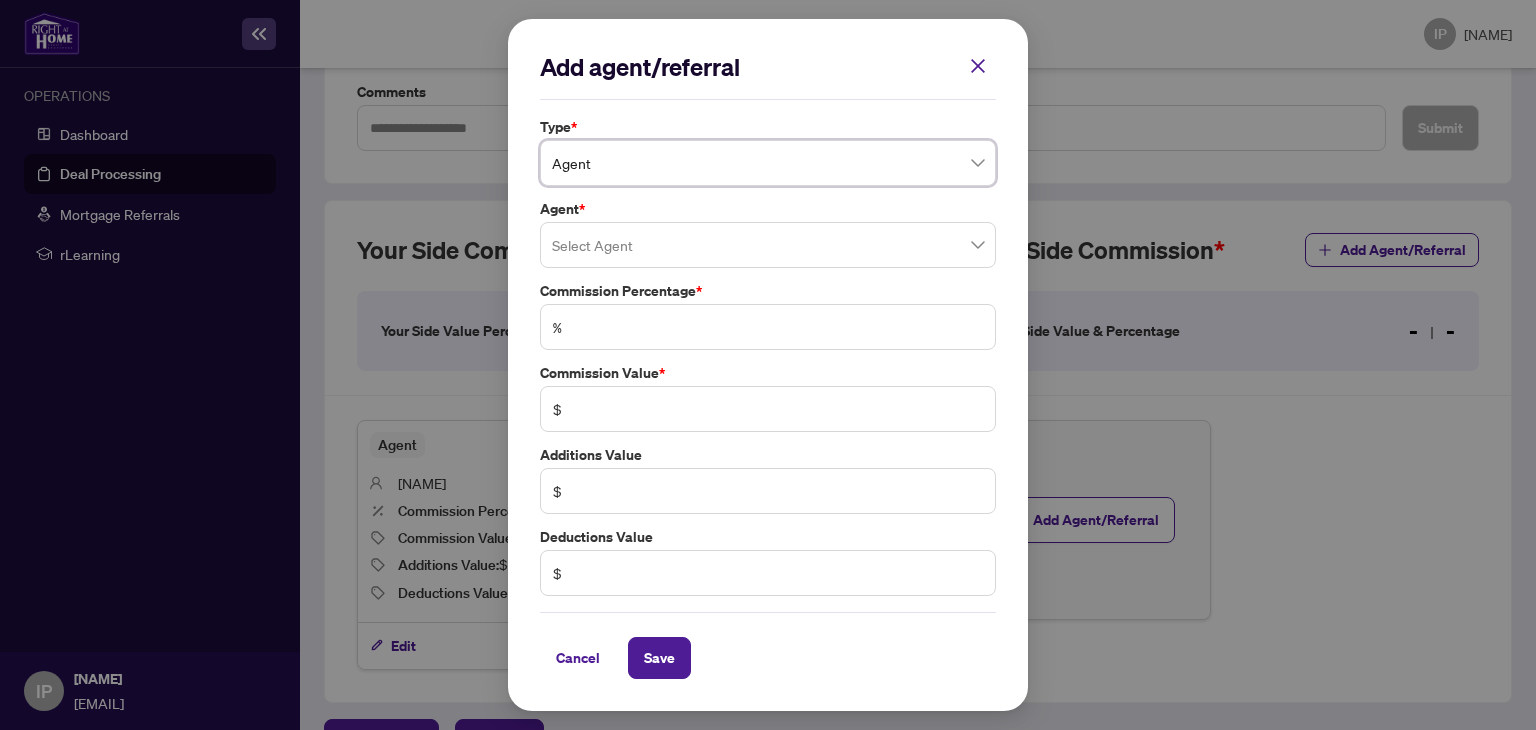 click at bounding box center [768, 245] 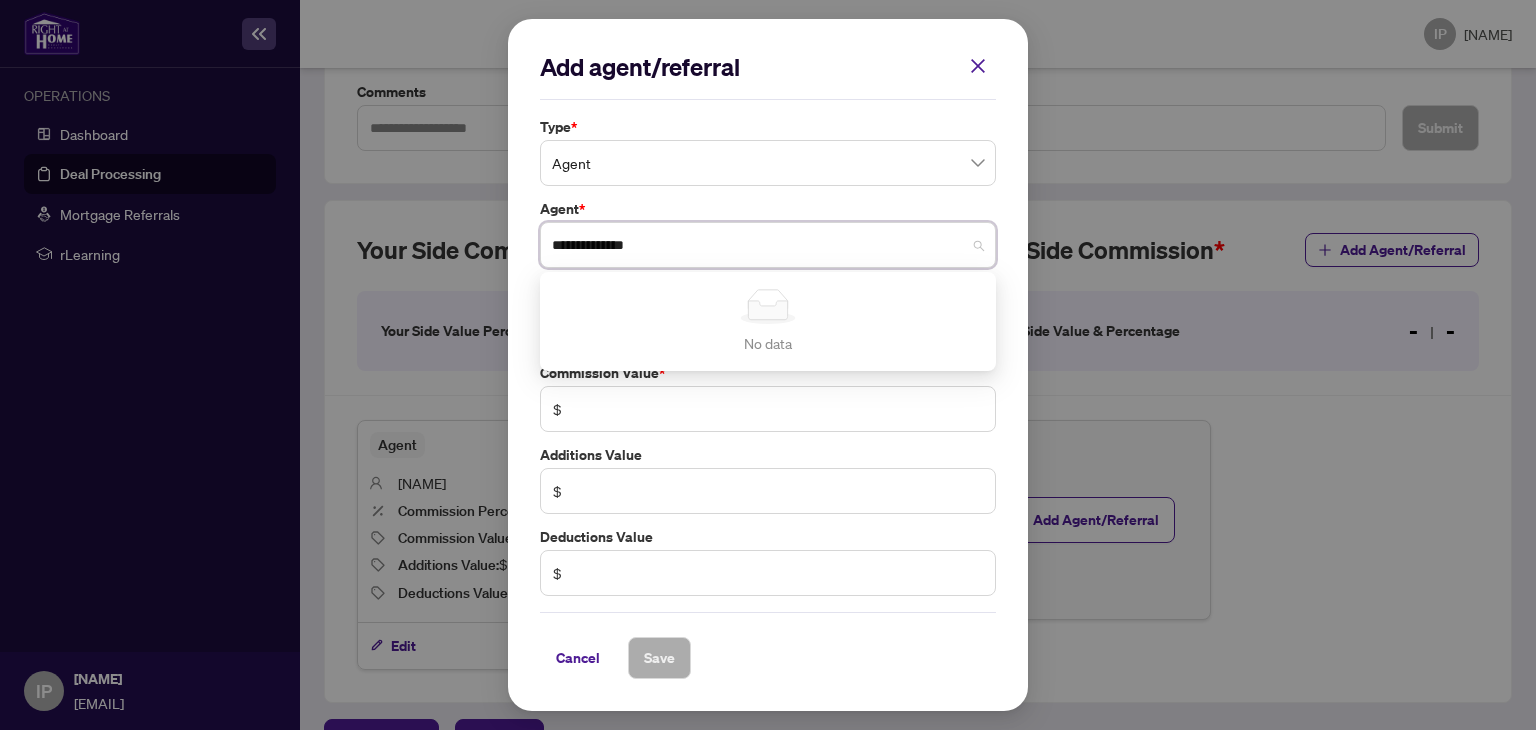 type on "**********" 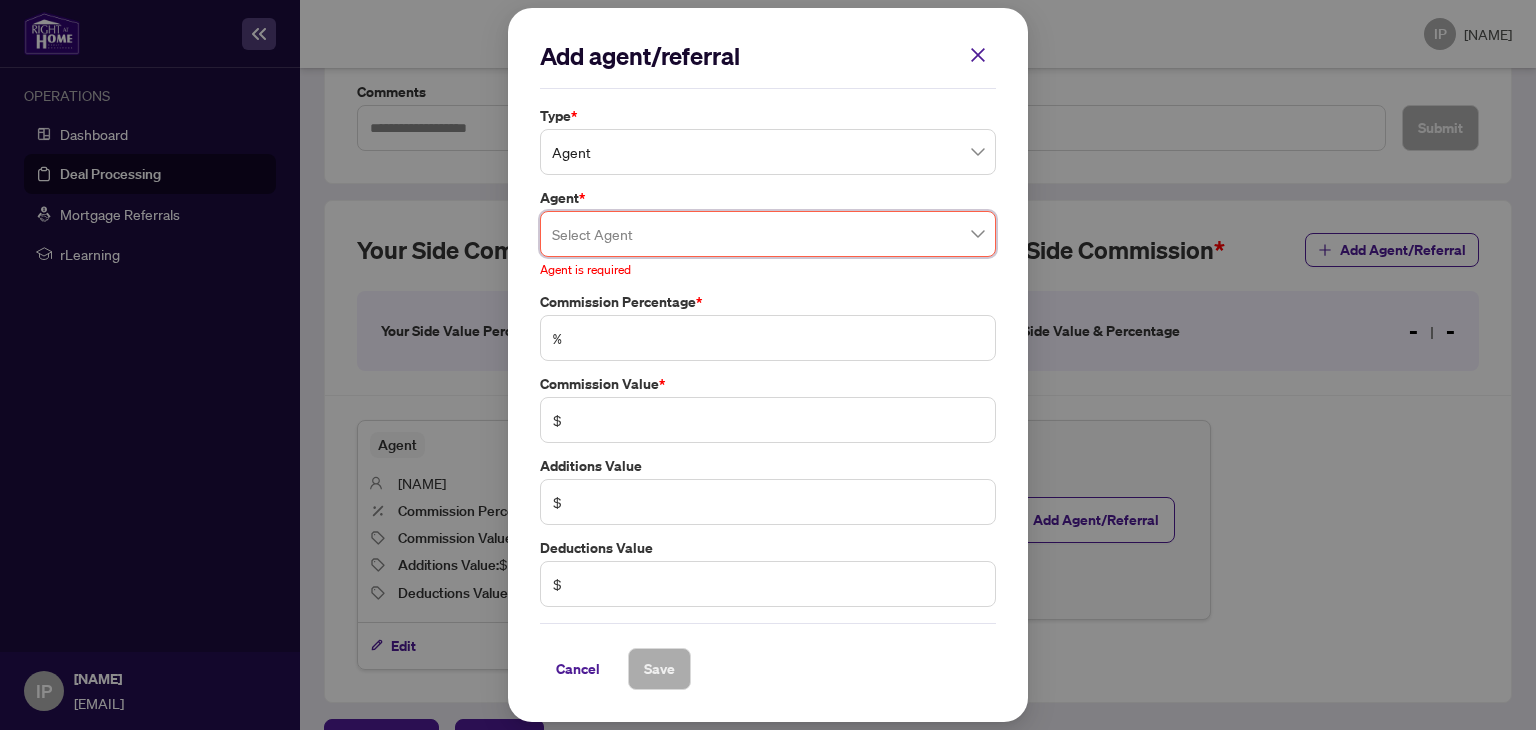 click on "Add agent/referral Type * Agent [NUMBER] [AGENT_TYPE] Agent * Select Agent Simple Empty No data Agent is required Commission Percentage * % Commission Value * $ Additions Value $ Deductions Value $ Cancel Save Cancel OK" at bounding box center (768, 365) 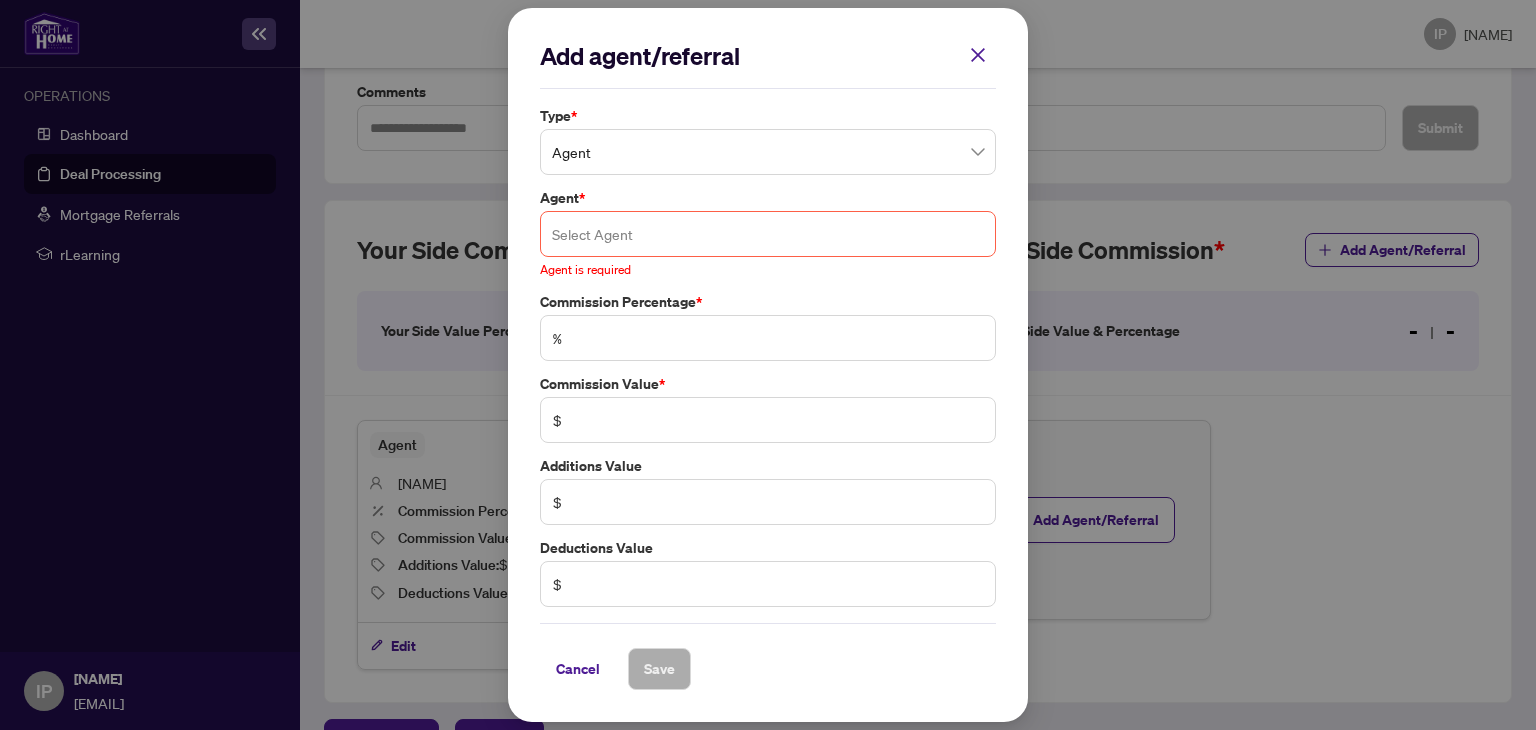 click at bounding box center (768, 234) 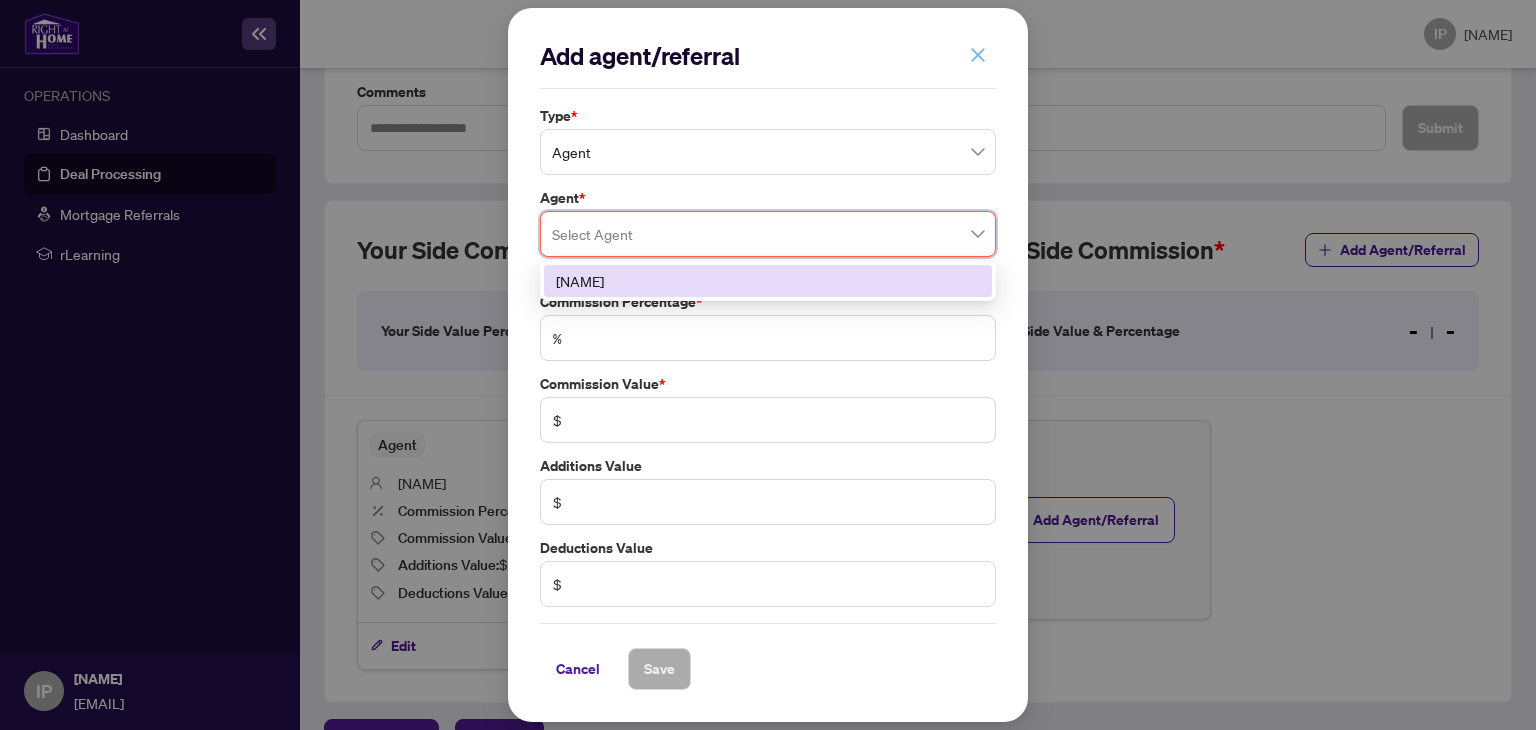 click at bounding box center (978, 55) 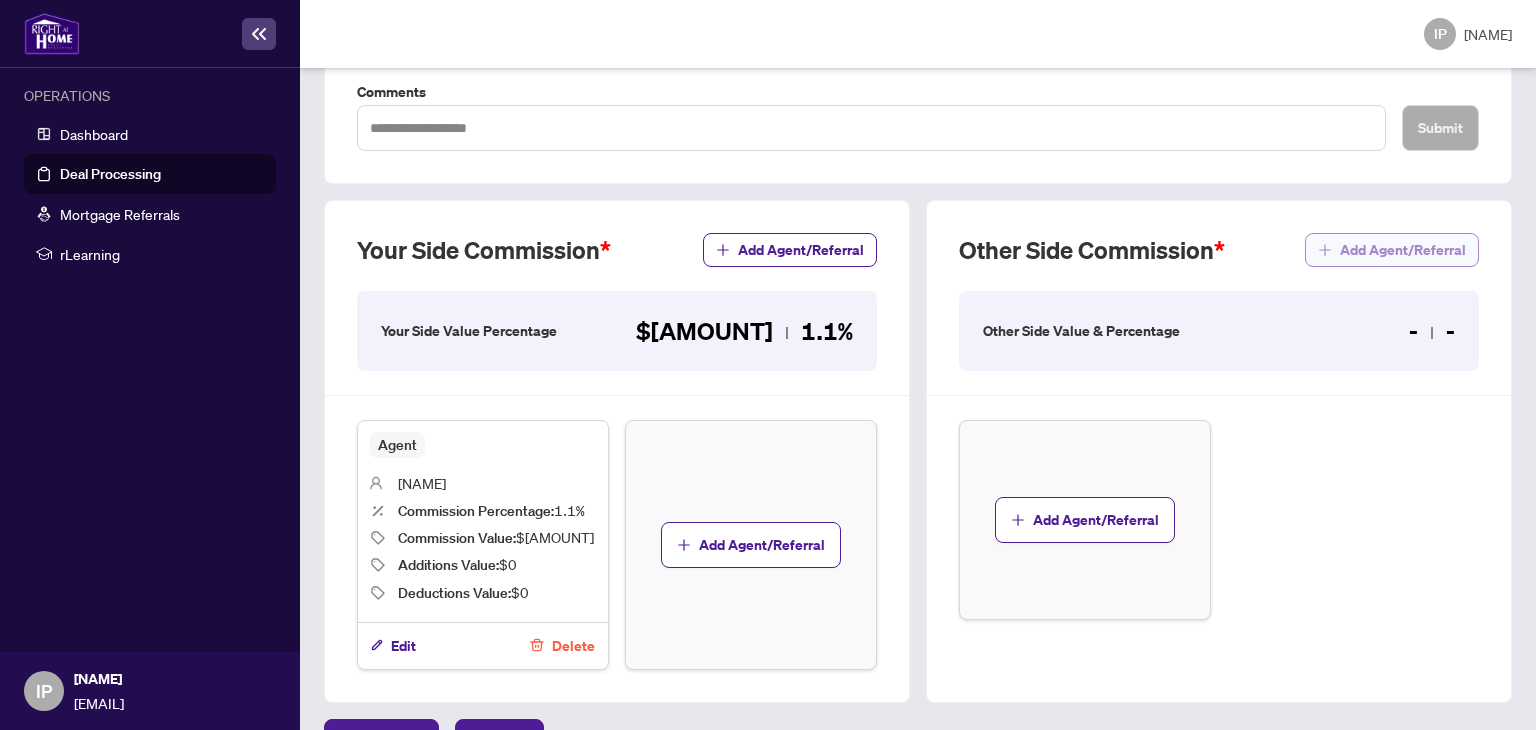 click on "Add Agent/Referral" at bounding box center (1403, 250) 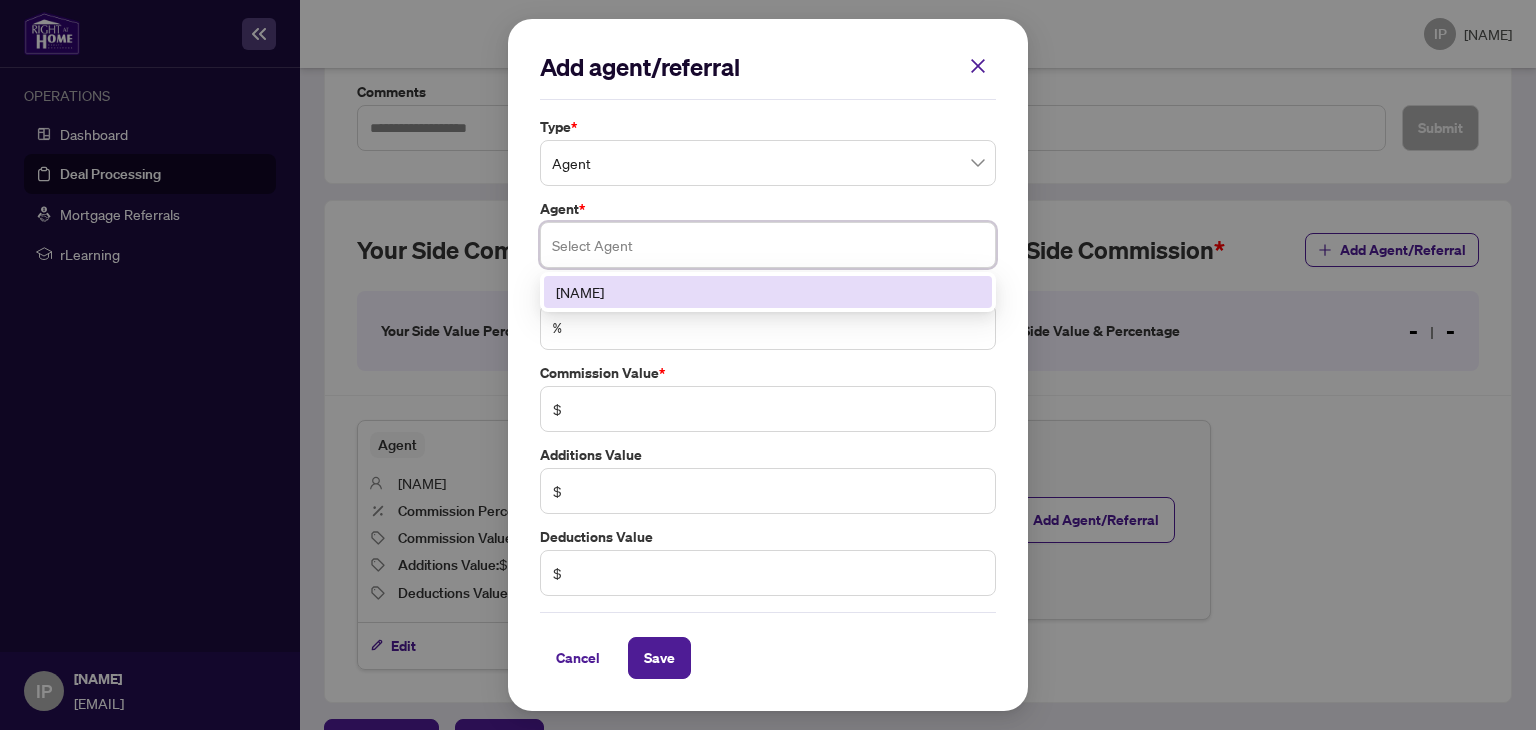 click at bounding box center [768, 245] 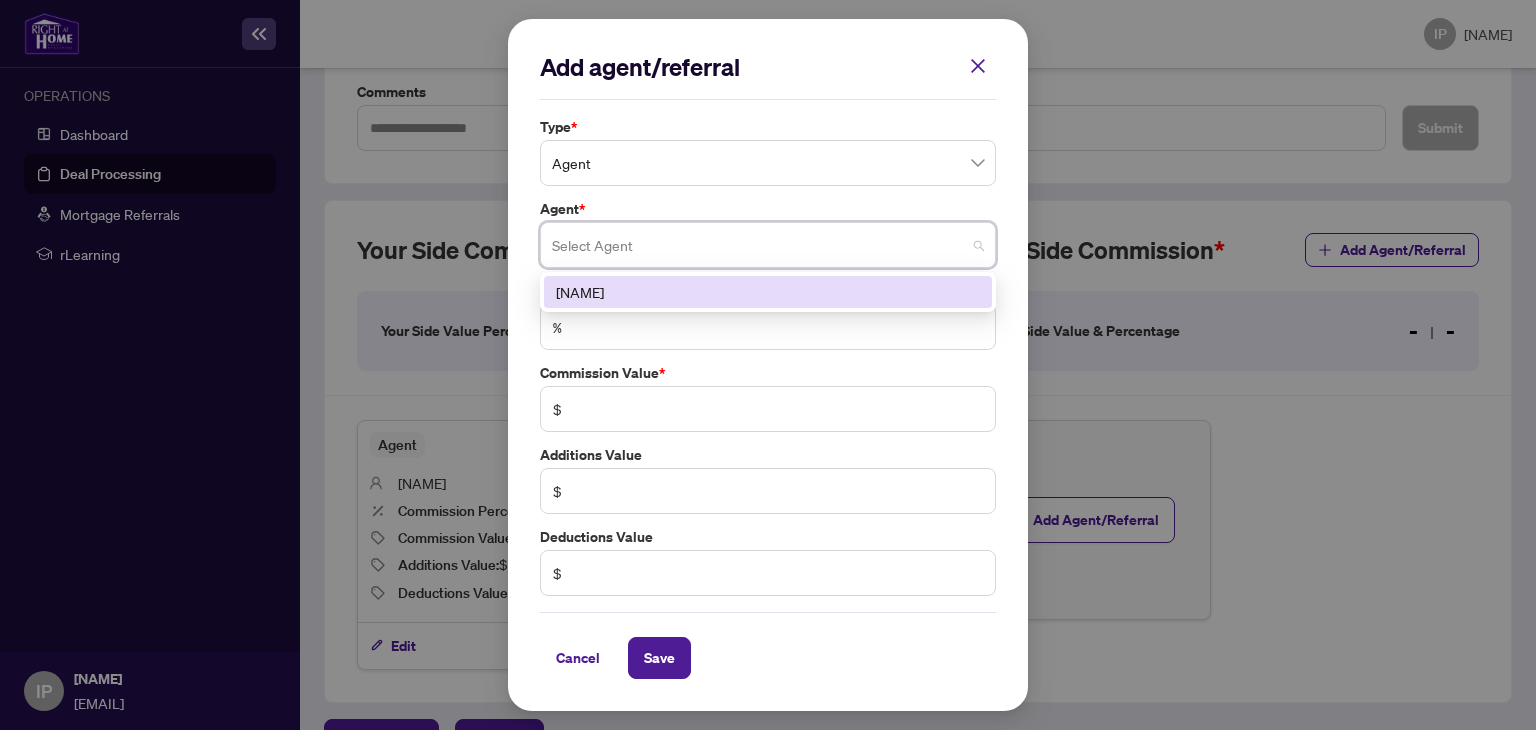 click on "Agent Agent Agent  Agent  [AGENT_NAME] Commission Percentage  % Commission Value  $ Additions Value $ Deductions Value $ Cancel Save Cancel OK" at bounding box center [768, 365] 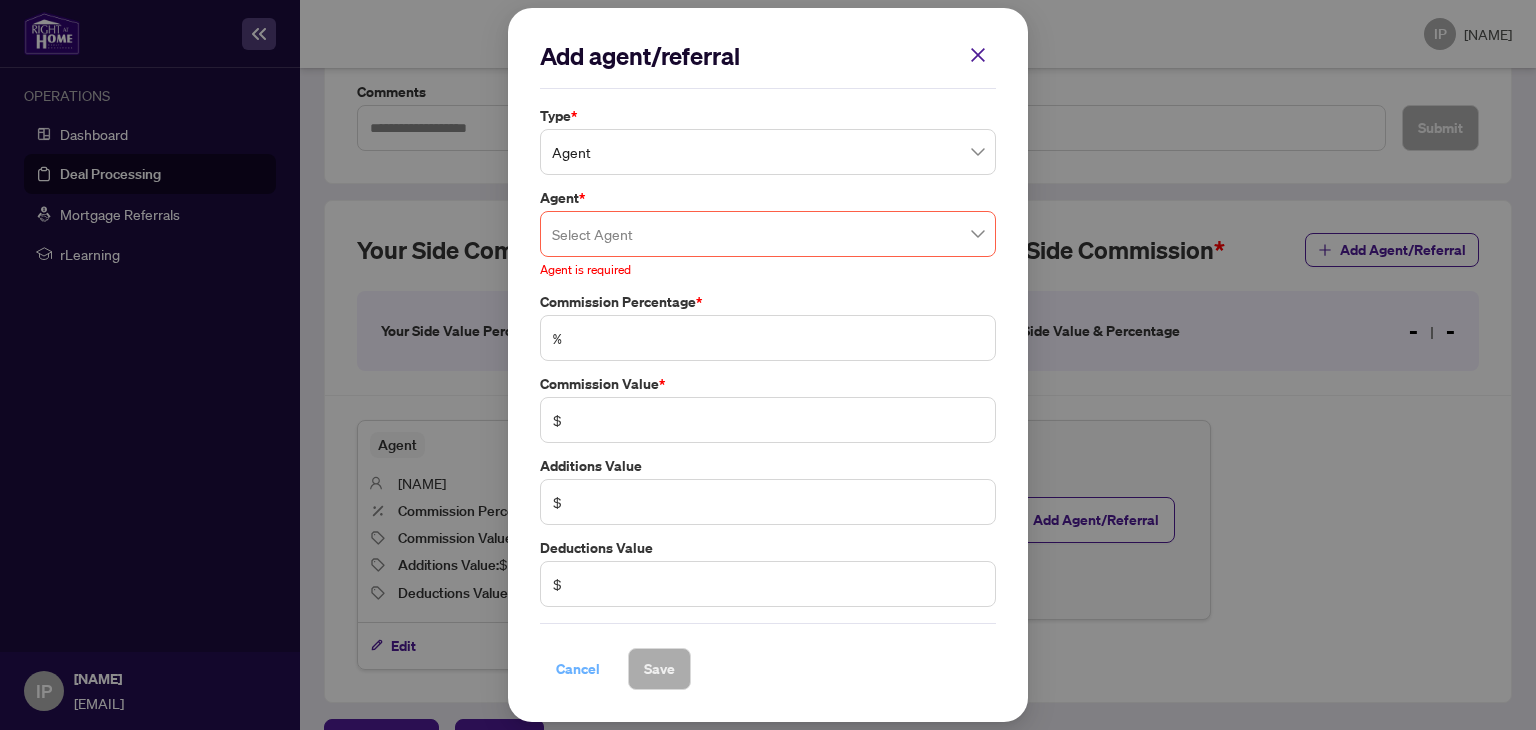 click on "Cancel" at bounding box center (578, 669) 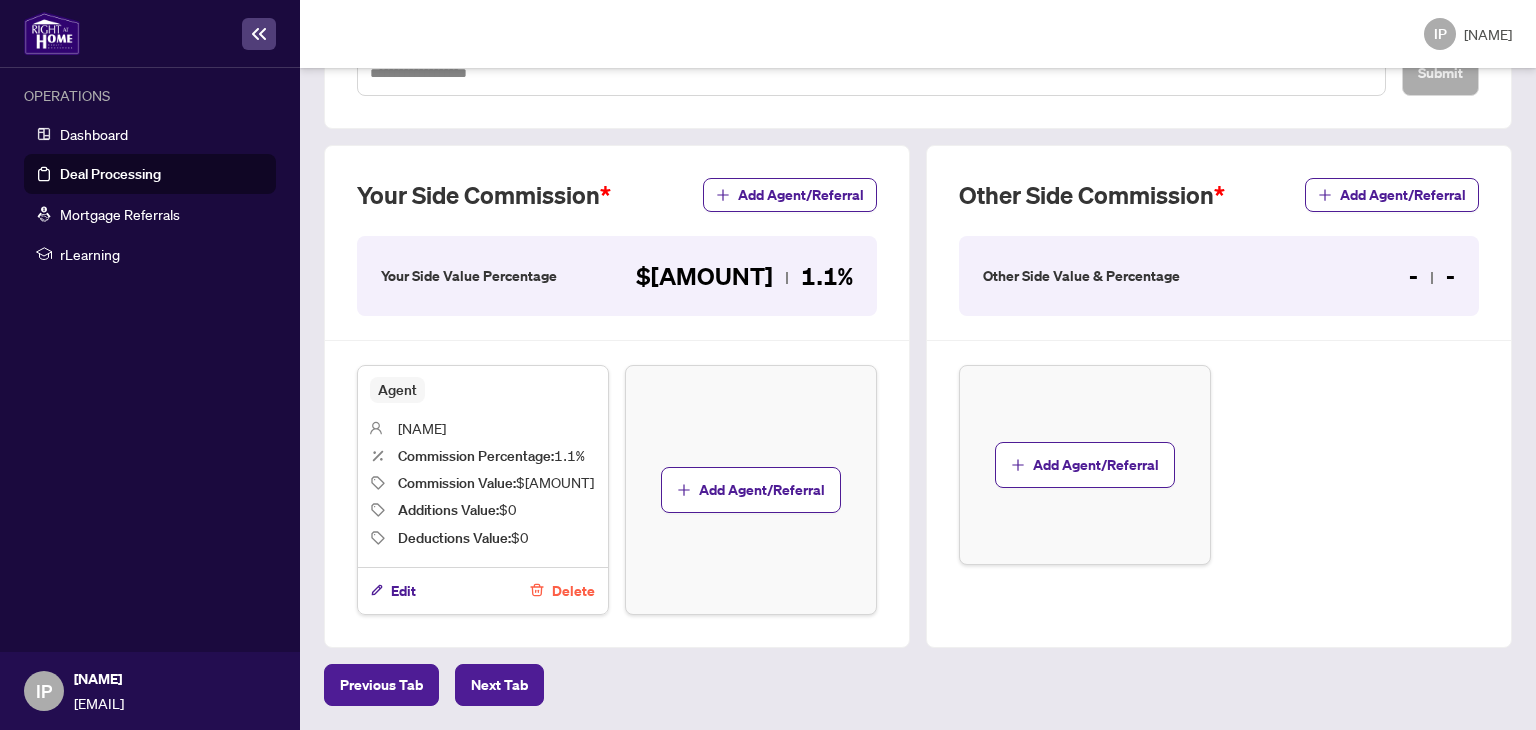 scroll, scrollTop: 787, scrollLeft: 0, axis: vertical 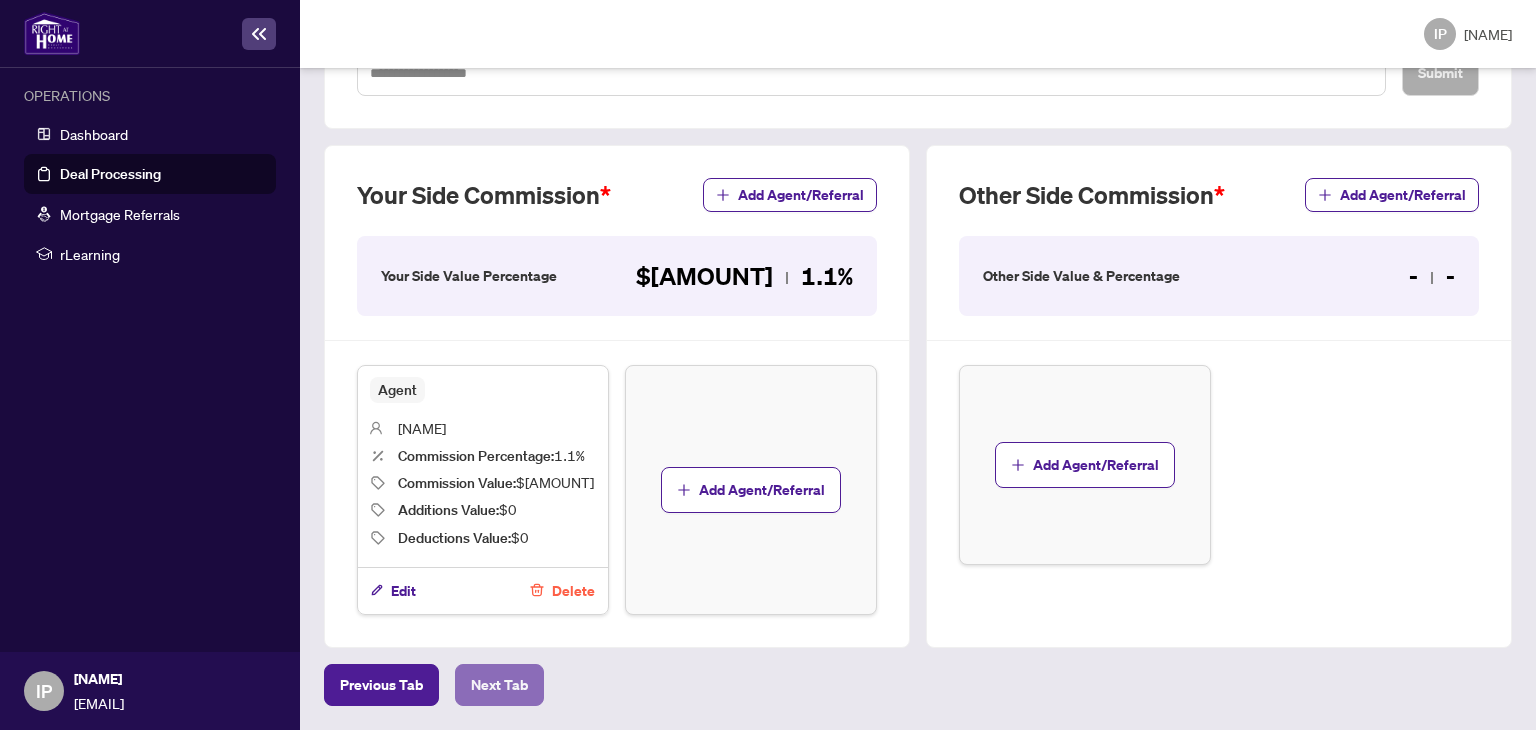 click on "Next Tab" at bounding box center [381, 685] 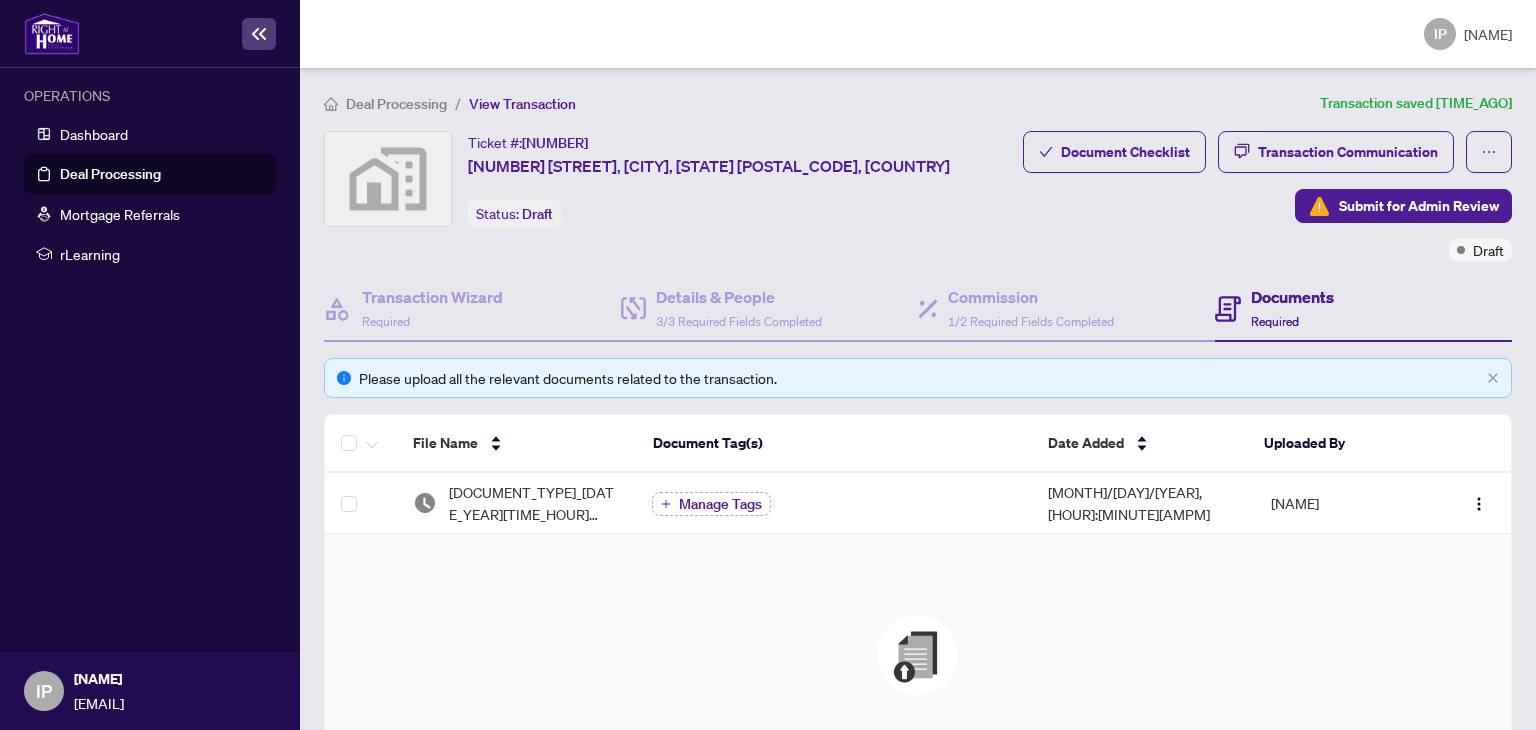 scroll, scrollTop: 200, scrollLeft: 0, axis: vertical 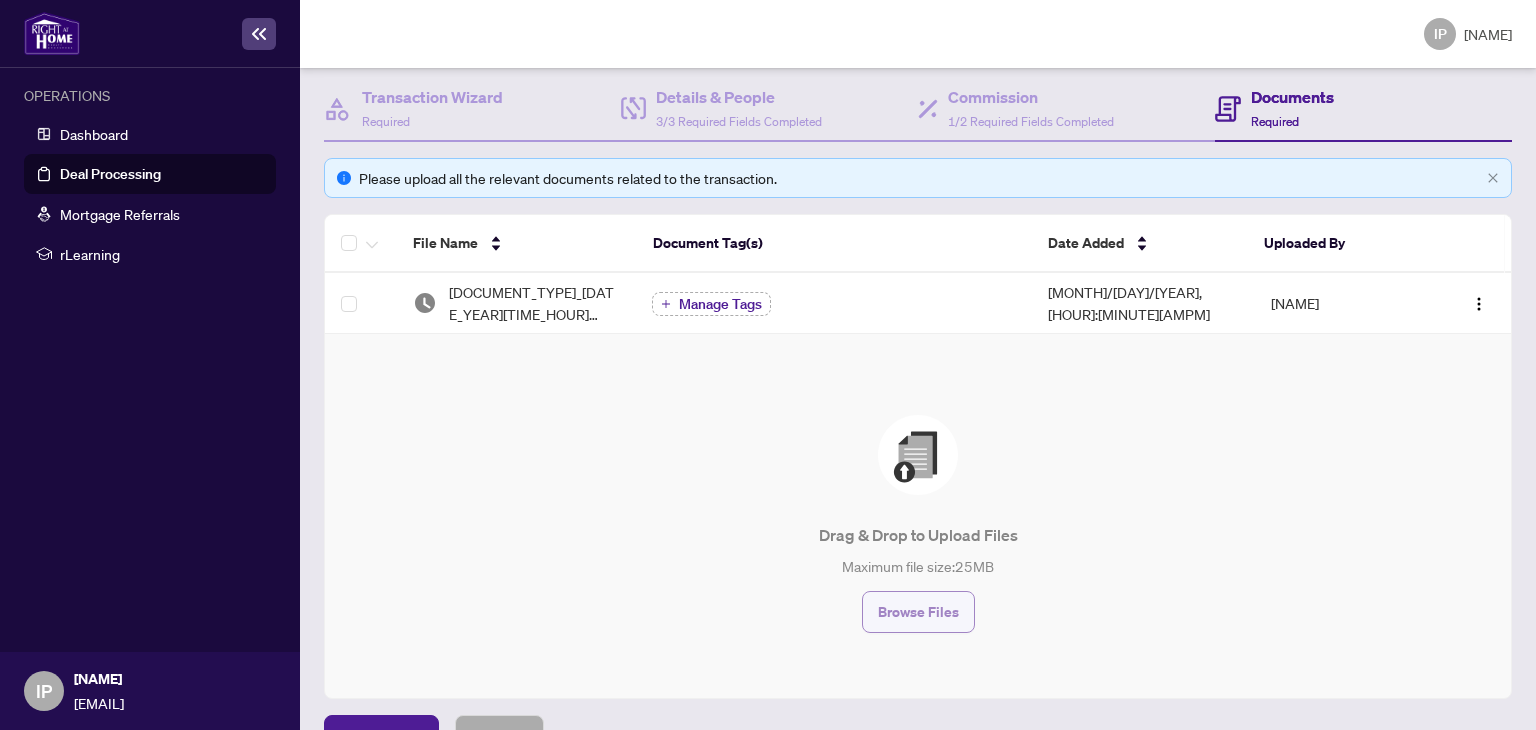 click on "Browse Files" at bounding box center (918, 612) 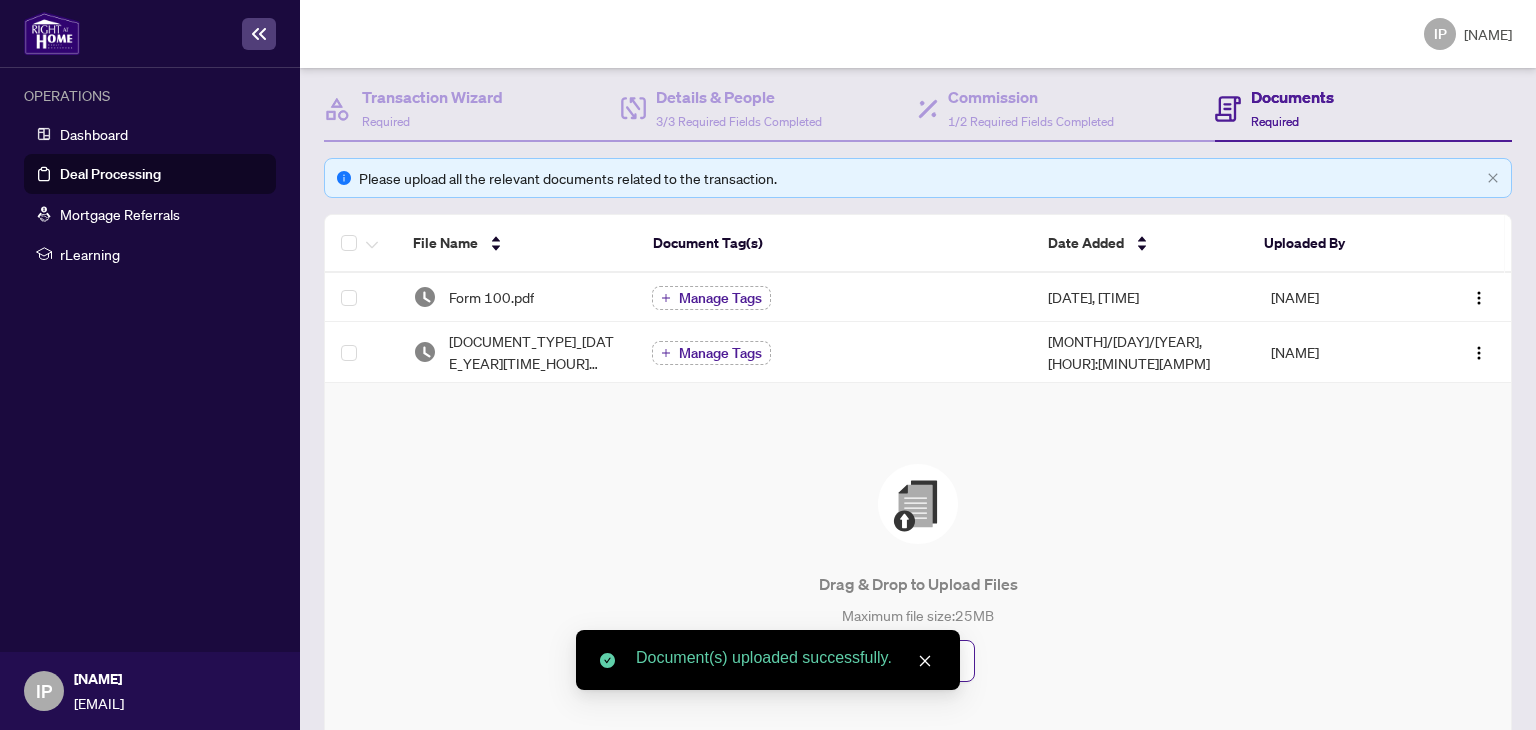scroll, scrollTop: 296, scrollLeft: 0, axis: vertical 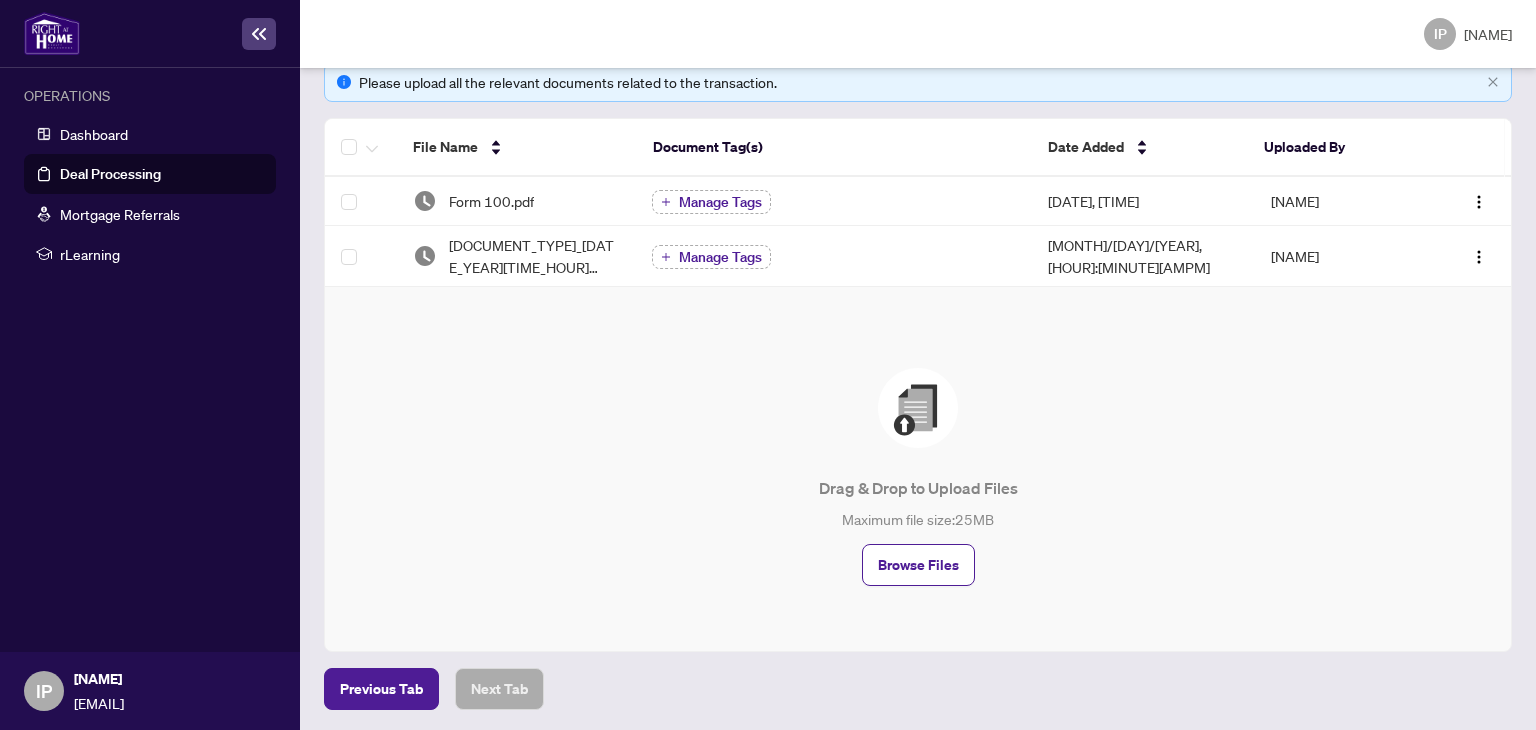 click at bounding box center [918, 408] 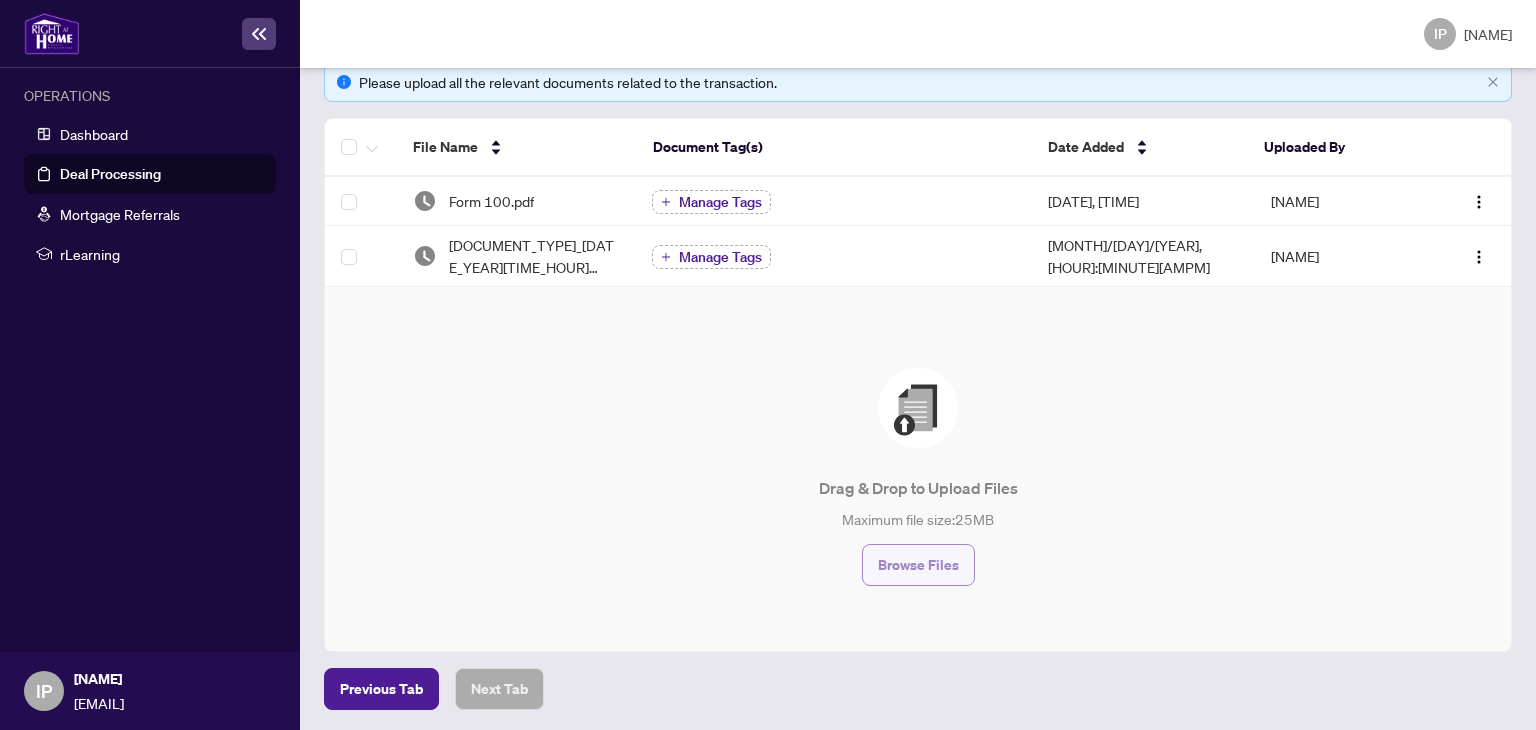 click on "Browse Files" at bounding box center (918, 565) 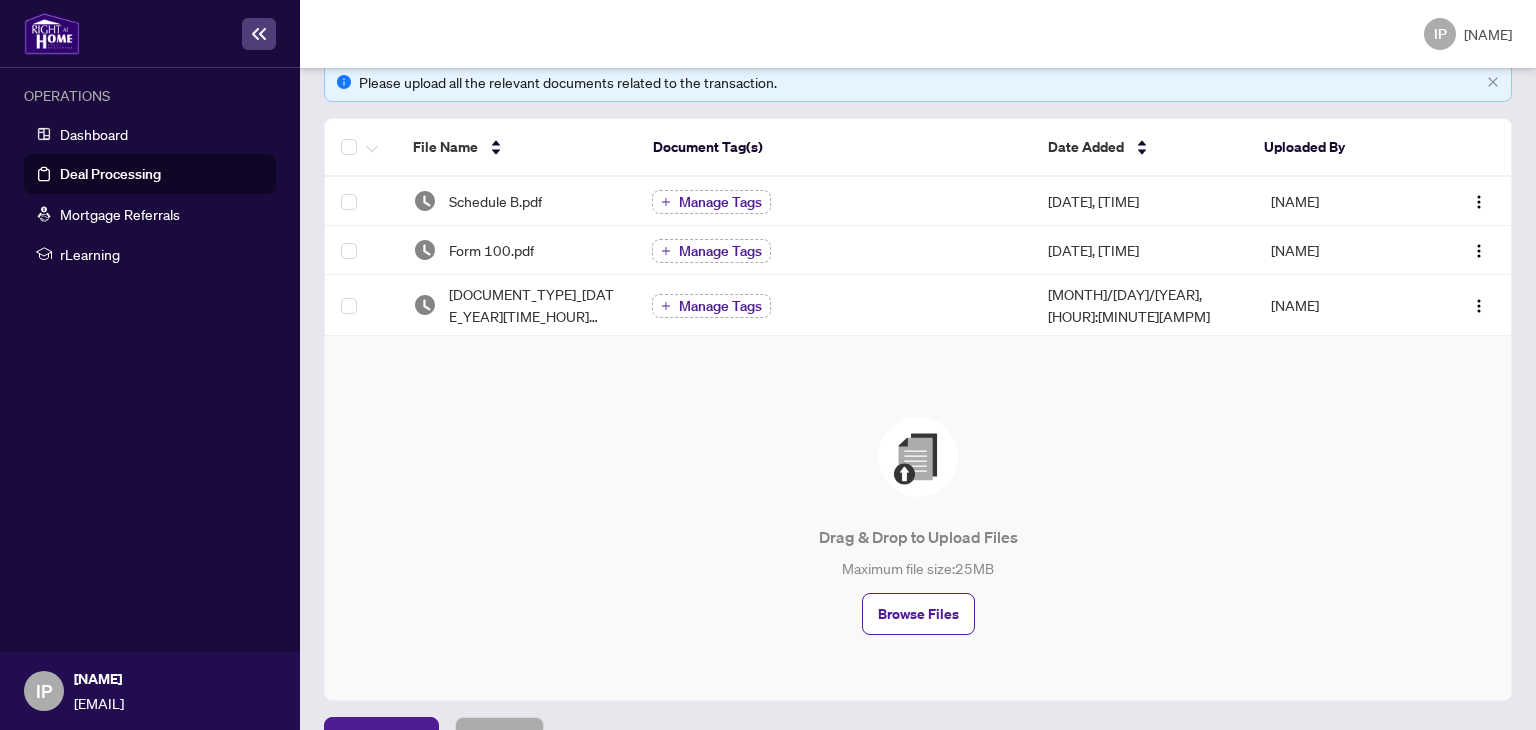 click at bounding box center [918, 457] 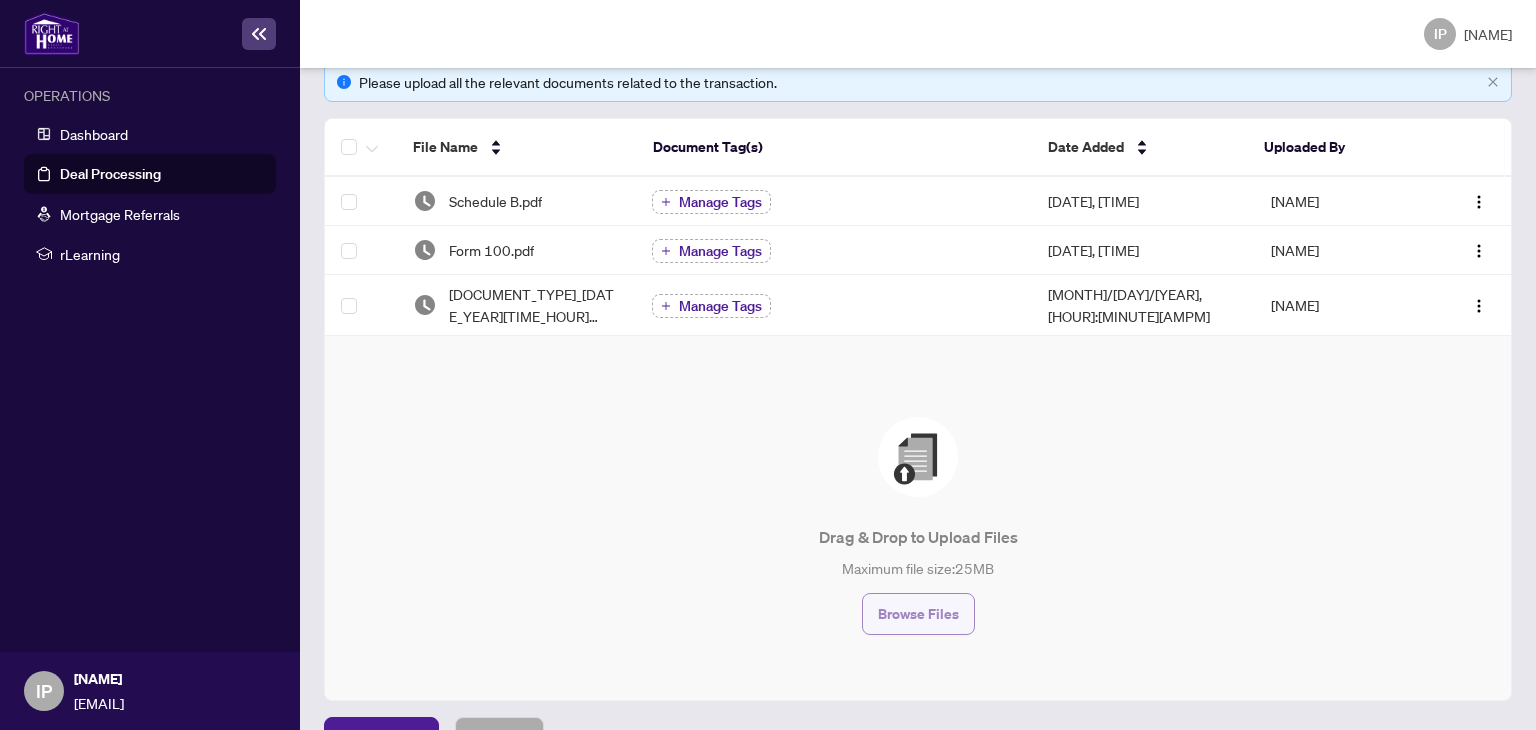 click on "Browse Files" at bounding box center (918, 614) 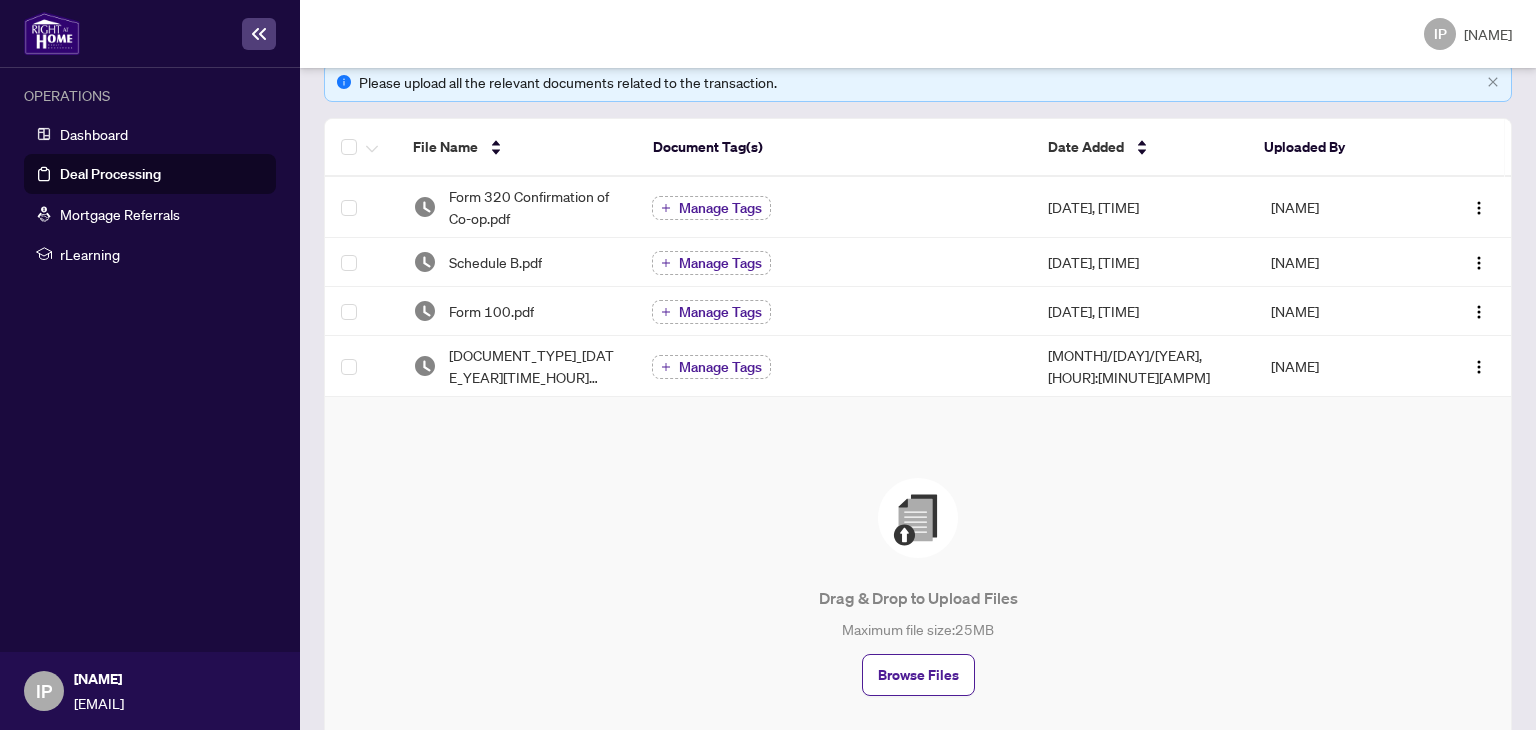 click at bounding box center [918, 518] 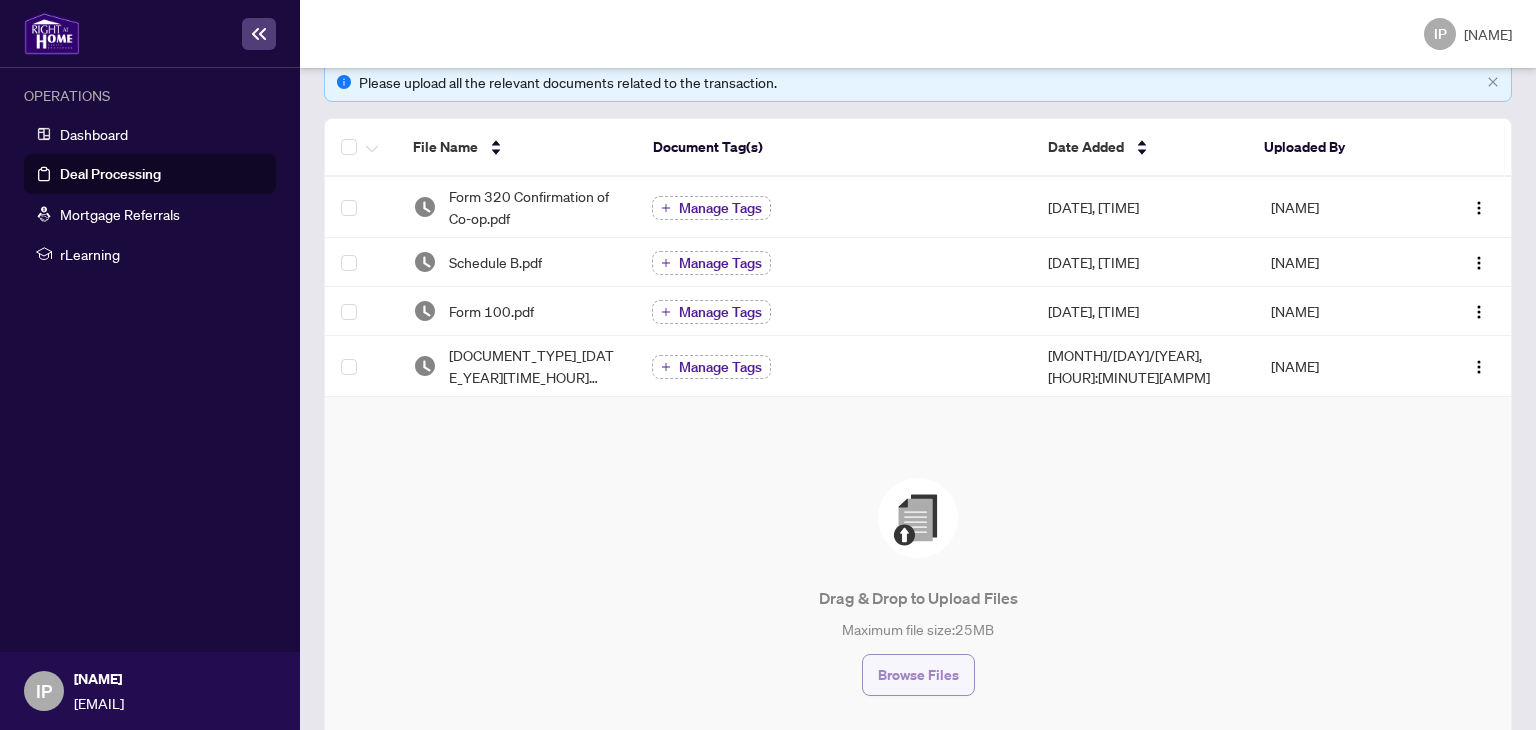 click on "Browse Files" at bounding box center [918, 675] 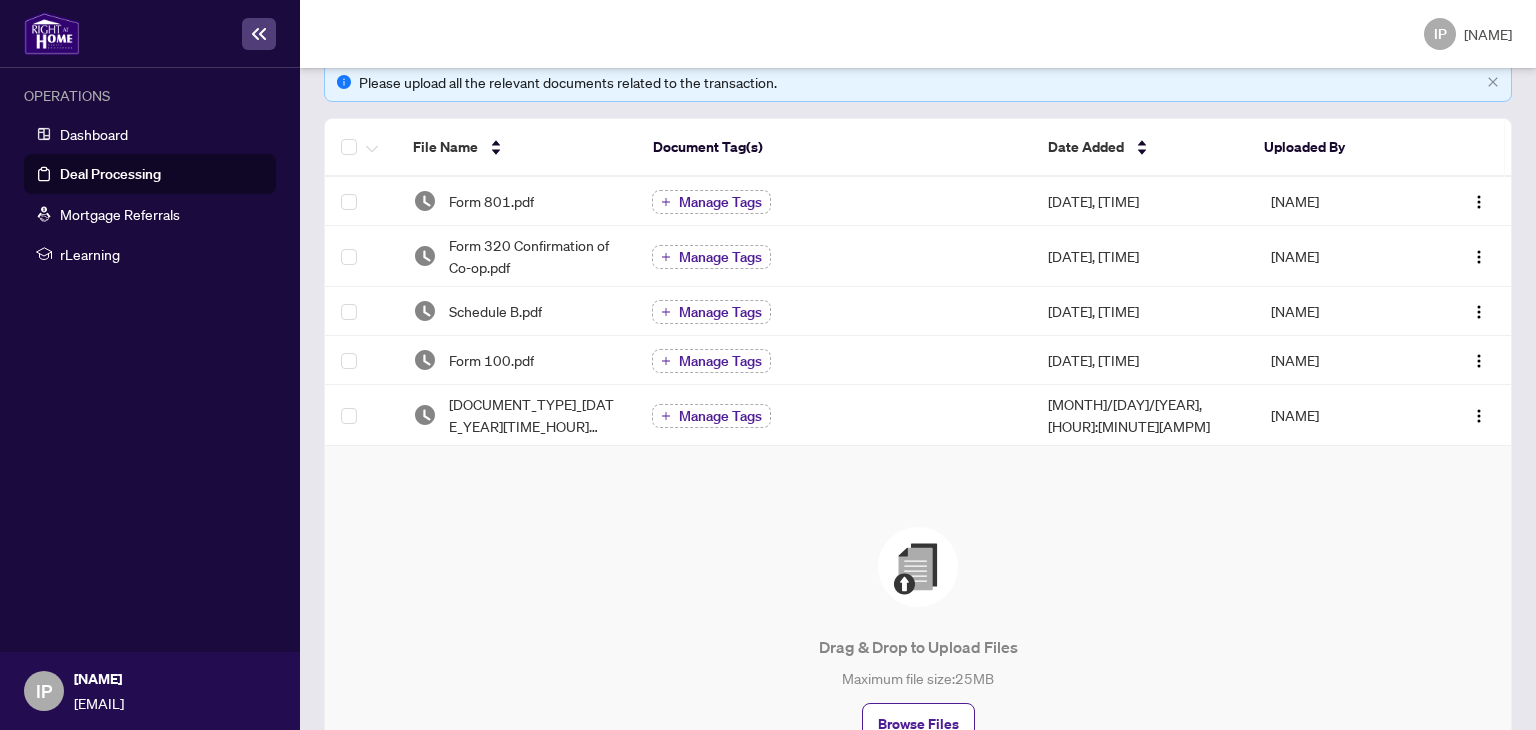 scroll, scrollTop: 455, scrollLeft: 0, axis: vertical 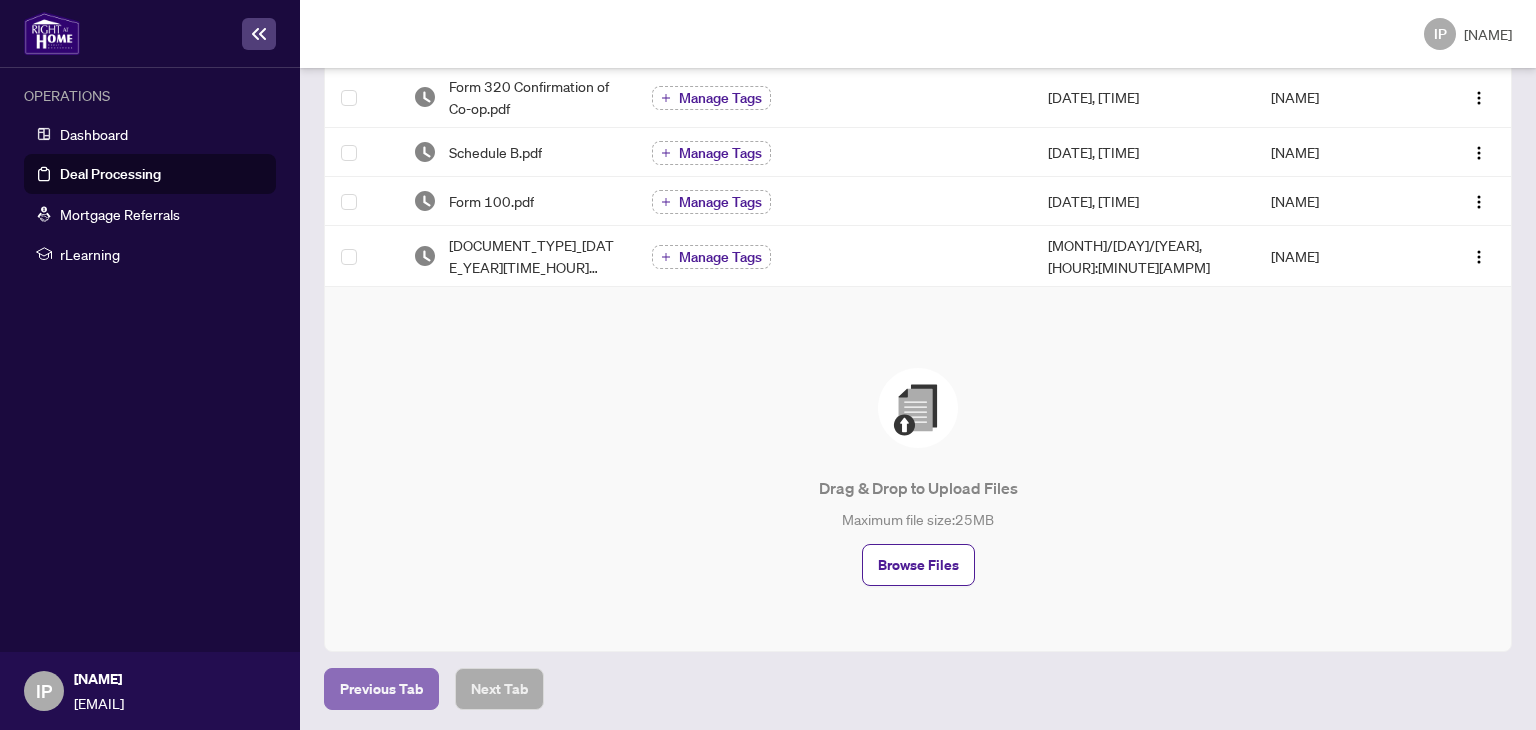 click on "Previous Tab" at bounding box center (381, 689) 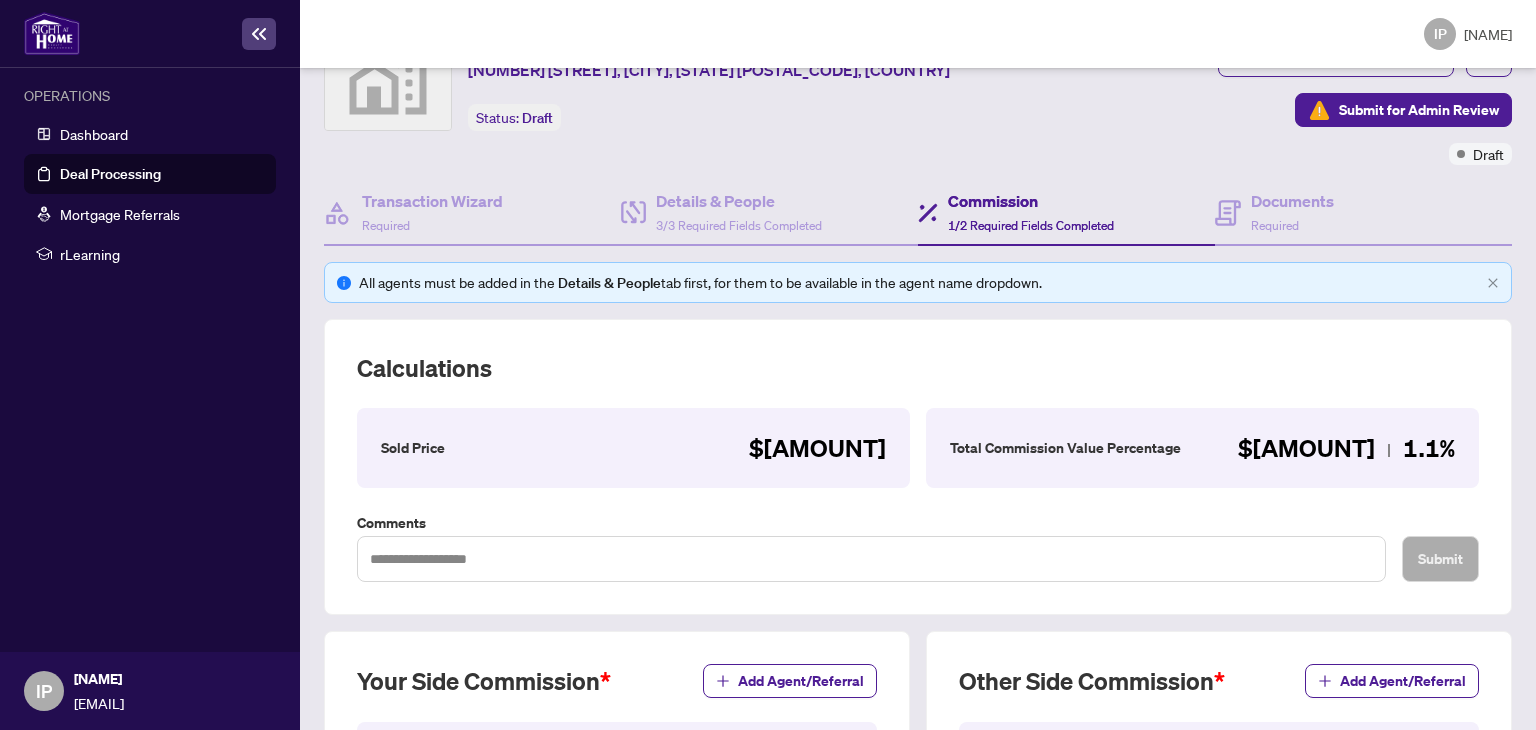 scroll, scrollTop: 100, scrollLeft: 0, axis: vertical 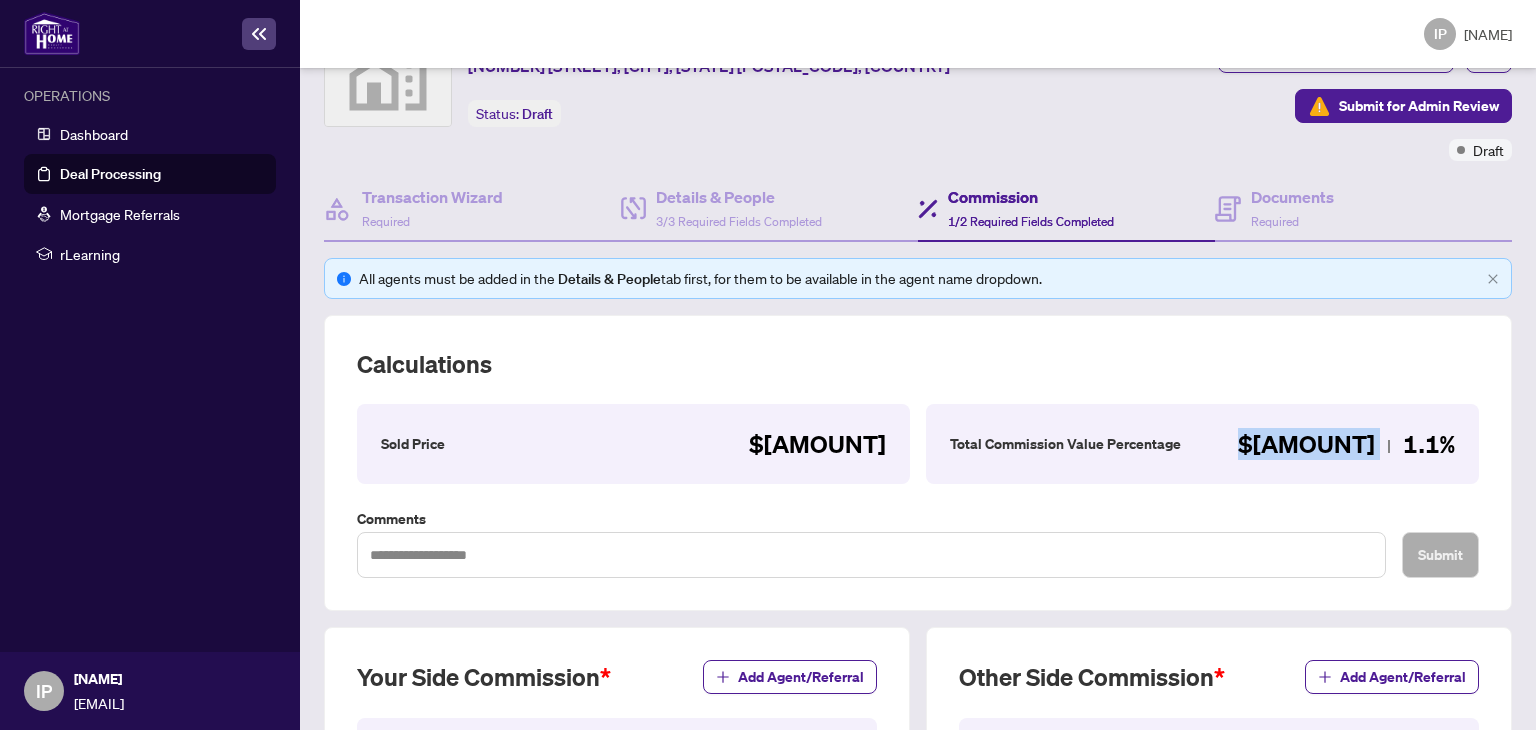 drag, startPoint x: 1361, startPoint y: 441, endPoint x: 1263, endPoint y: 446, distance: 98.12747 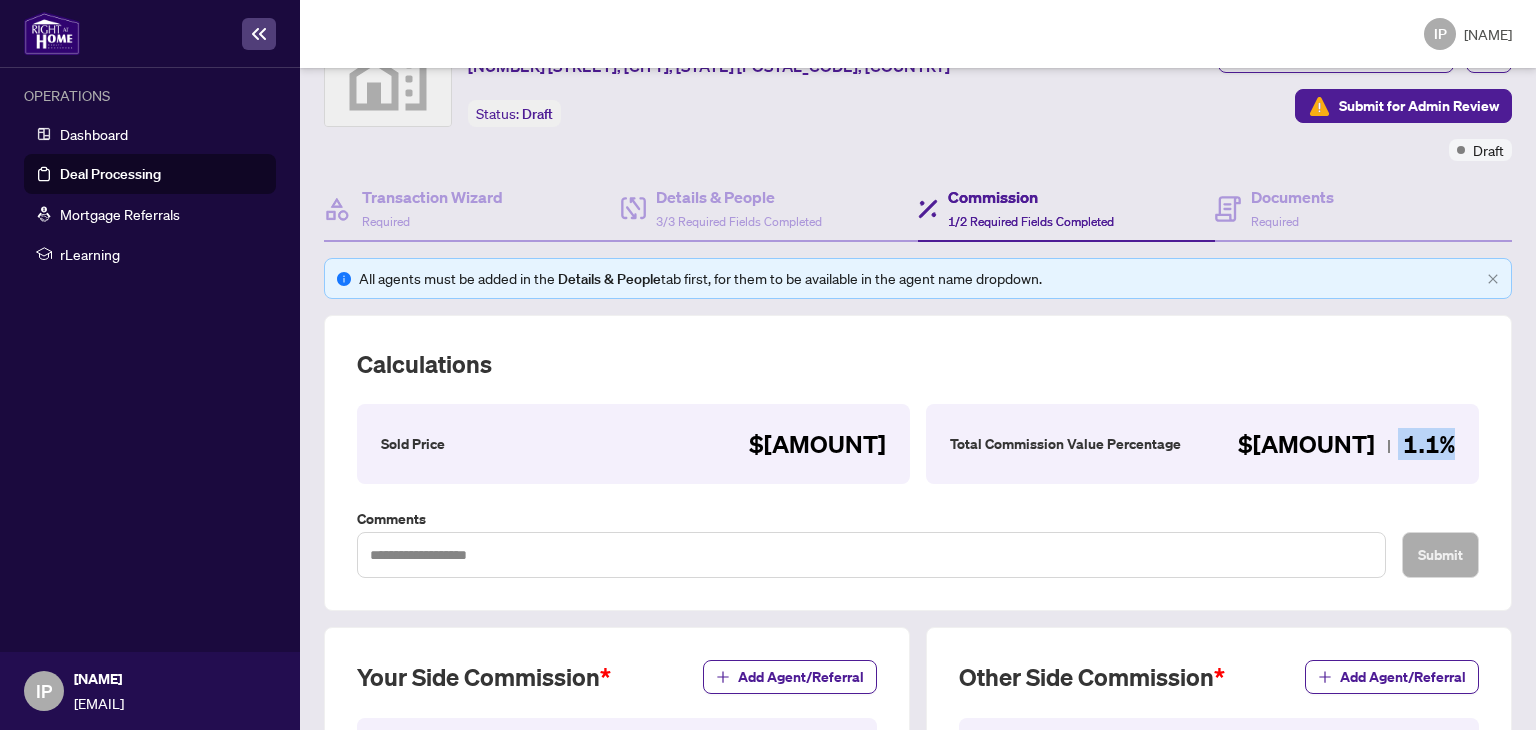 drag, startPoint x: 1448, startPoint y: 445, endPoint x: 1364, endPoint y: 445, distance: 84 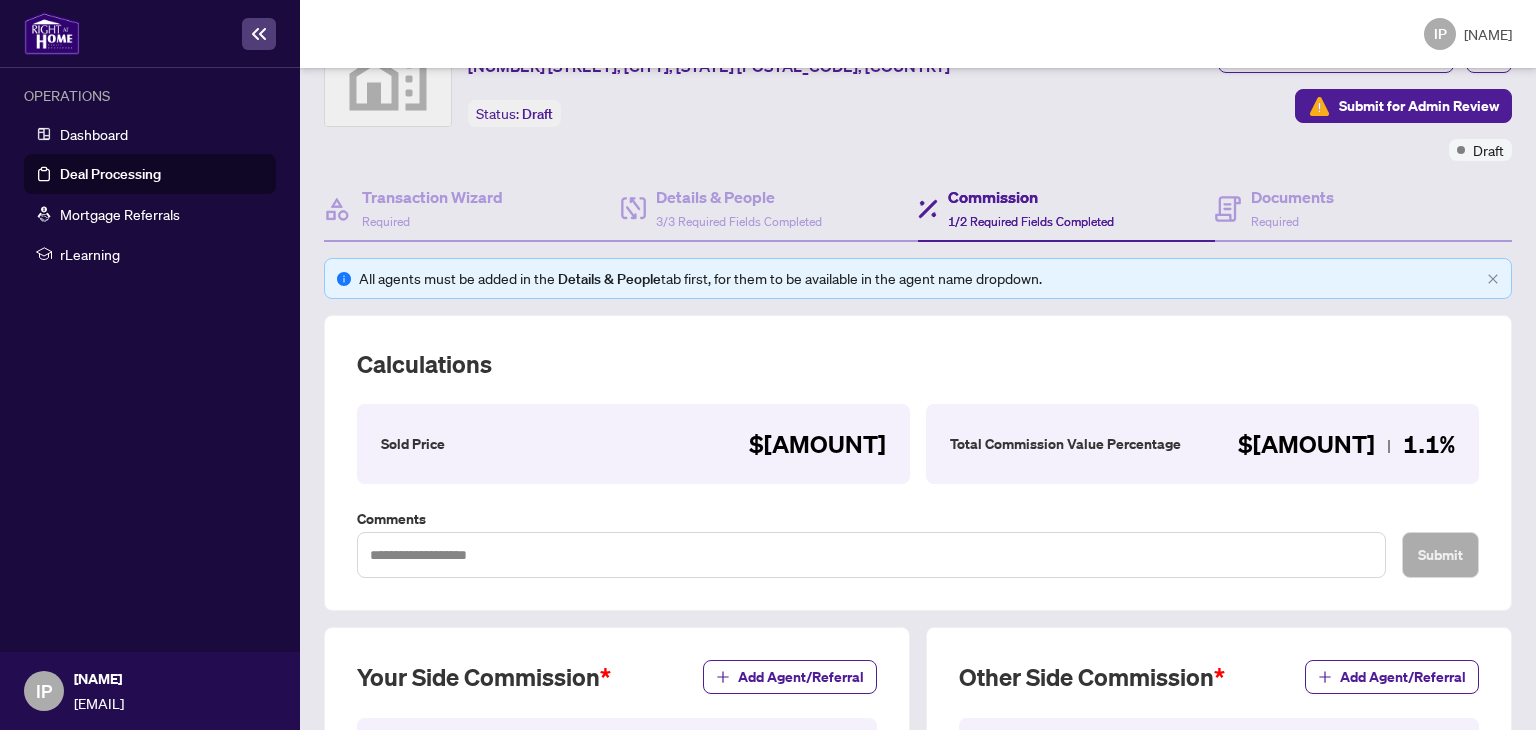 drag, startPoint x: 1436, startPoint y: 449, endPoint x: 1504, endPoint y: 317, distance: 148.48569 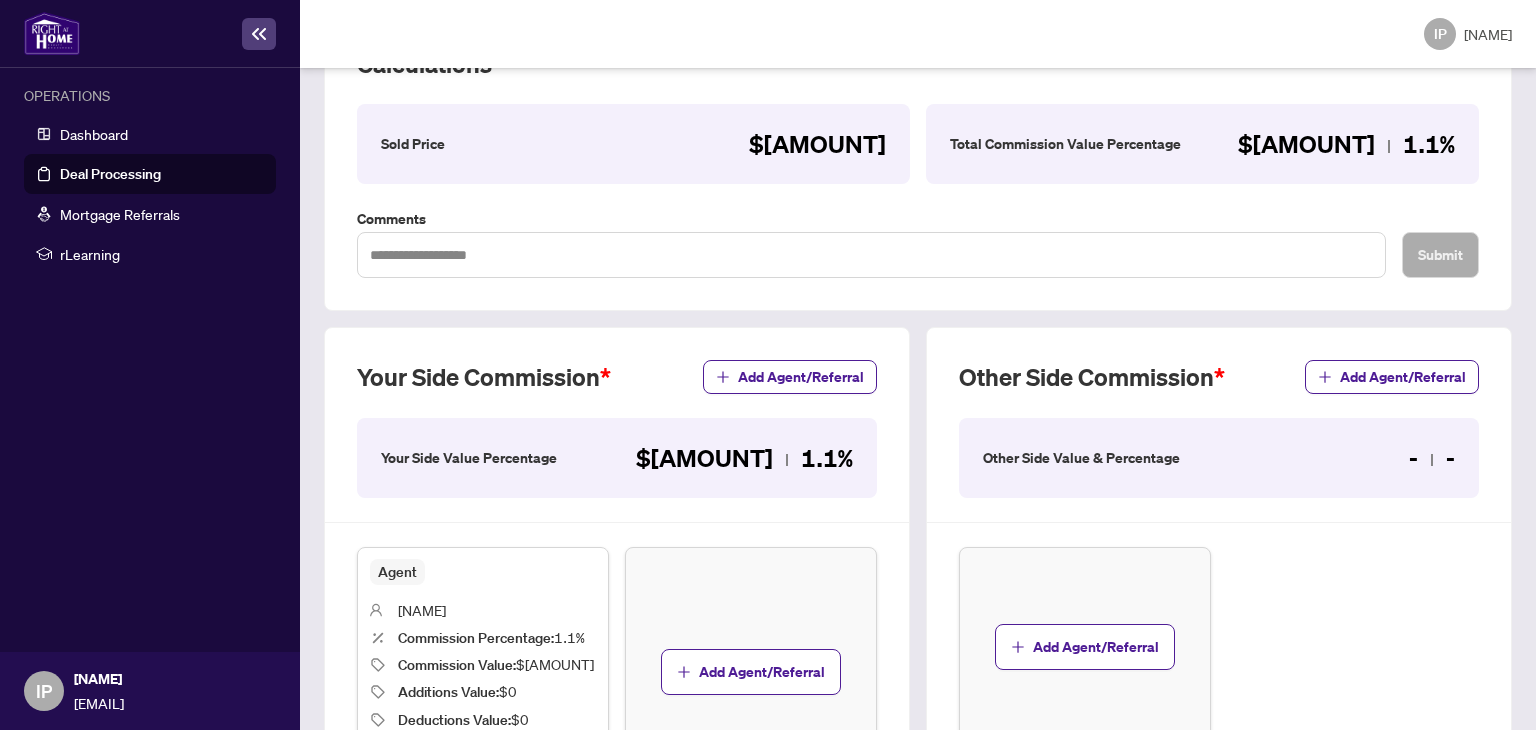 click on "-     -" at bounding box center [744, 458] 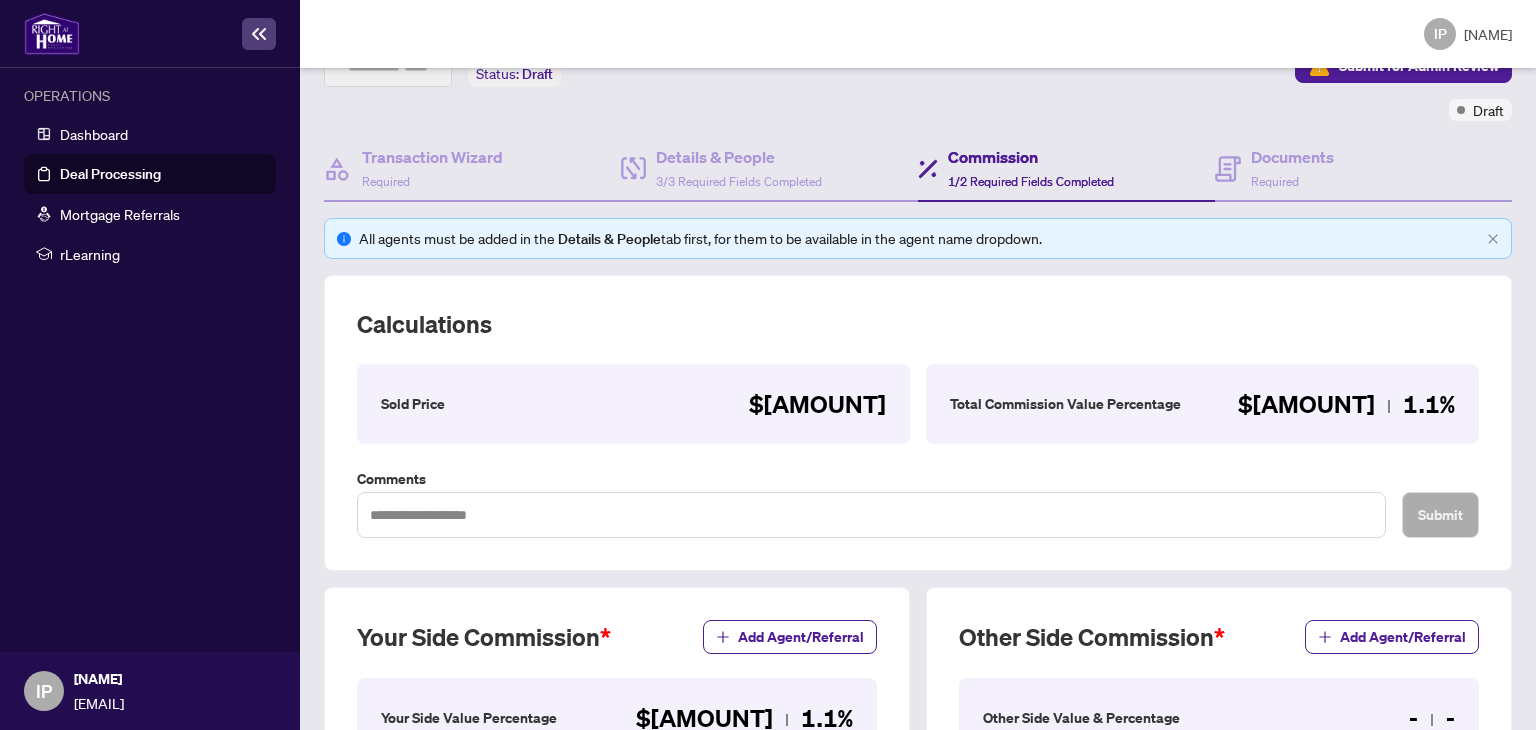 scroll, scrollTop: 100, scrollLeft: 0, axis: vertical 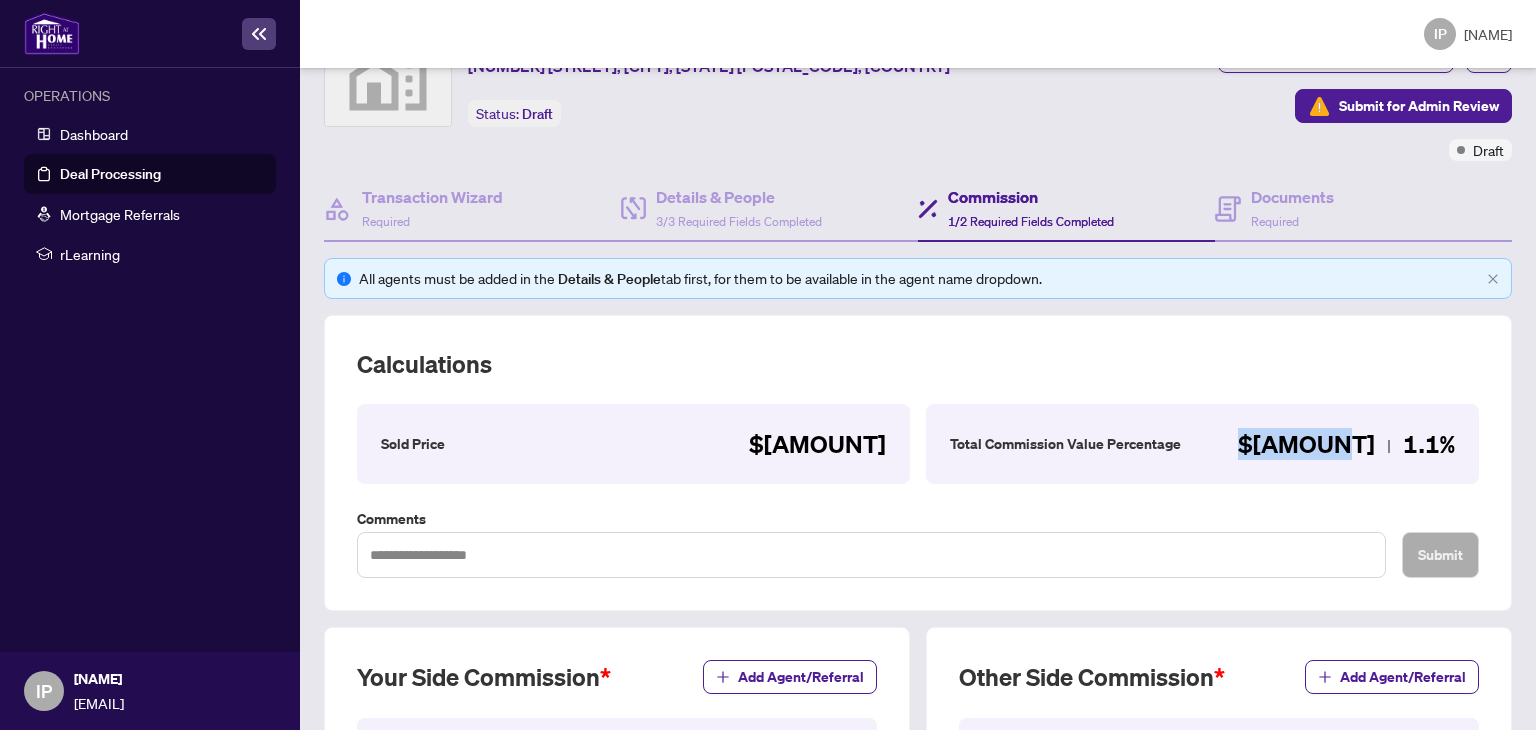 drag, startPoint x: 1354, startPoint y: 429, endPoint x: 1261, endPoint y: 436, distance: 93.26307 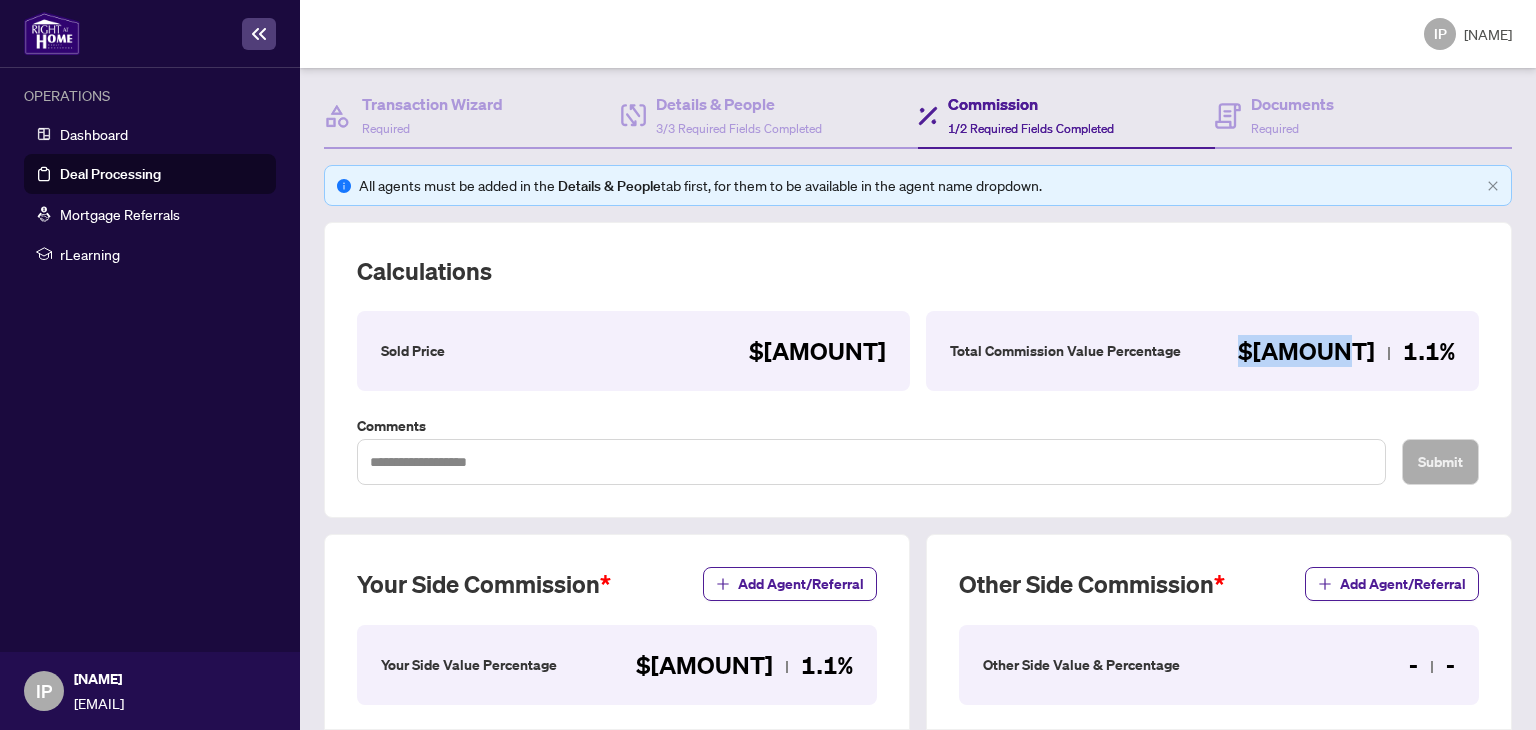 scroll, scrollTop: 300, scrollLeft: 0, axis: vertical 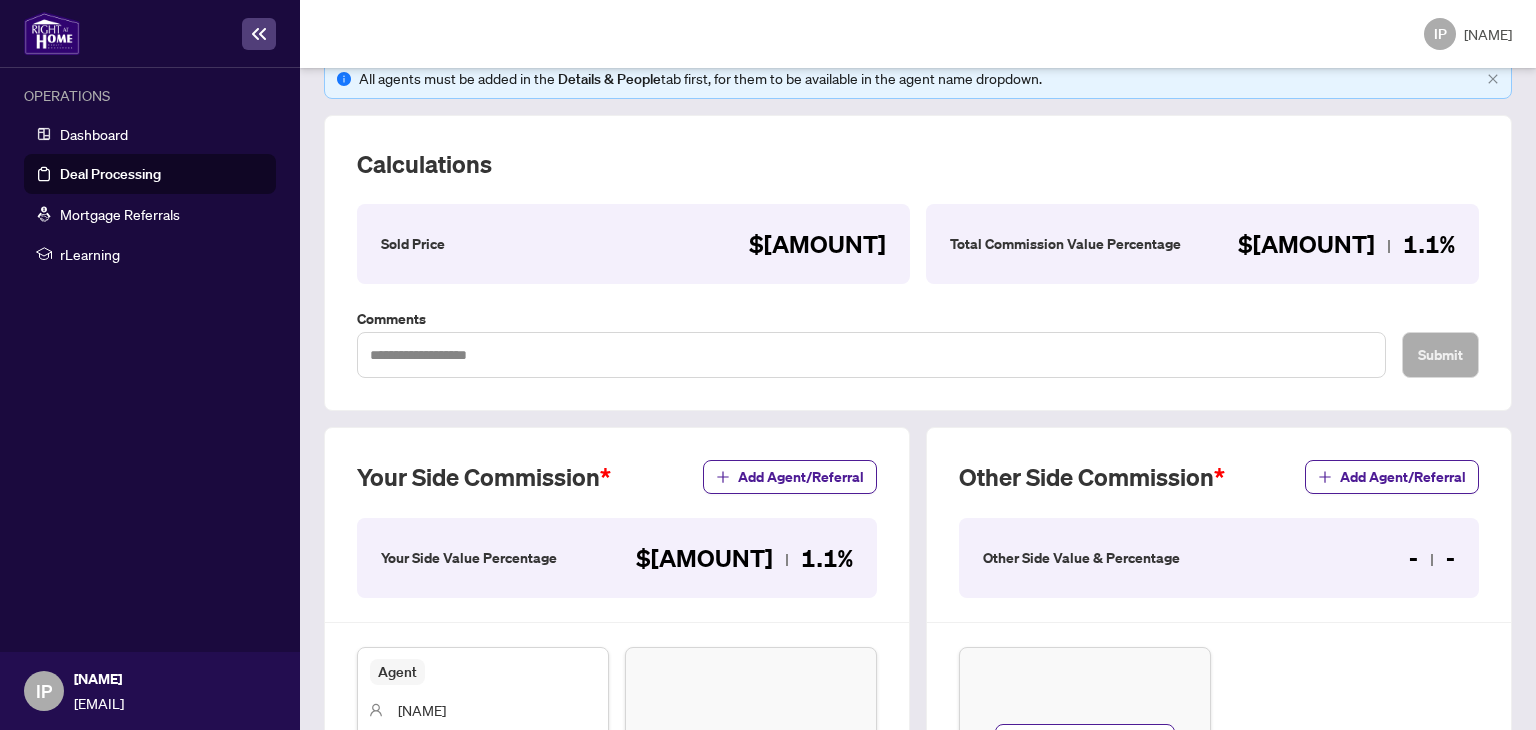 click on "-     -" at bounding box center [744, 558] 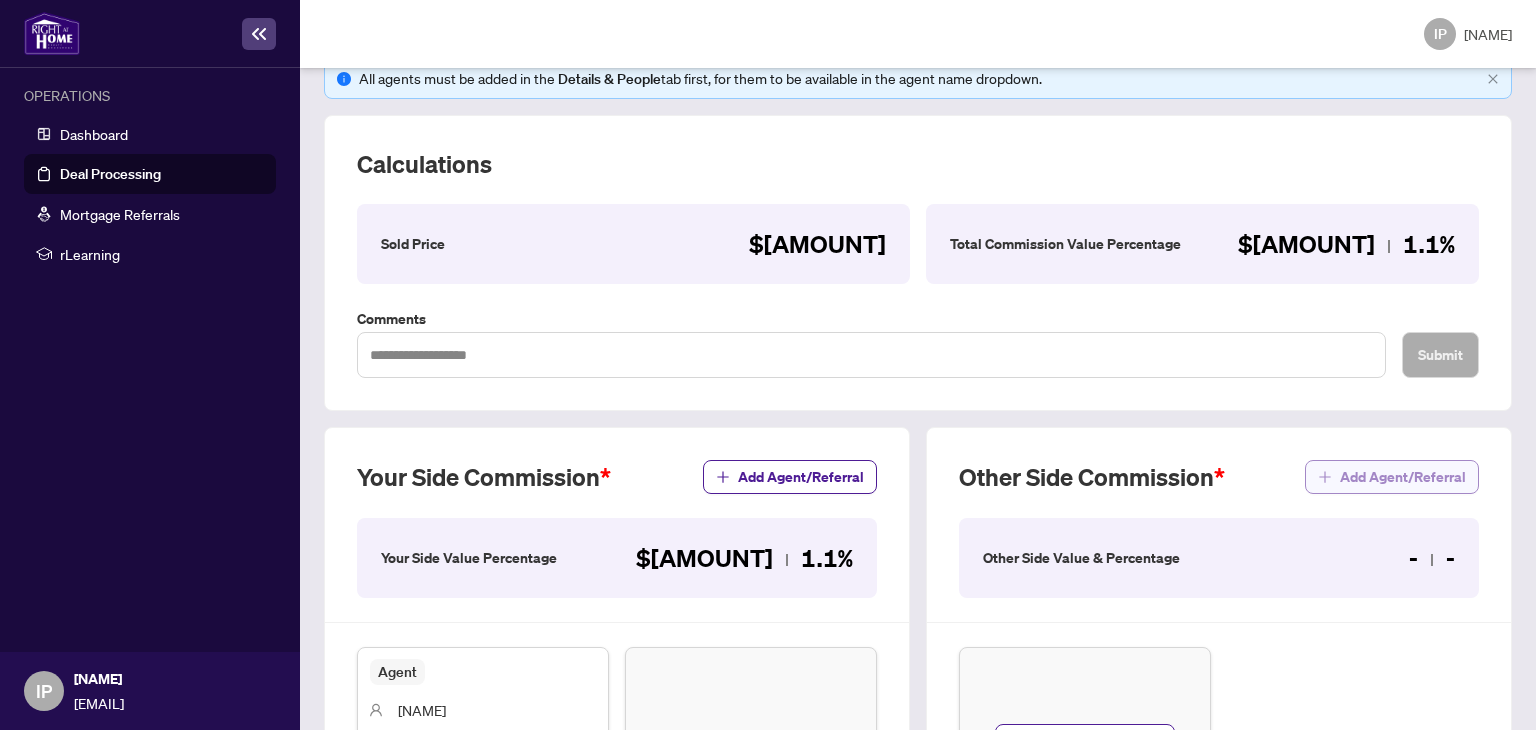 click on "Add Agent/Referral" at bounding box center [1403, 477] 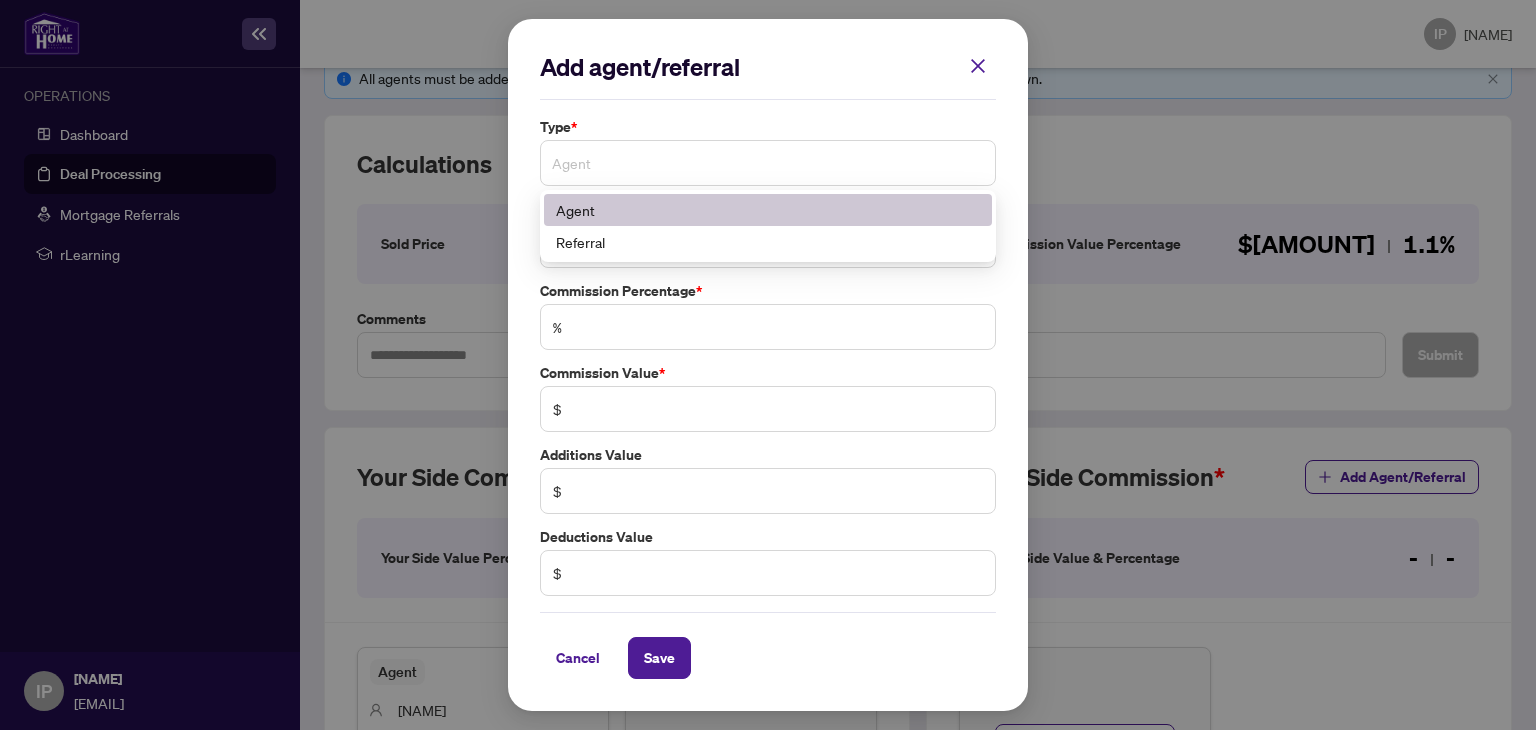 click on "Agent" at bounding box center (768, 163) 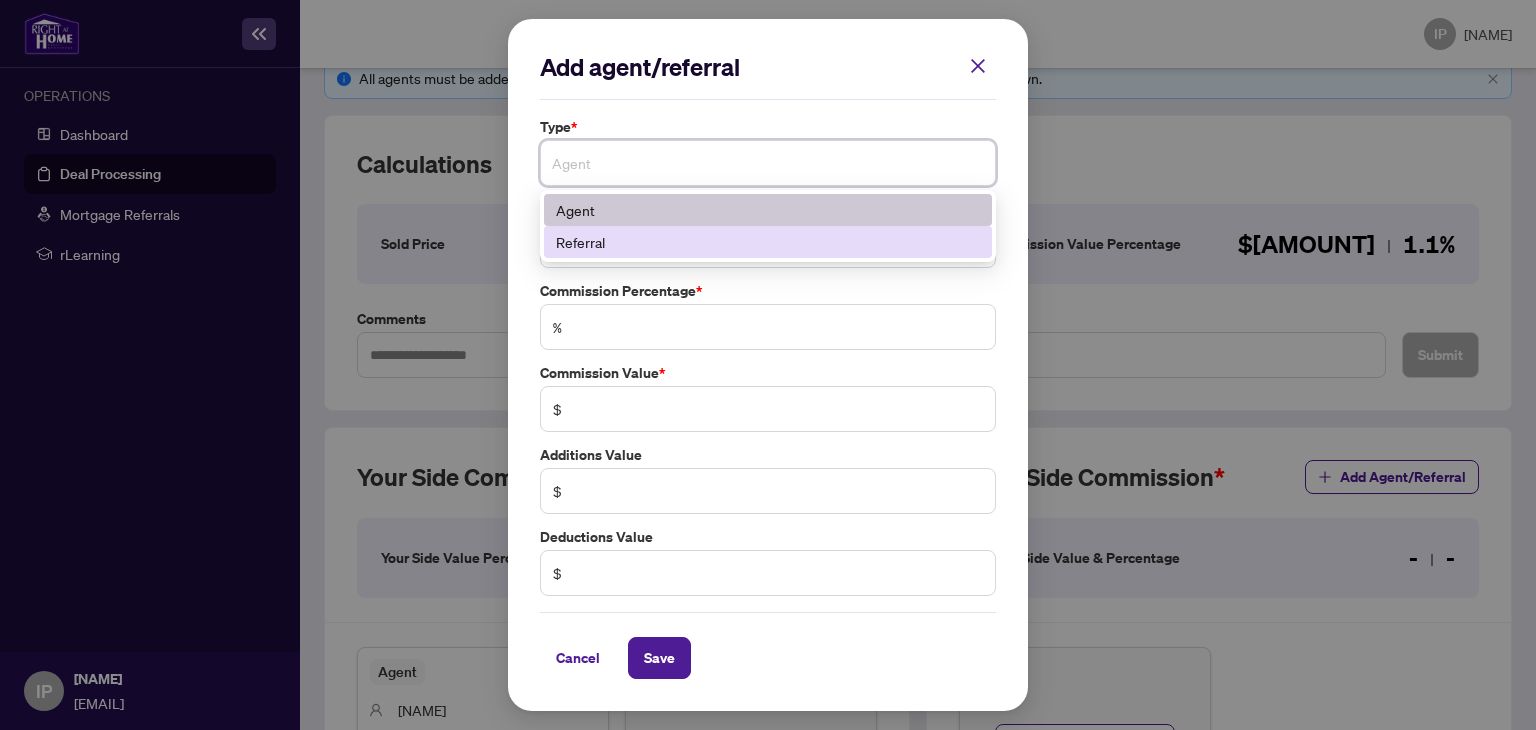 click on "Referral" at bounding box center (768, 242) 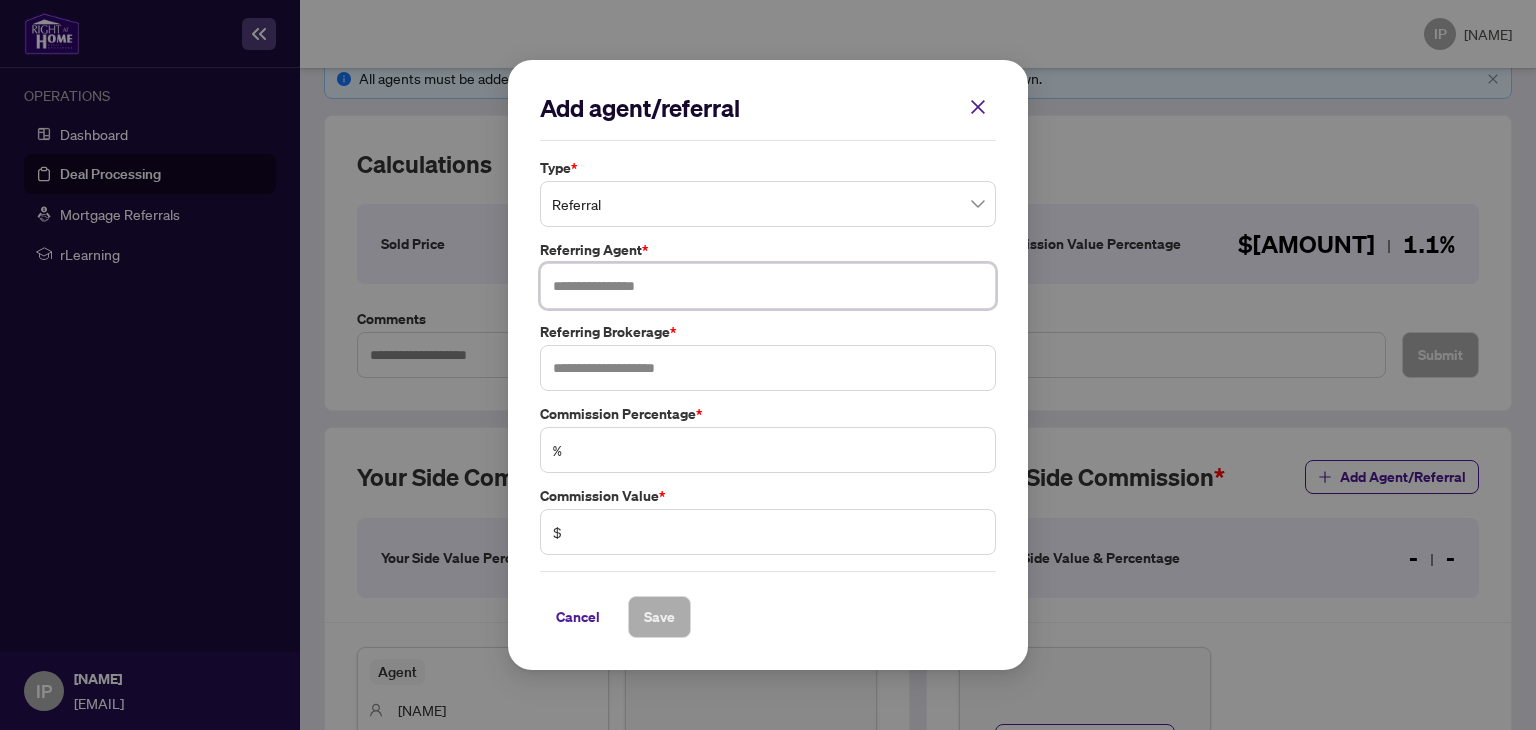 click at bounding box center [768, 286] 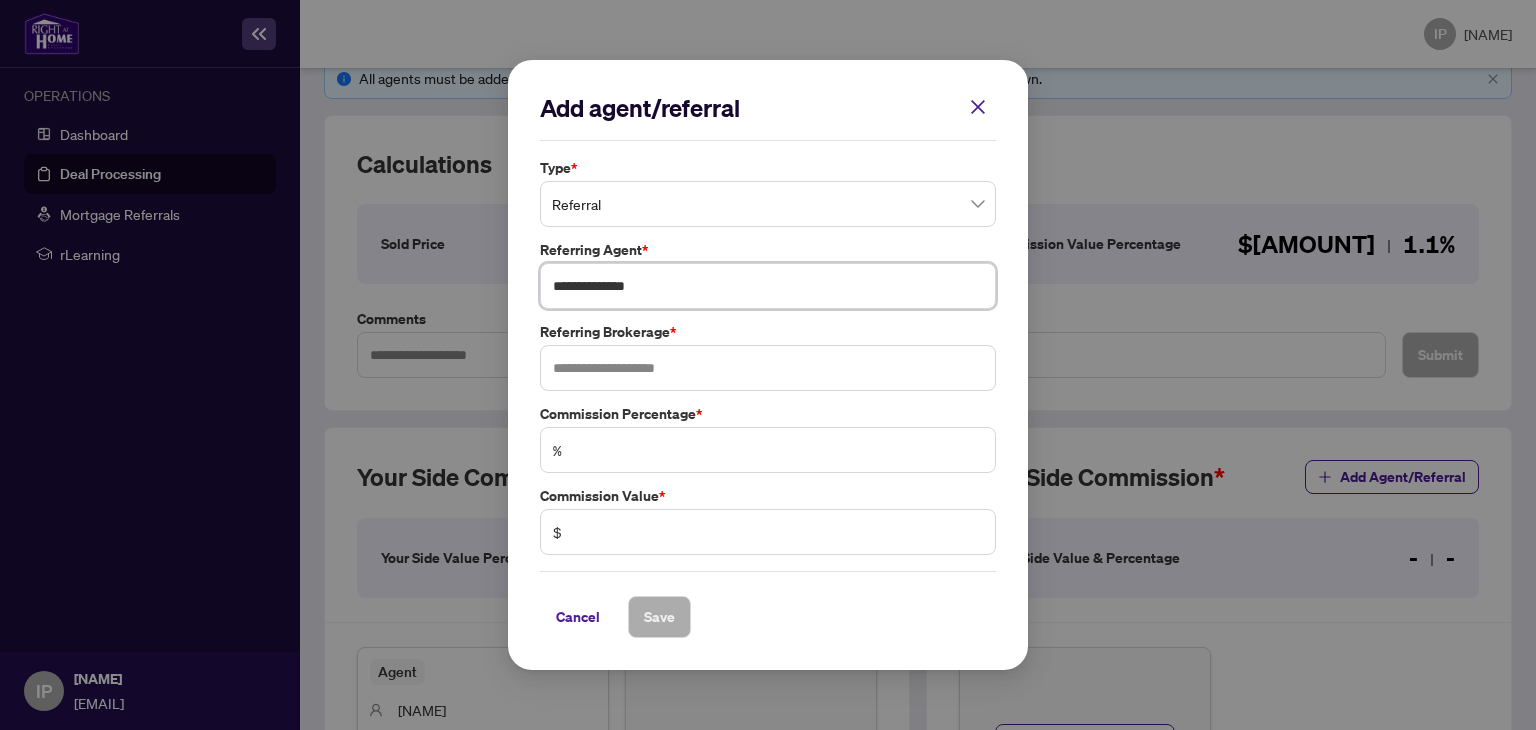type on "**********" 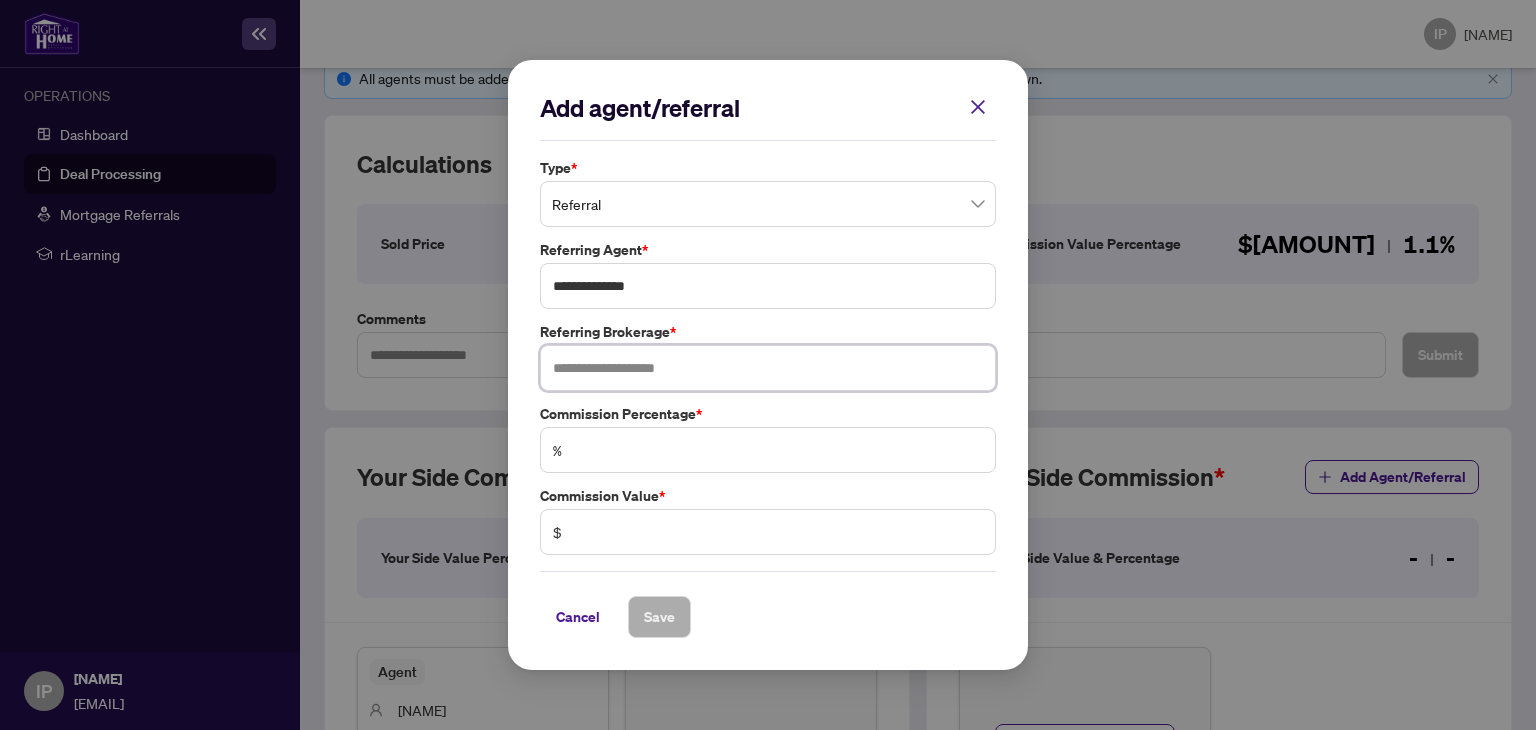 click at bounding box center (768, 368) 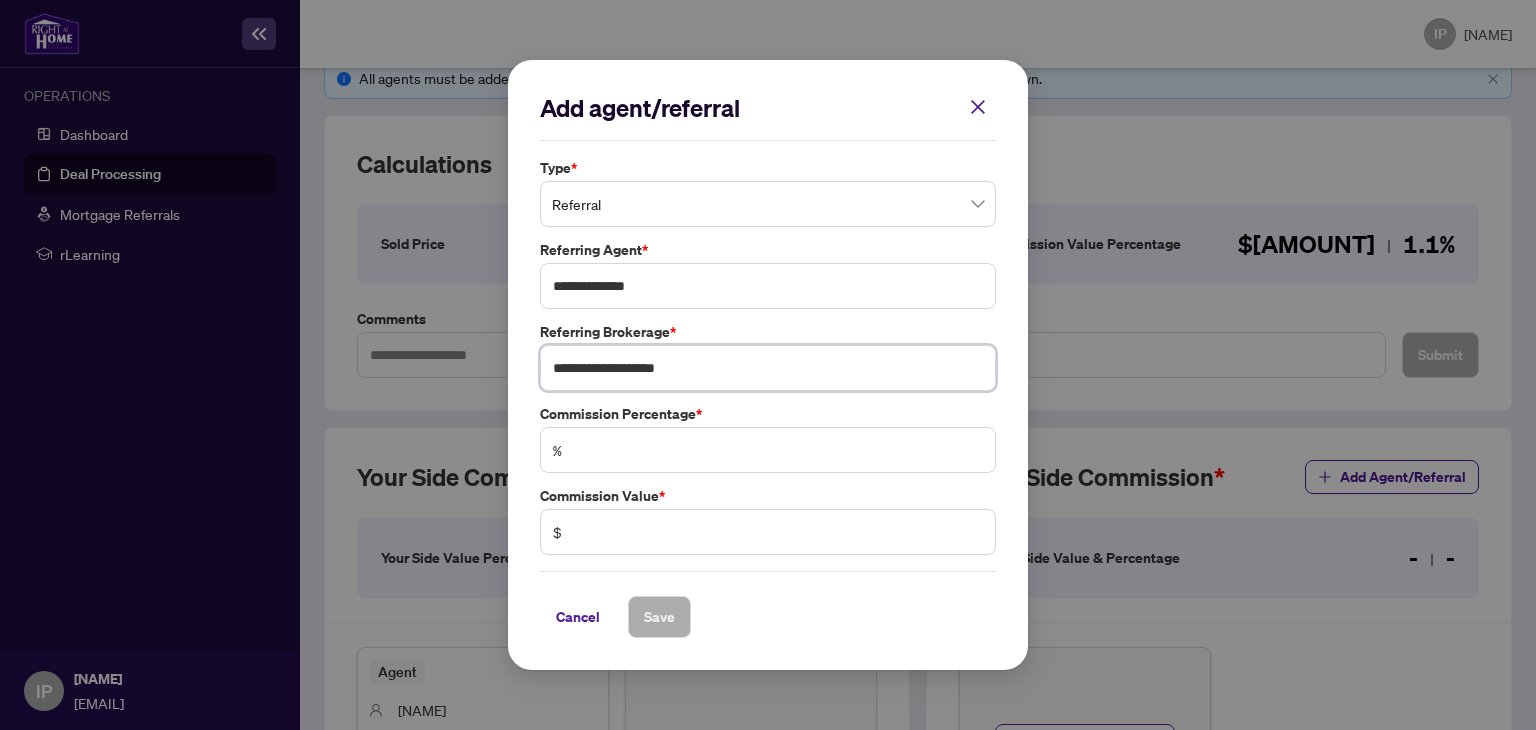 click on "**********" at bounding box center [768, 368] 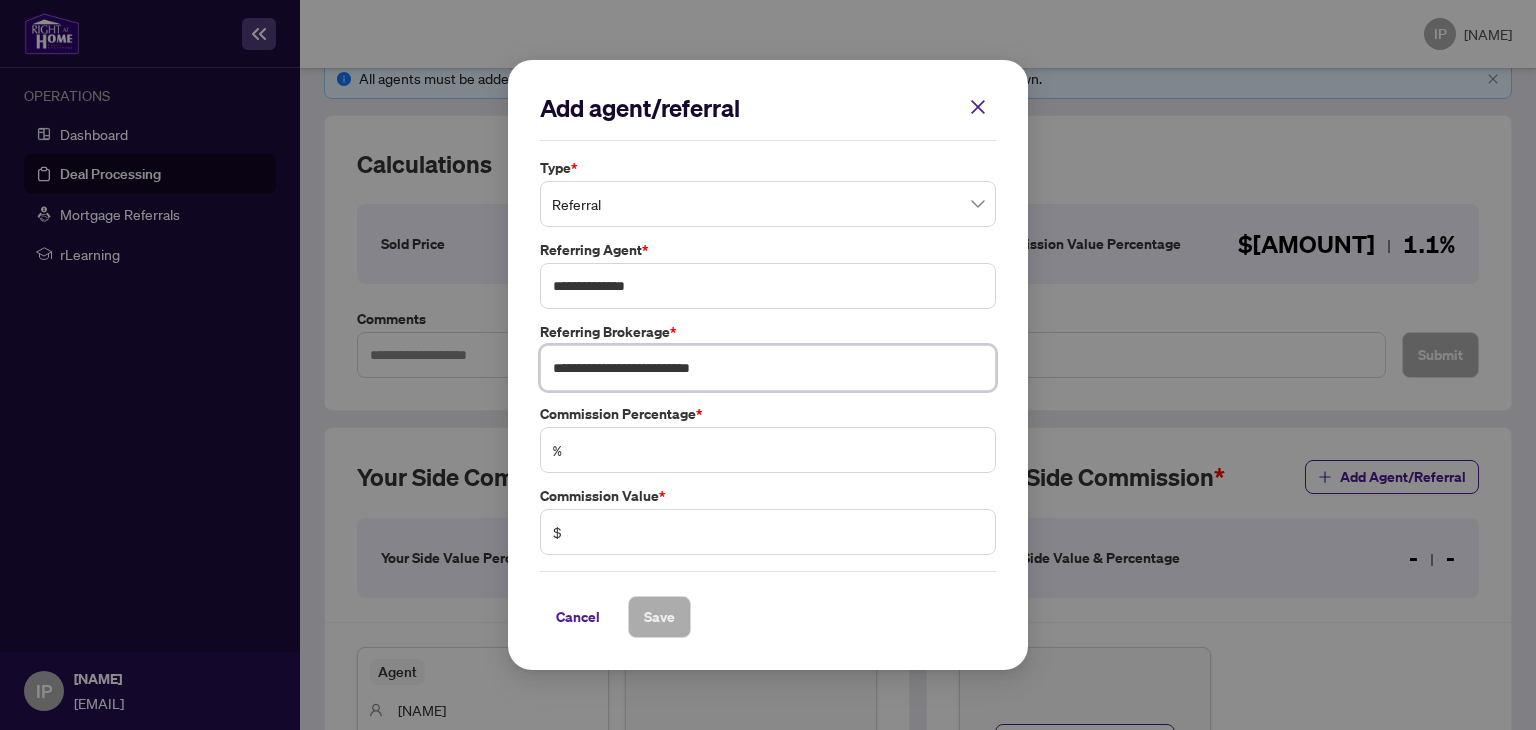type on "**********" 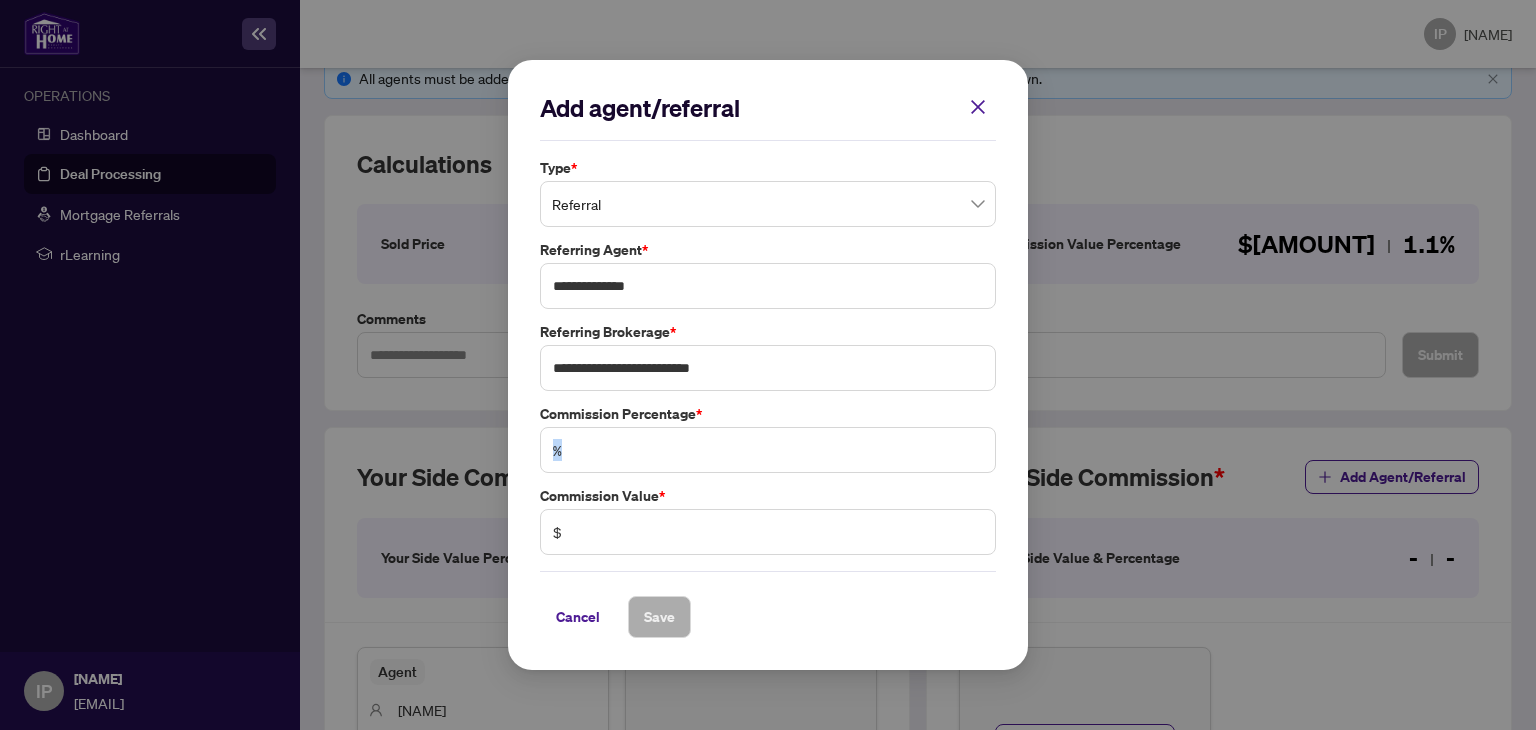 drag, startPoint x: 560, startPoint y: 449, endPoint x: 516, endPoint y: 449, distance: 44 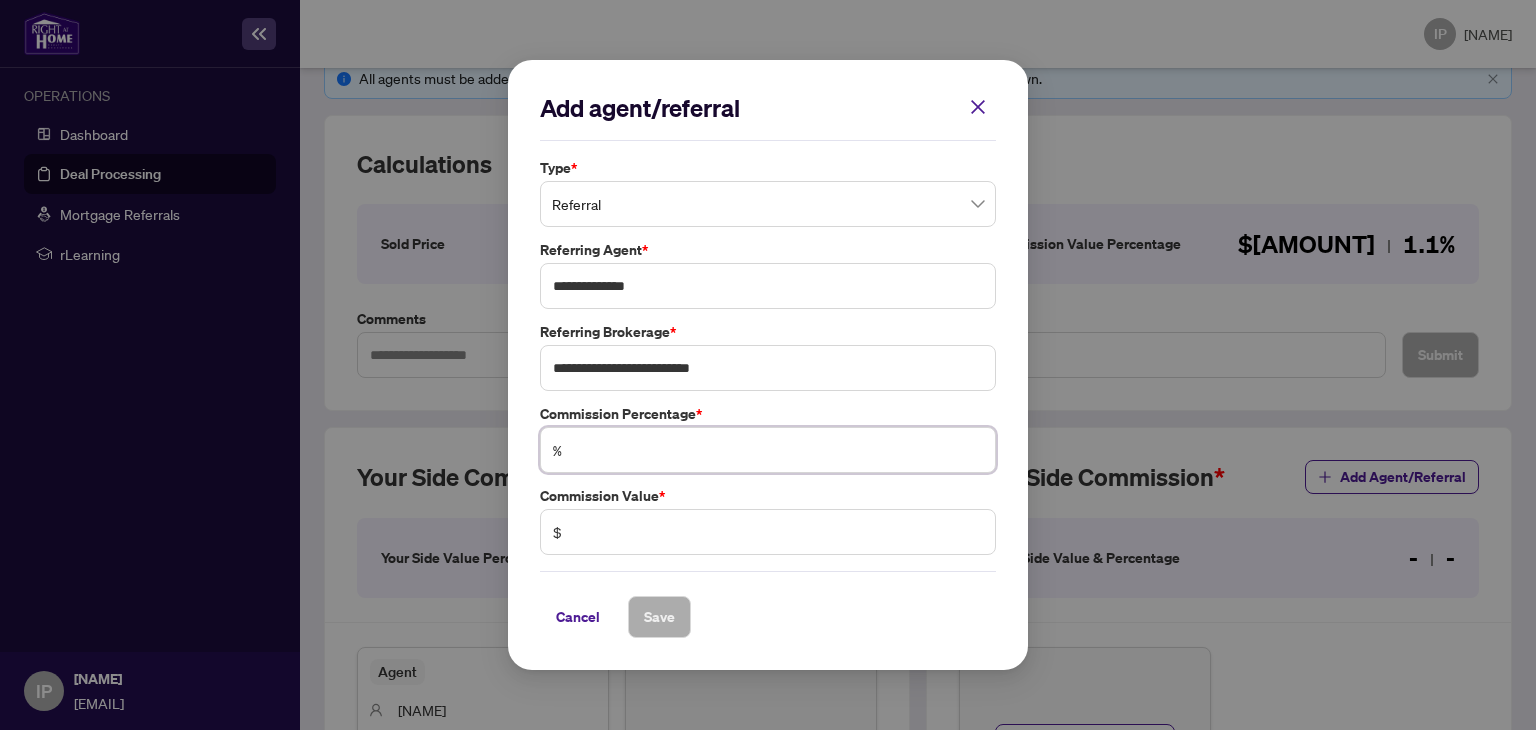 click at bounding box center [778, 450] 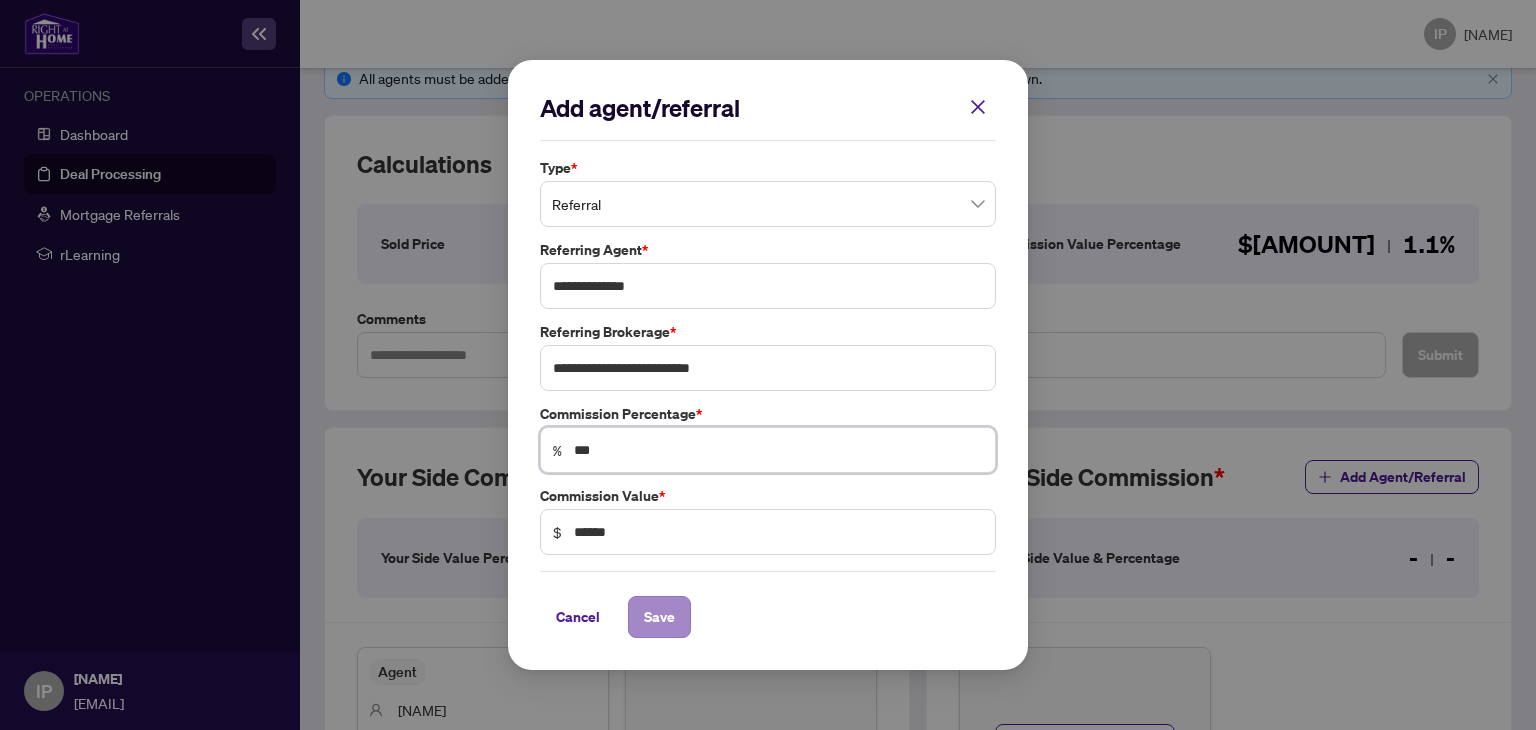 type on "***" 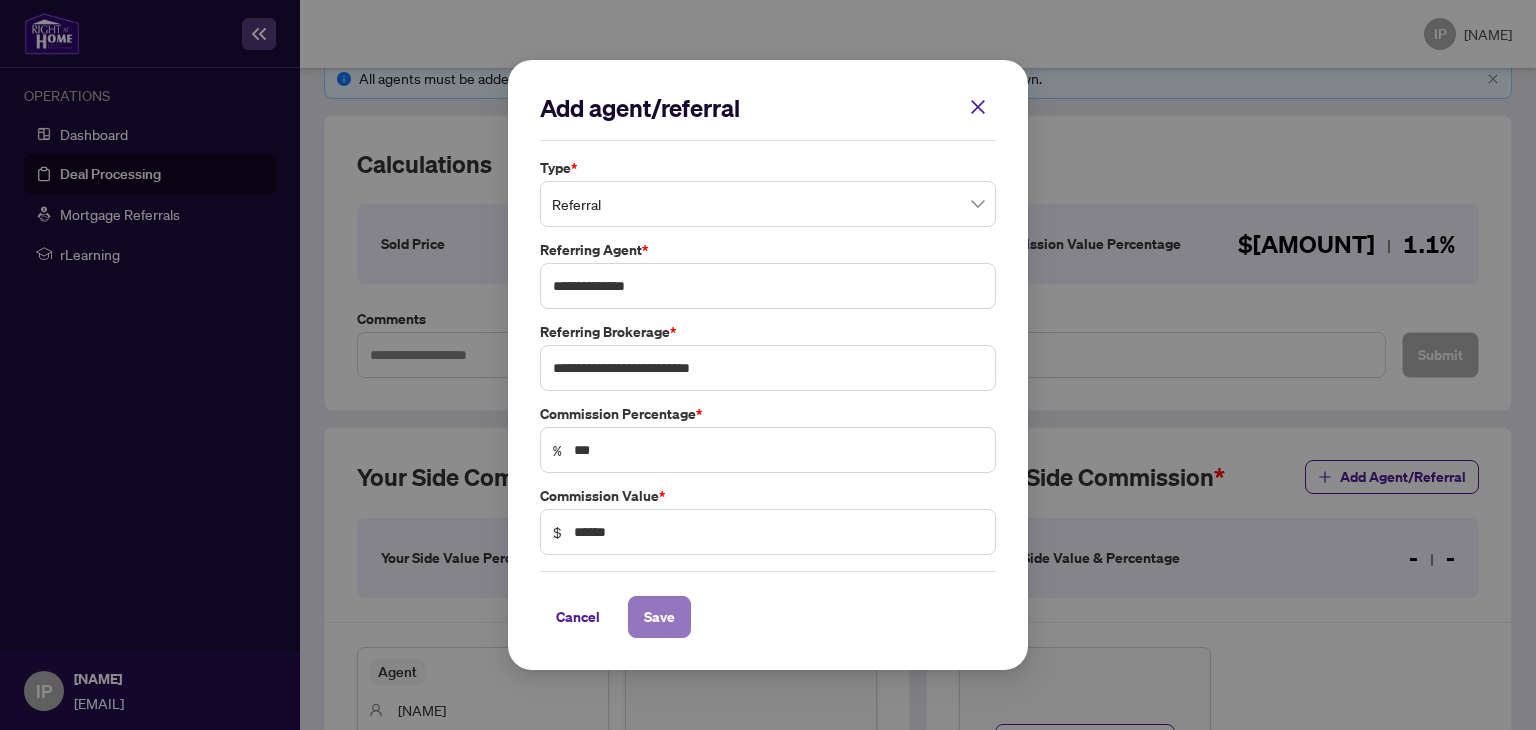 click on "Save" at bounding box center (659, 617) 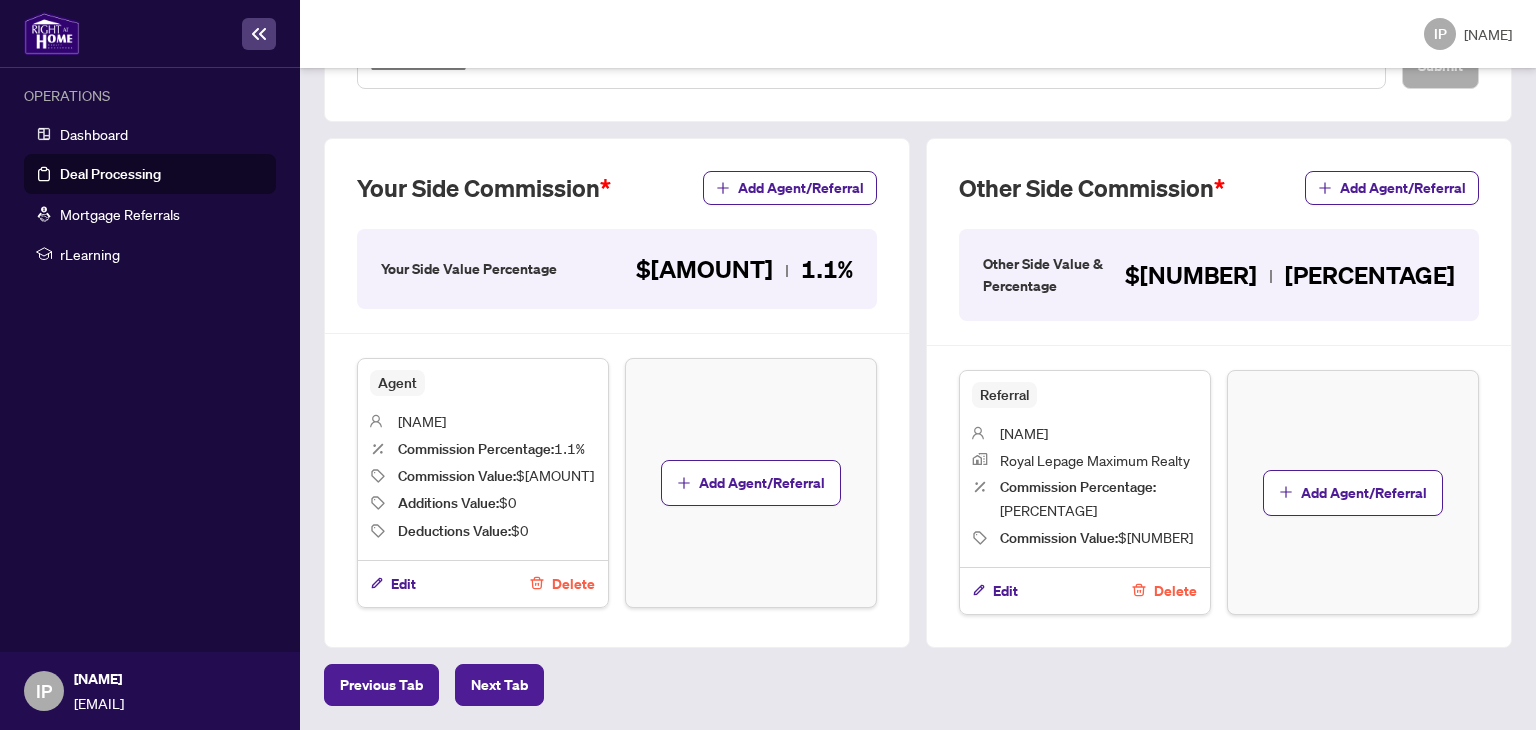 scroll, scrollTop: 787, scrollLeft: 0, axis: vertical 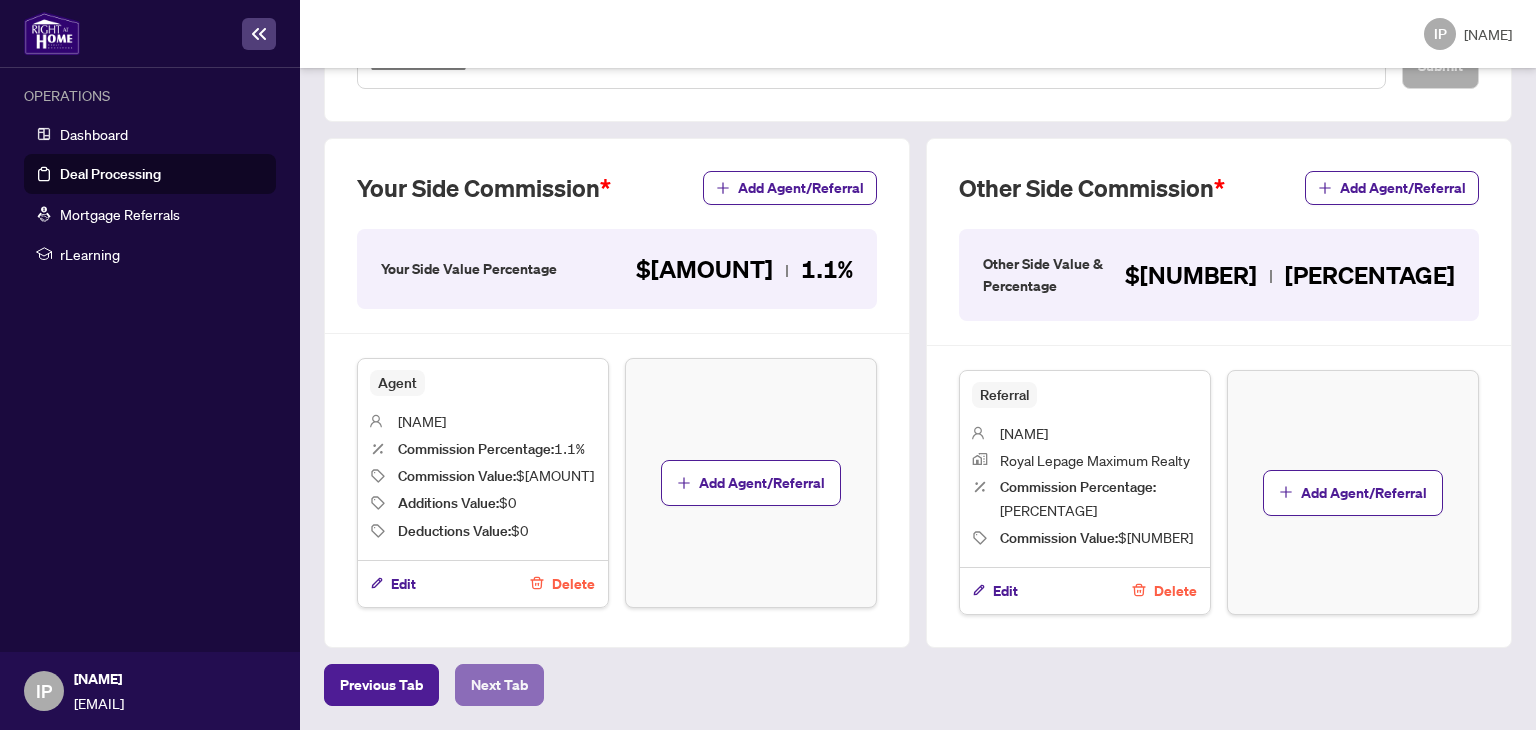 click on "Next Tab" at bounding box center [381, 685] 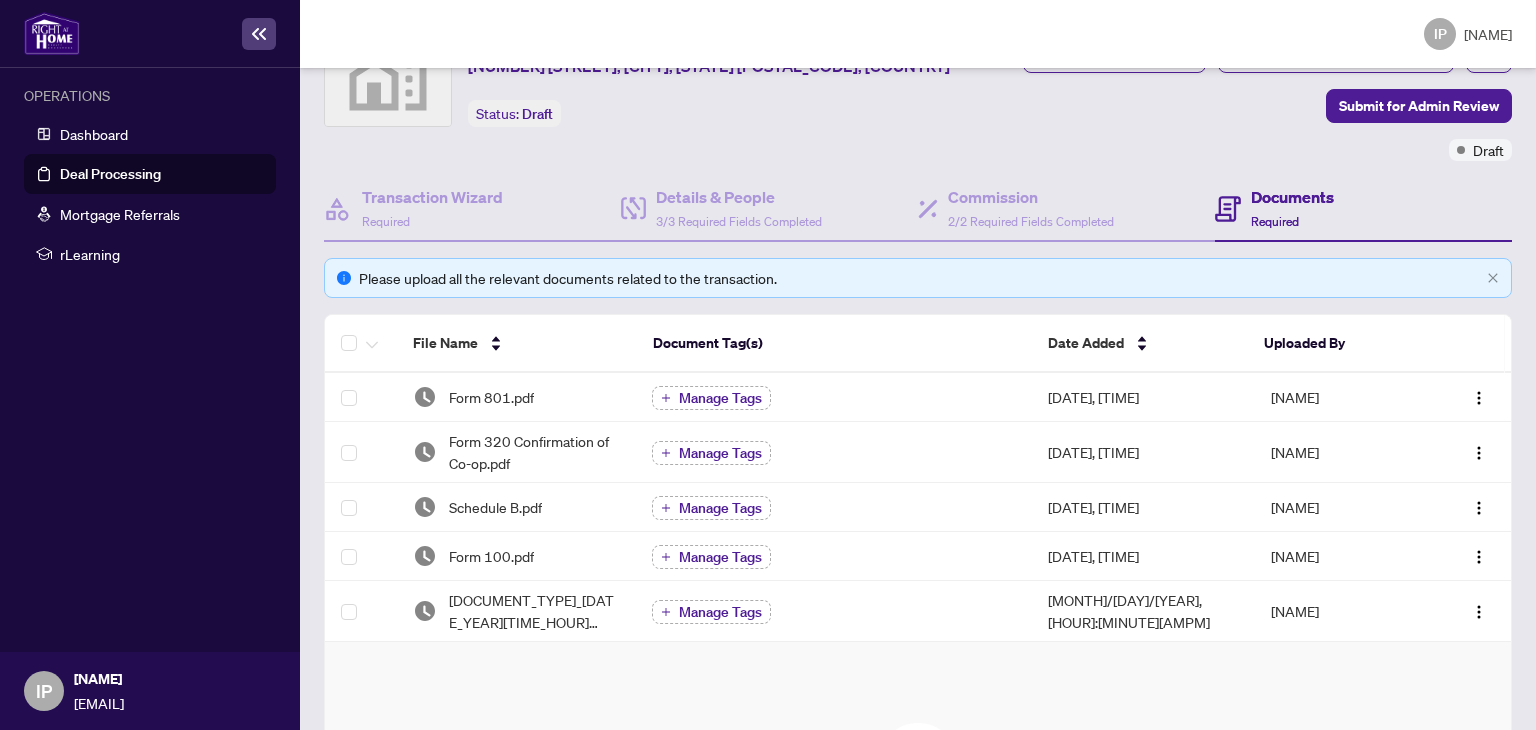 scroll, scrollTop: 455, scrollLeft: 0, axis: vertical 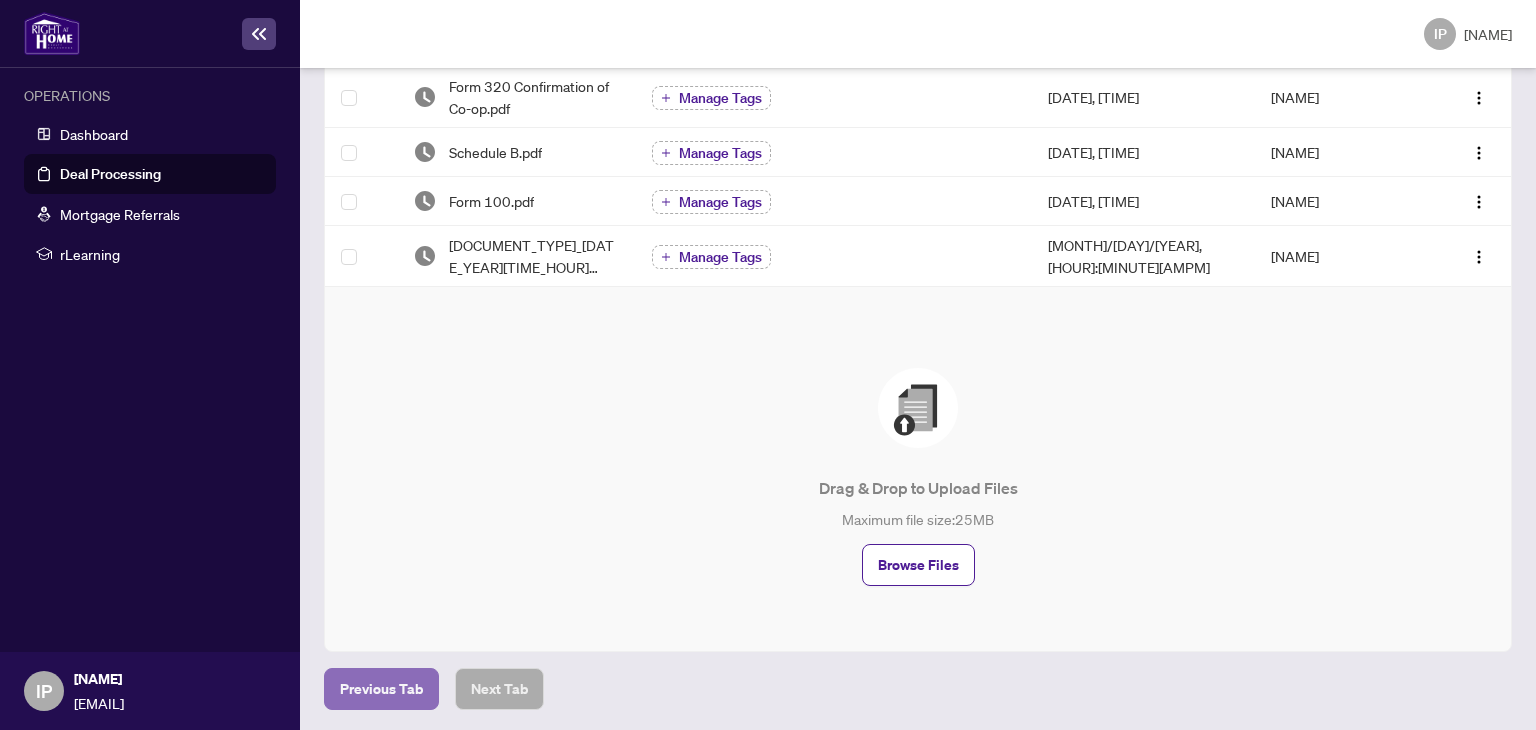 click on "Previous Tab" at bounding box center [381, 689] 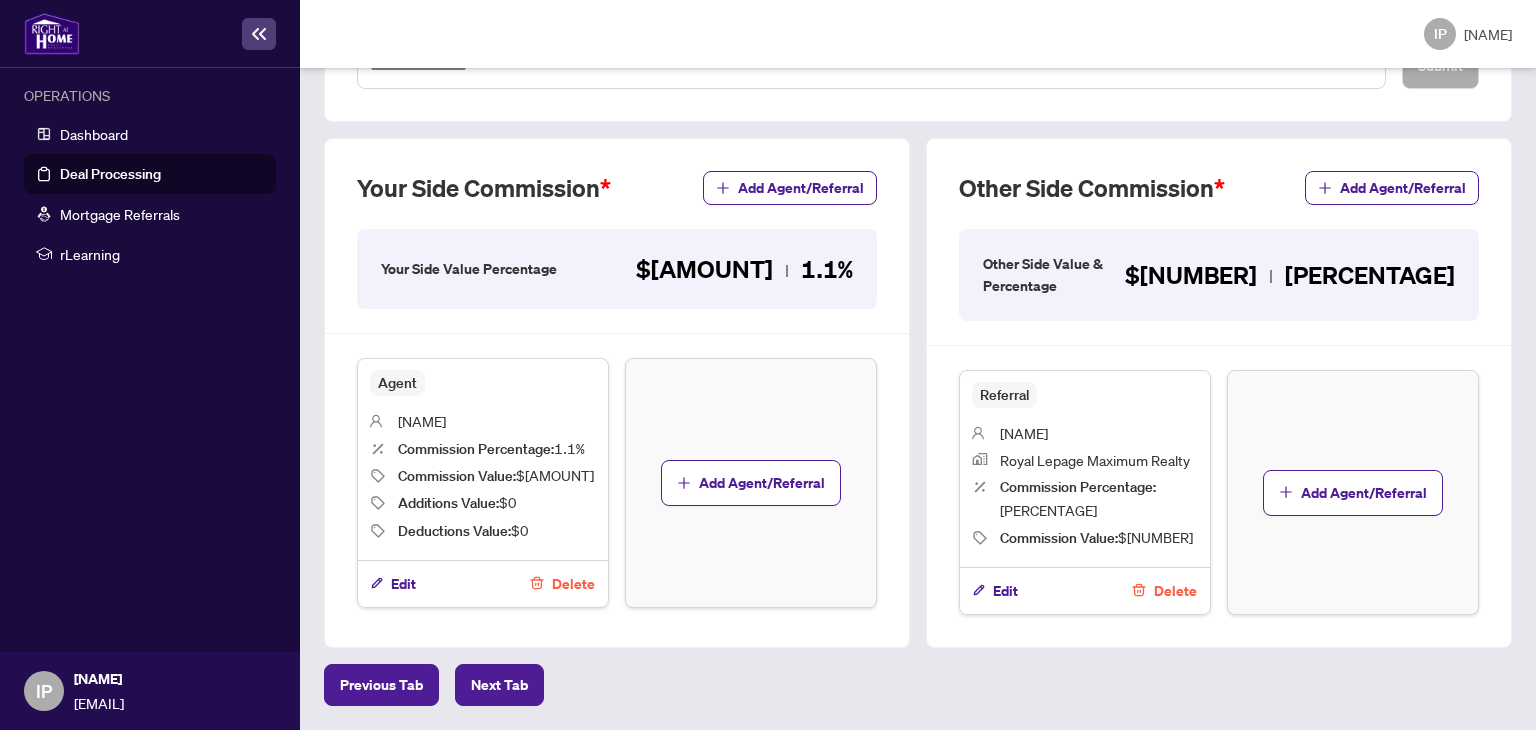 scroll, scrollTop: 787, scrollLeft: 0, axis: vertical 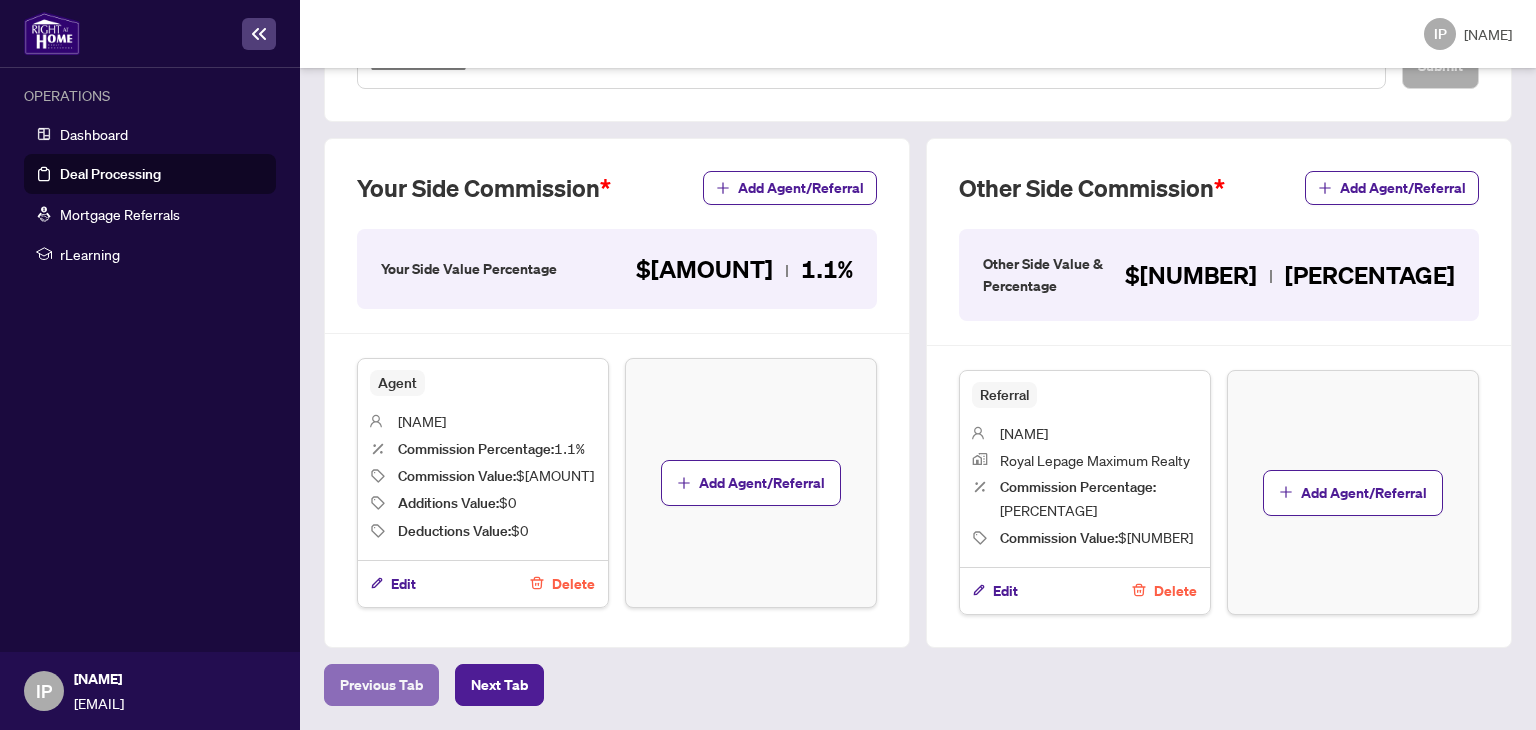 click on "Previous Tab" at bounding box center [381, 685] 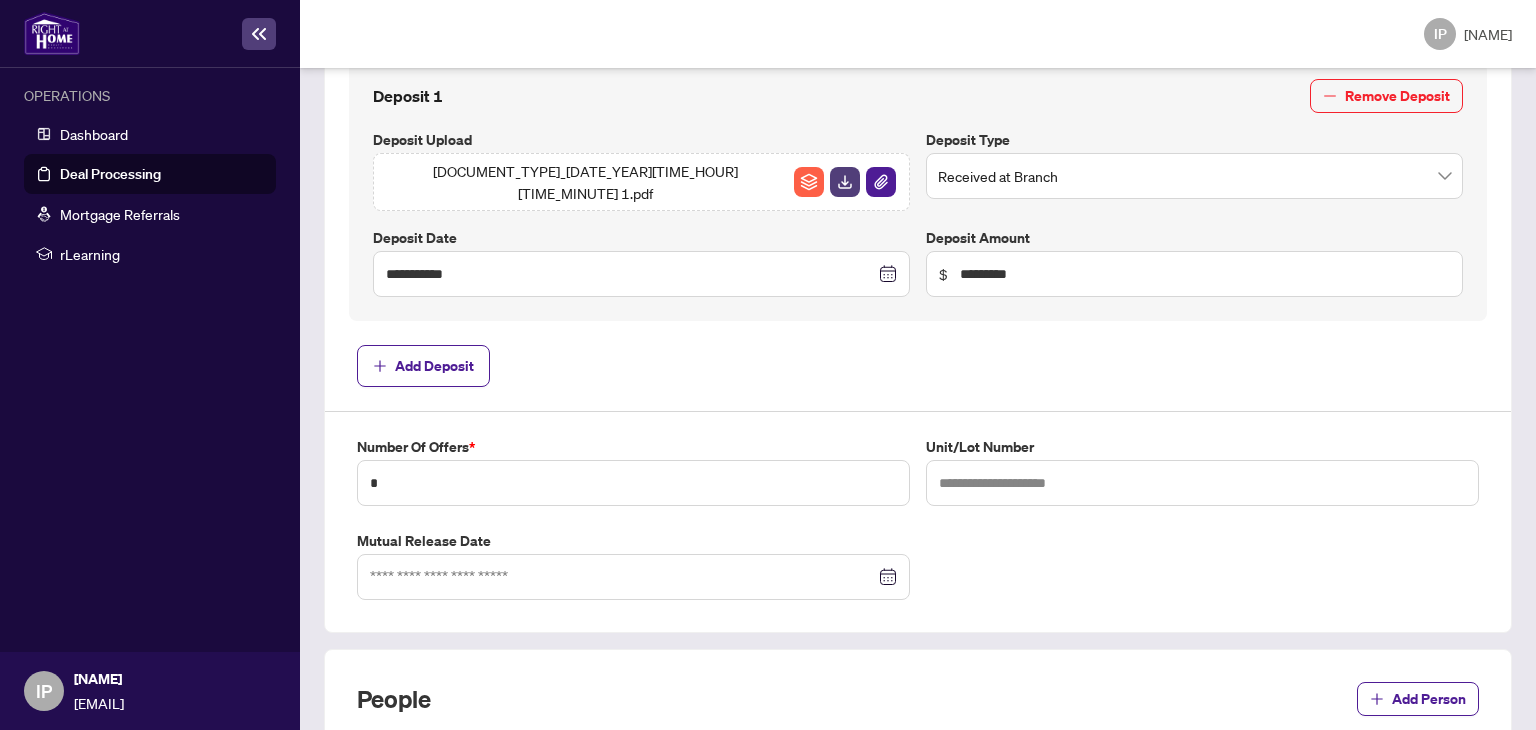 scroll, scrollTop: 1134, scrollLeft: 0, axis: vertical 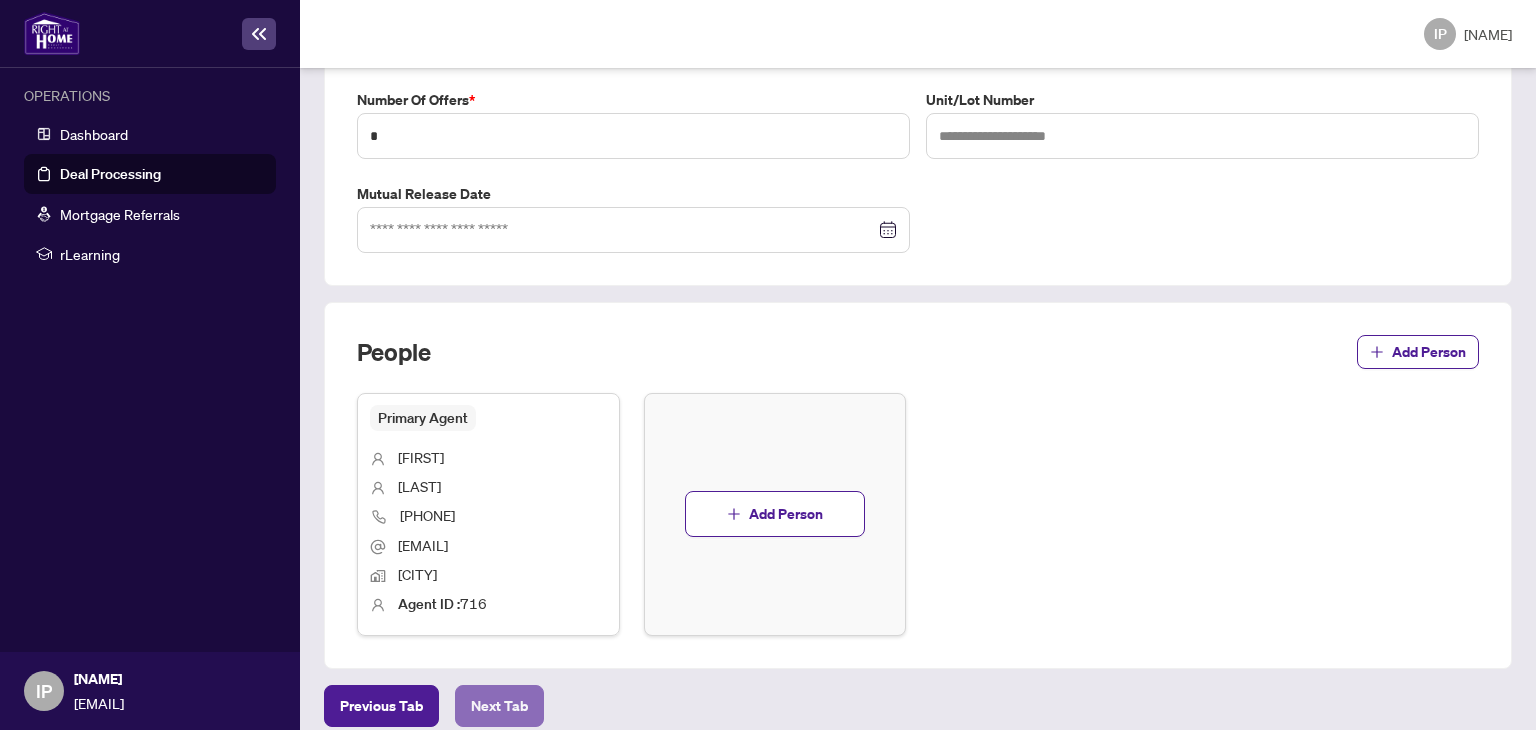 click on "Next Tab" at bounding box center (381, 706) 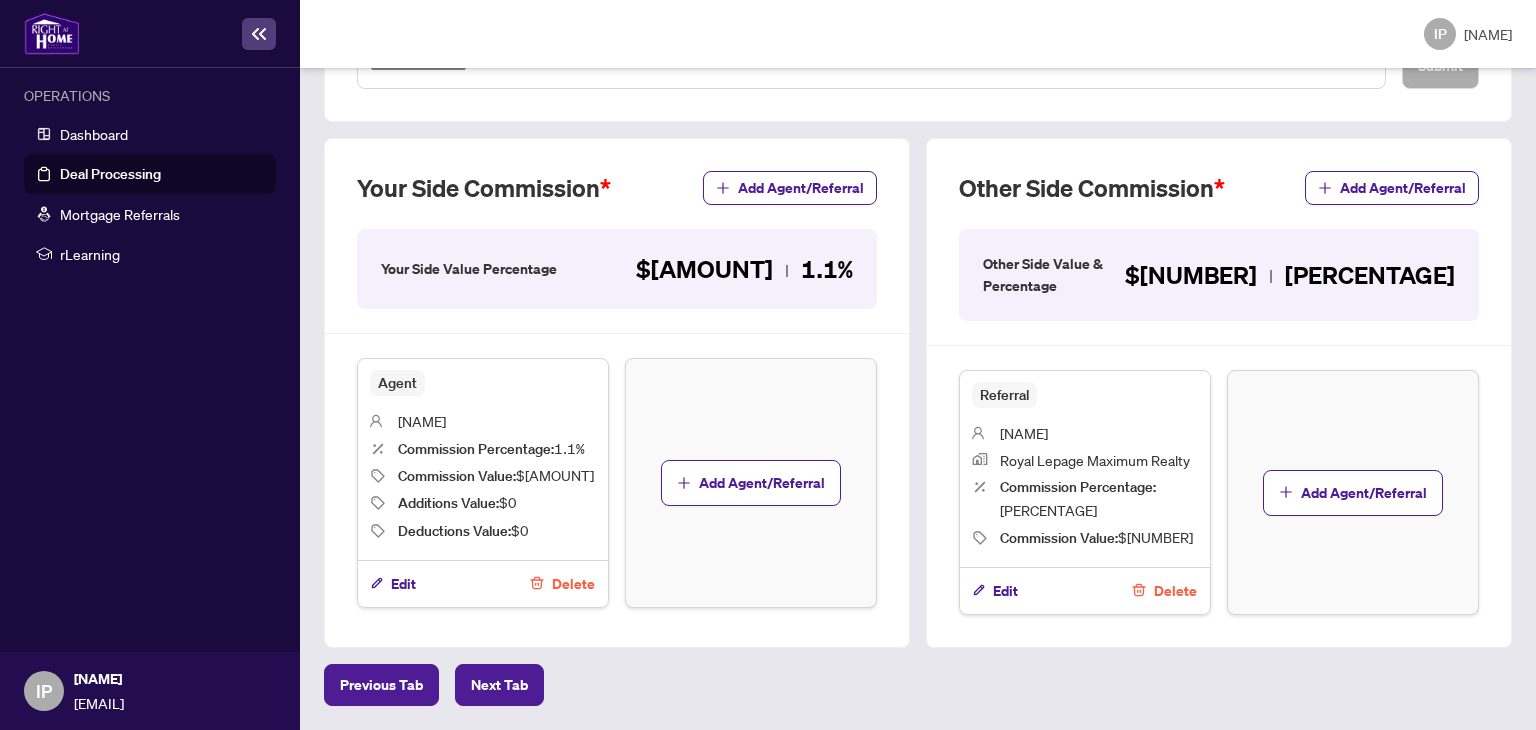 scroll, scrollTop: 787, scrollLeft: 0, axis: vertical 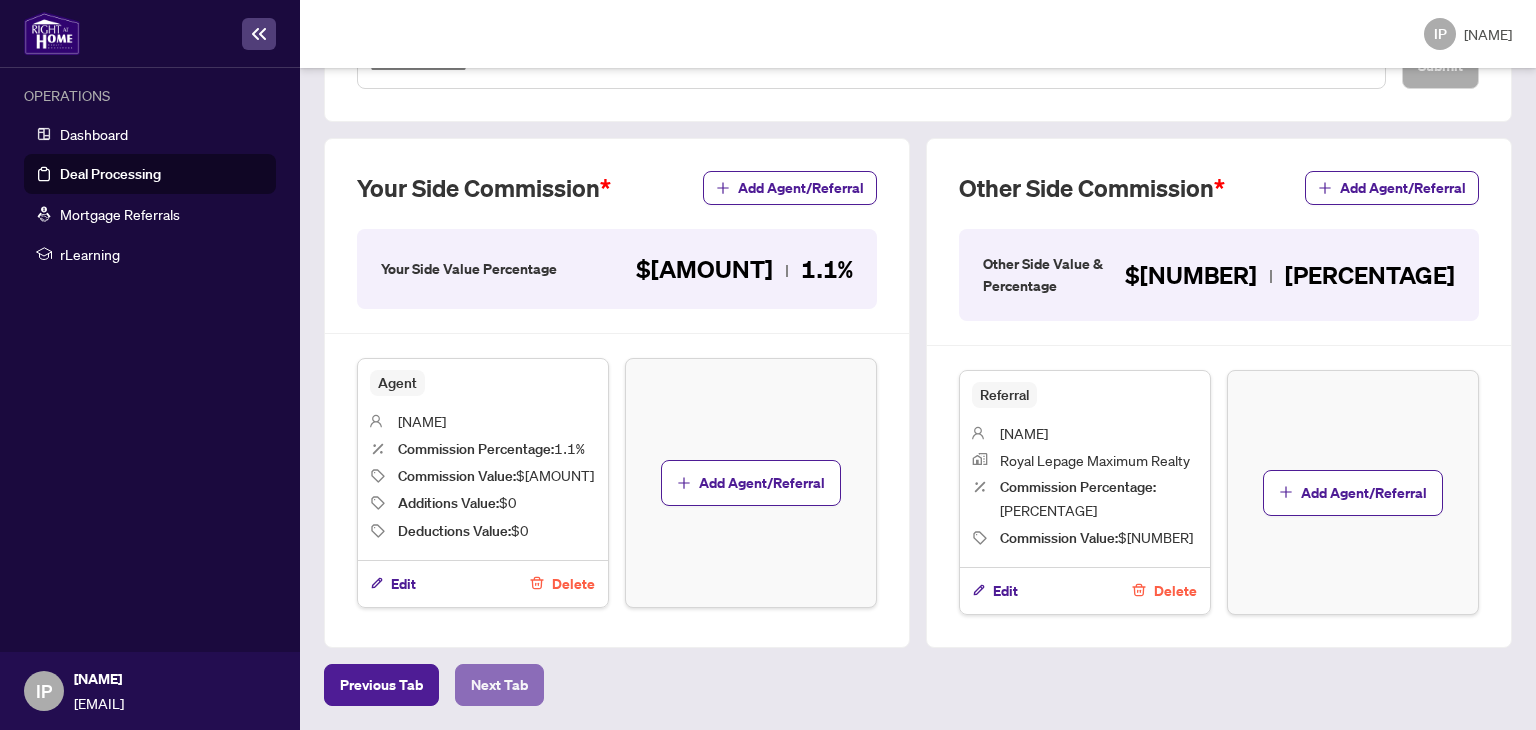click on "Next Tab" at bounding box center (381, 685) 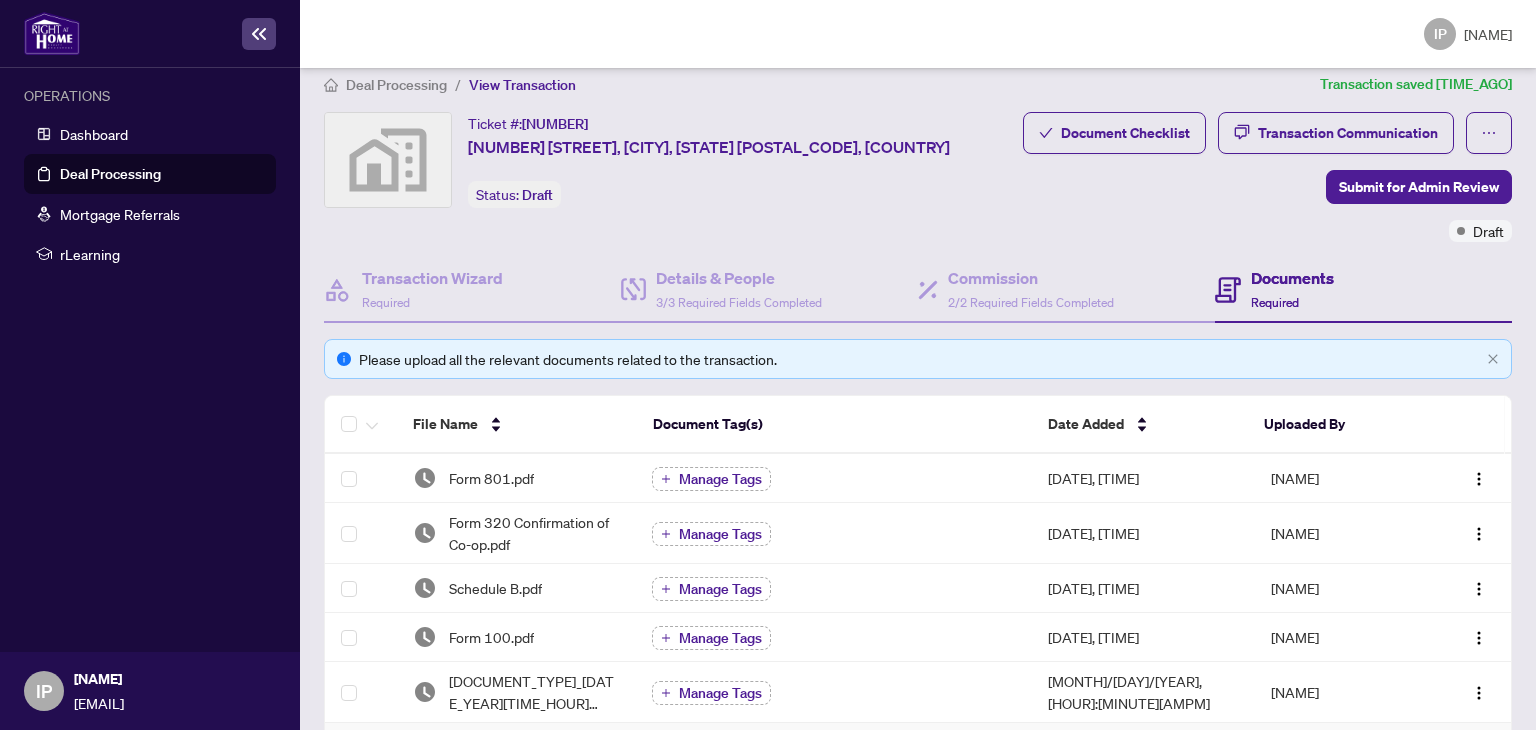 scroll, scrollTop: 0, scrollLeft: 0, axis: both 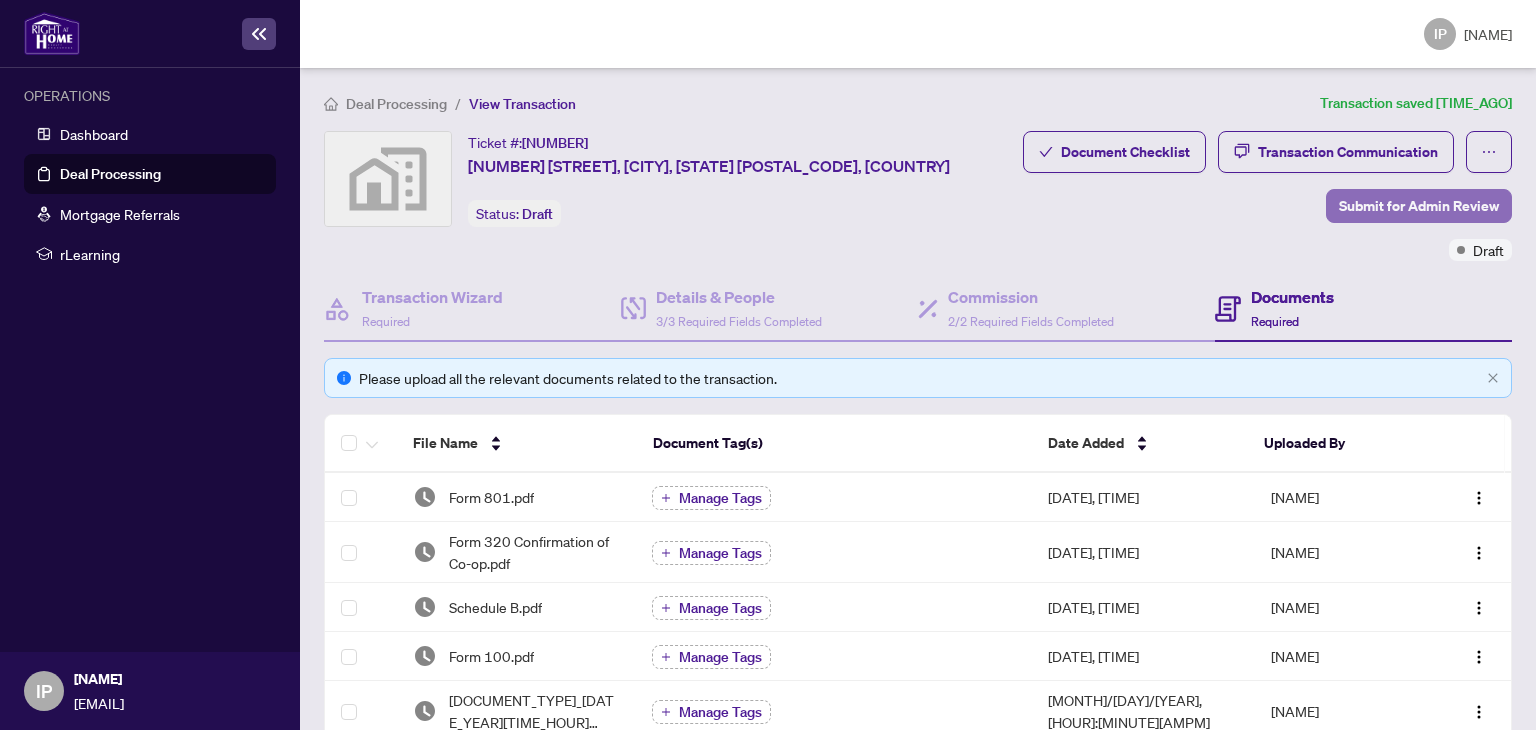 click on "Submit for Admin Review" at bounding box center [1419, 206] 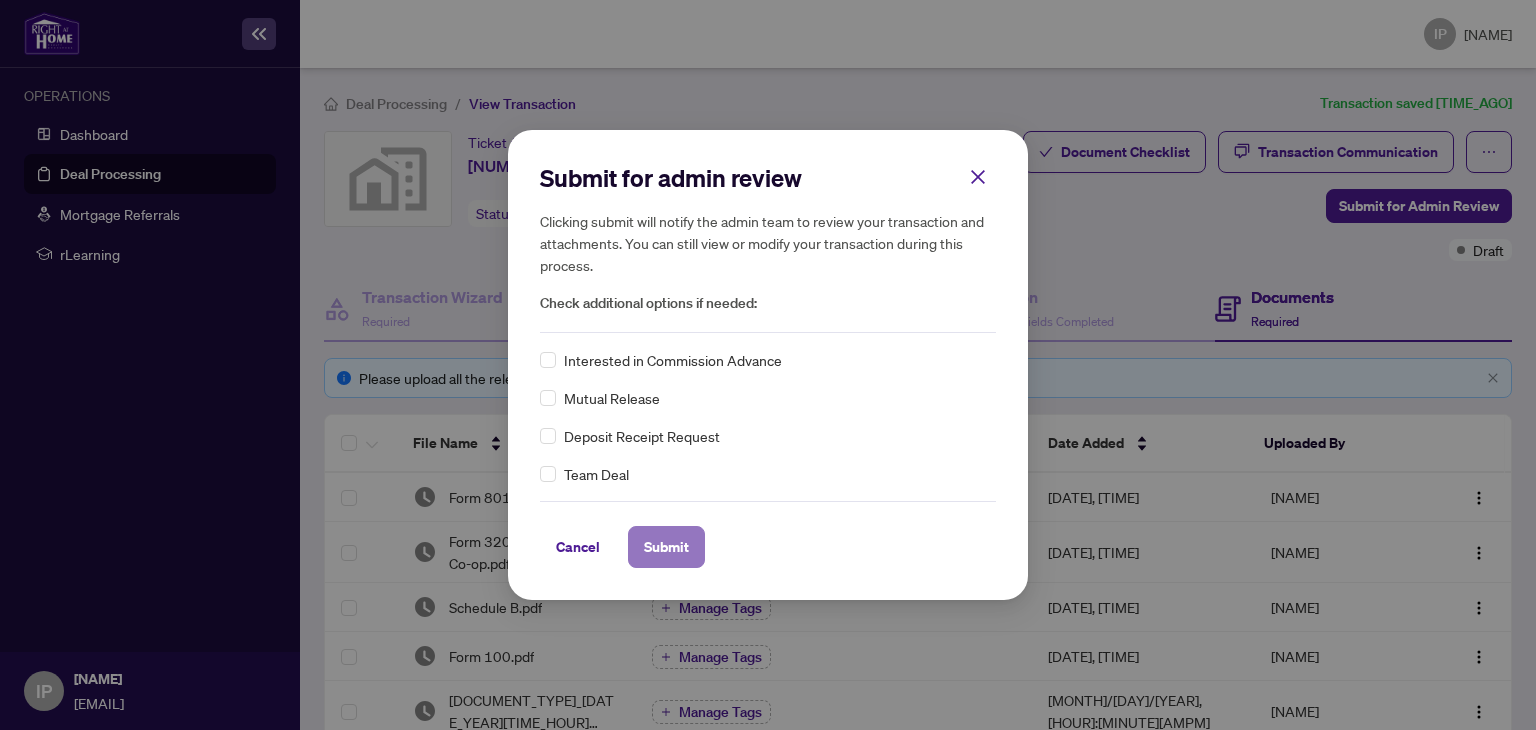 click on "Submit" at bounding box center (666, 547) 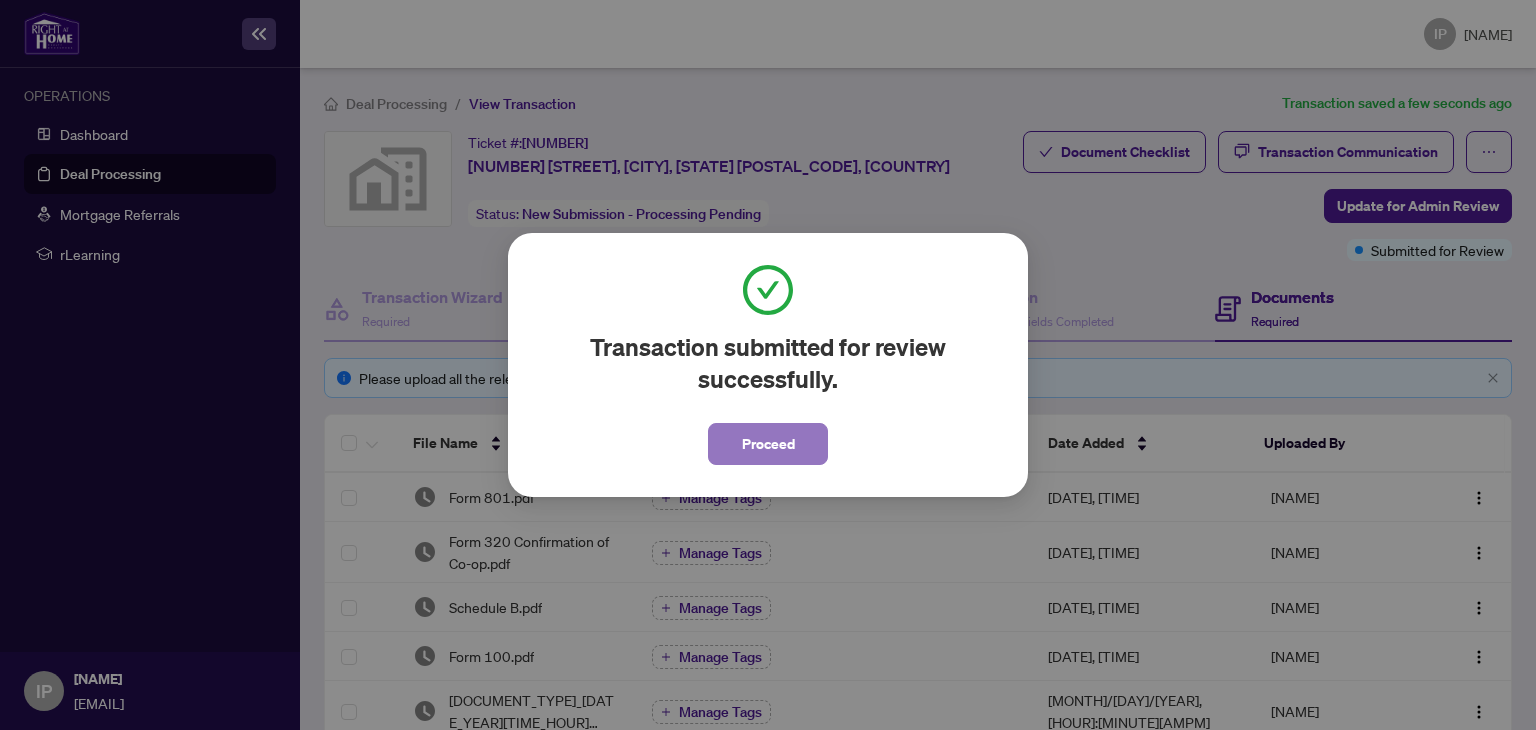 click on "Proceed" at bounding box center (768, 444) 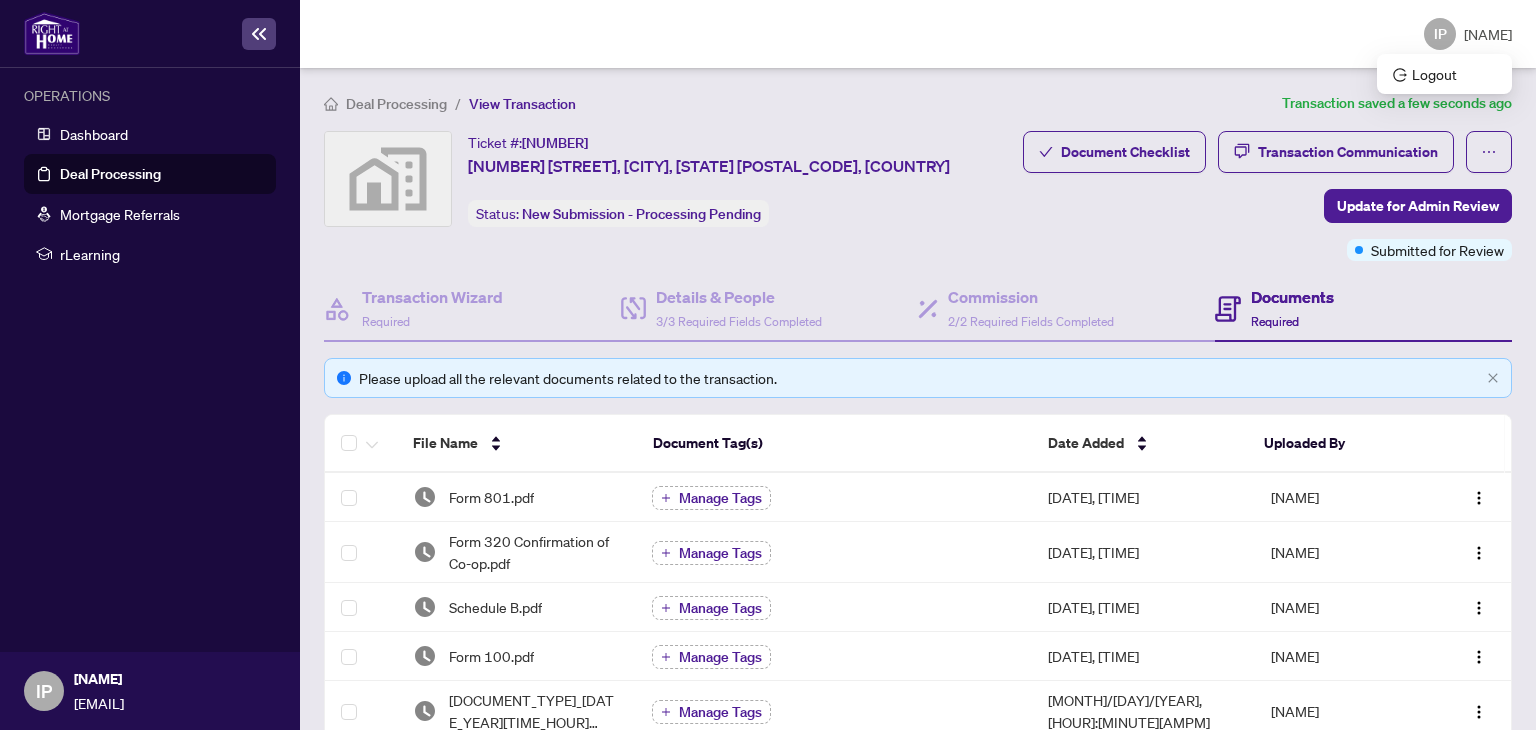 click on "[NAME]" at bounding box center (1488, 34) 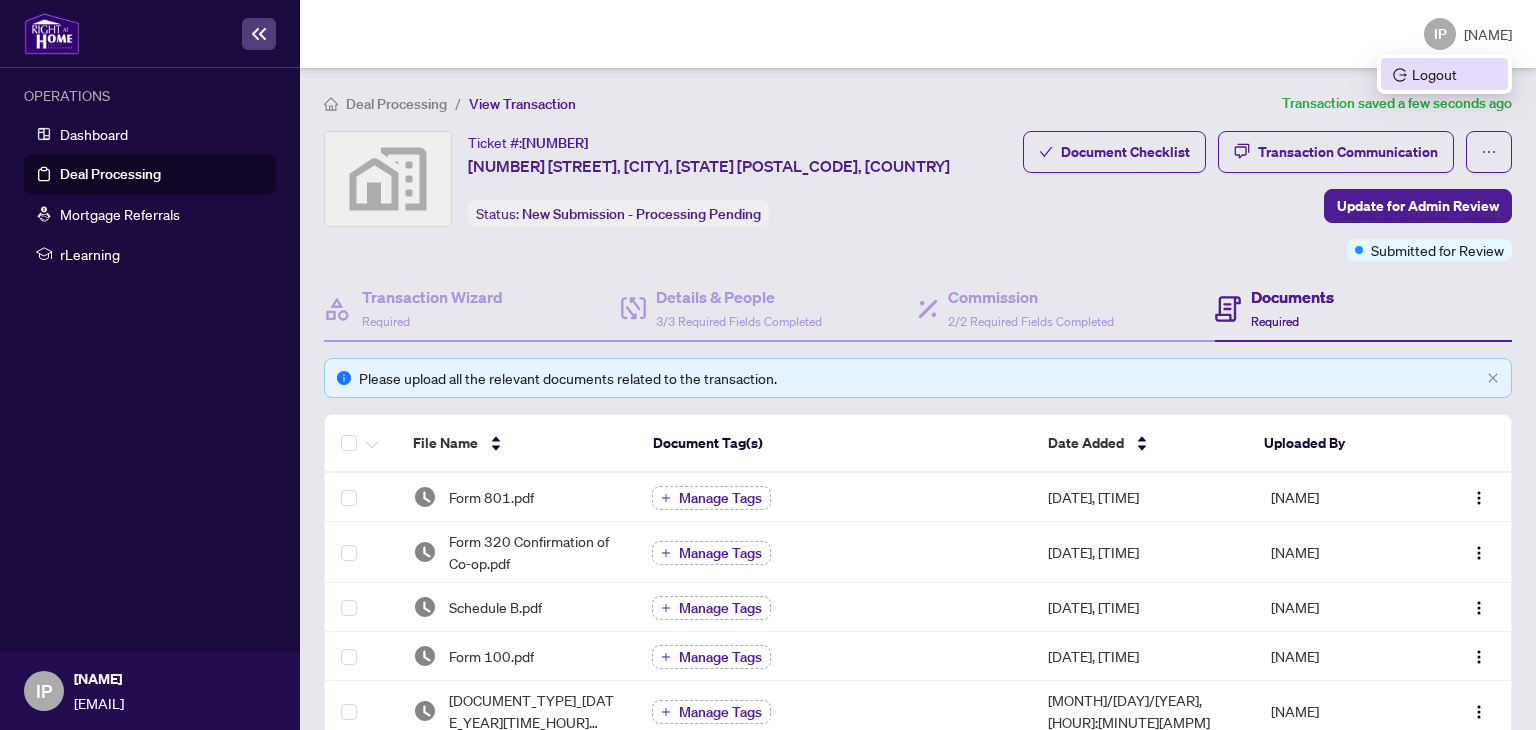 click on "Logout" at bounding box center [1444, 74] 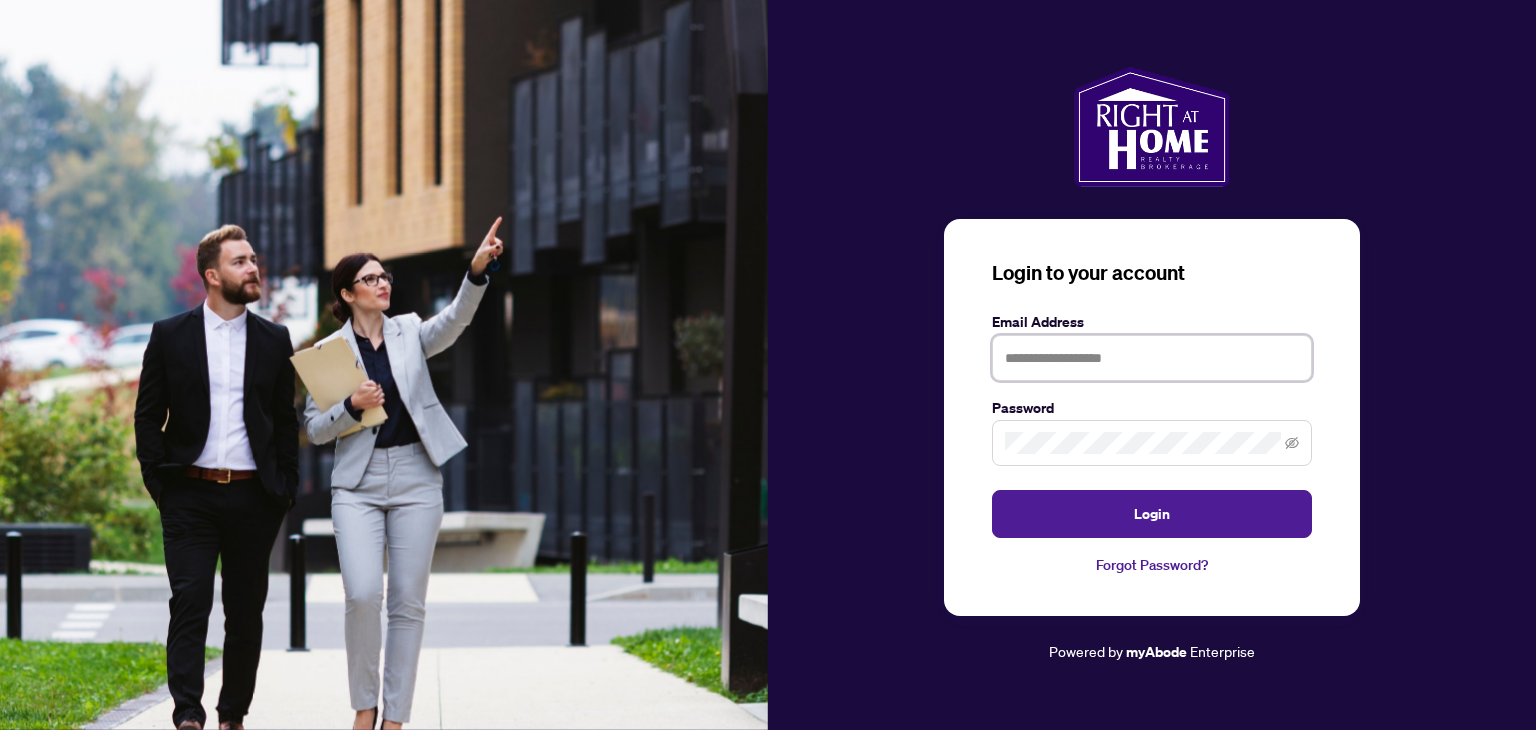 type on "**********" 